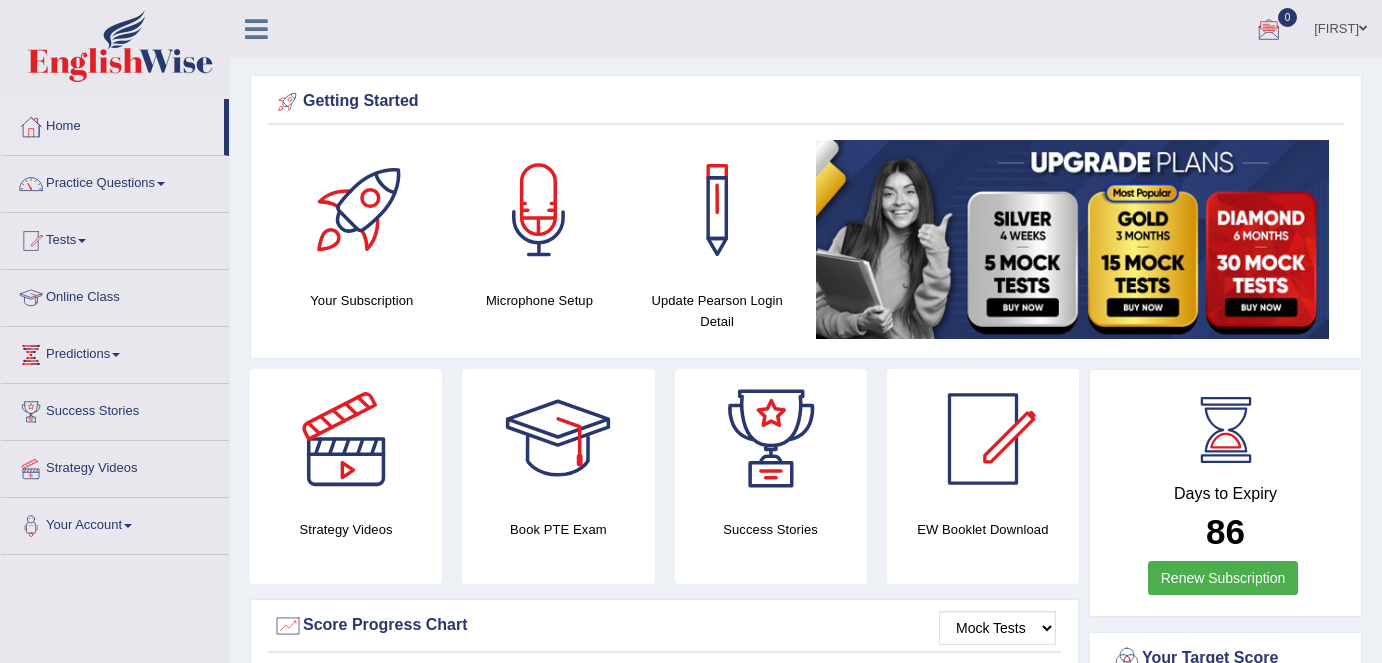 scroll, scrollTop: 0, scrollLeft: 0, axis: both 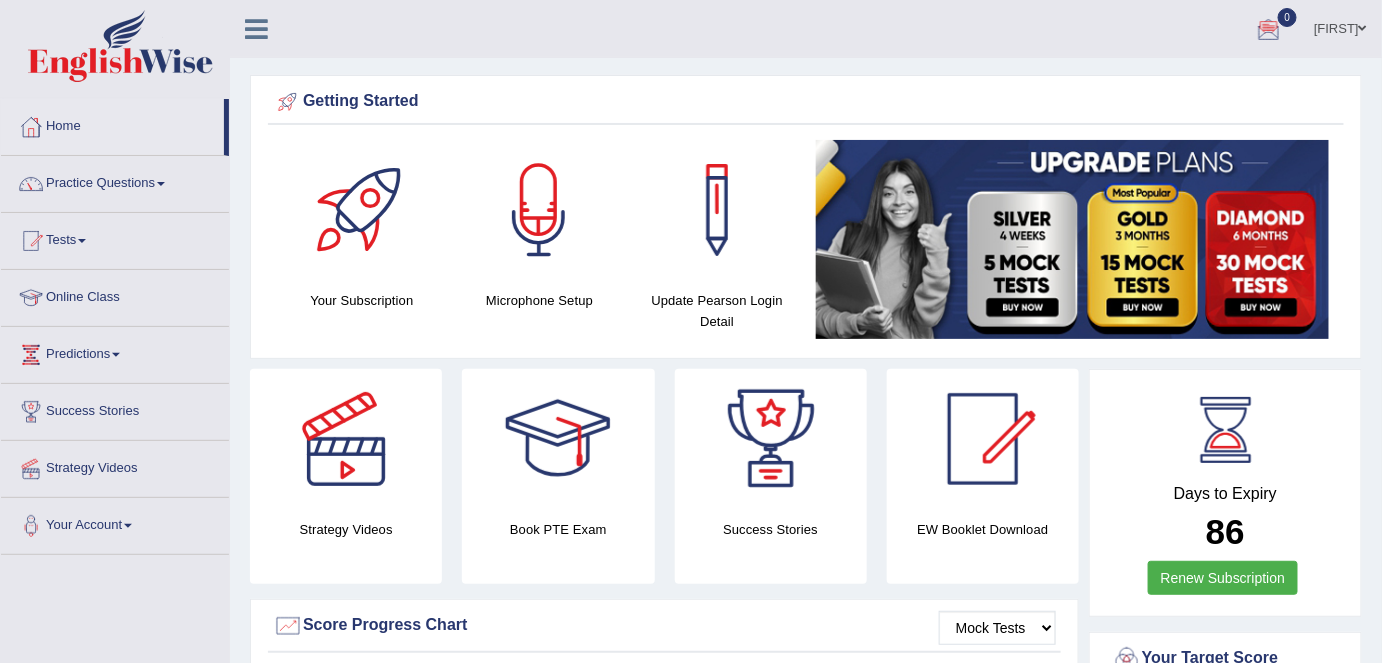drag, startPoint x: 1341, startPoint y: 30, endPoint x: 1277, endPoint y: 218, distance: 198.59506 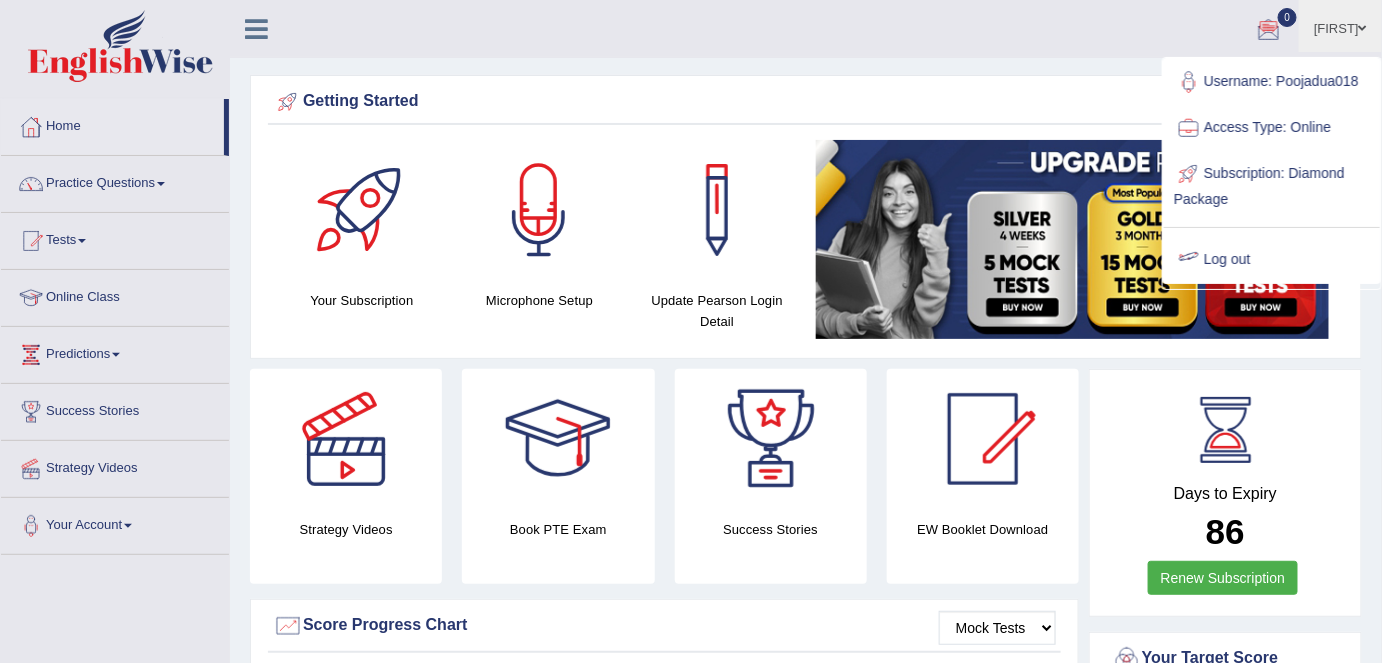 click on "Log out" at bounding box center [1272, 260] 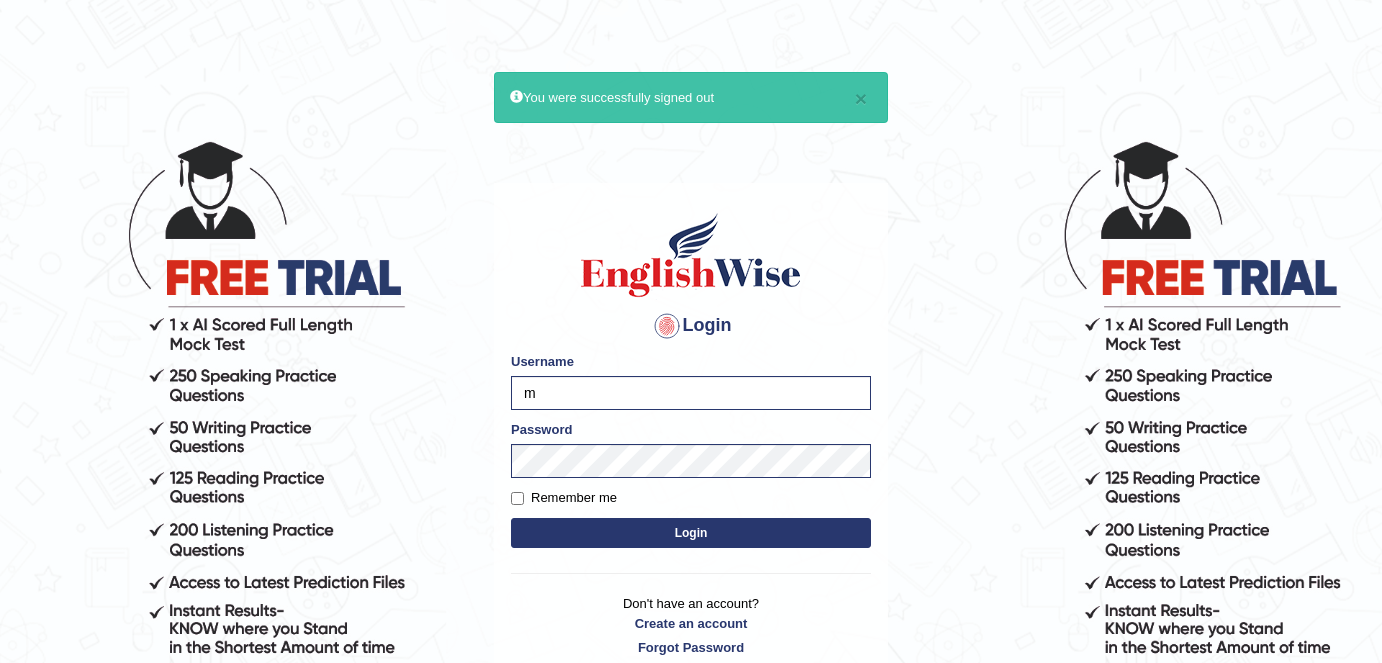 scroll, scrollTop: 0, scrollLeft: 0, axis: both 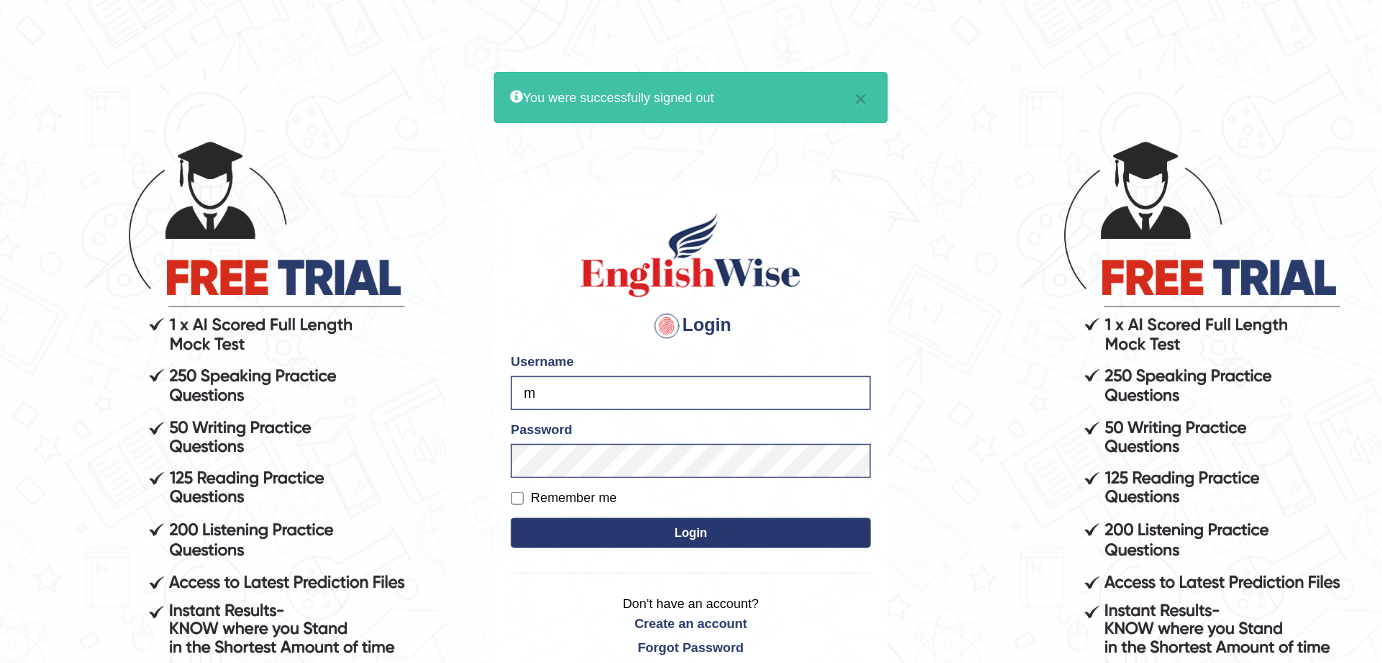 click on "Password" at bounding box center (691, 449) 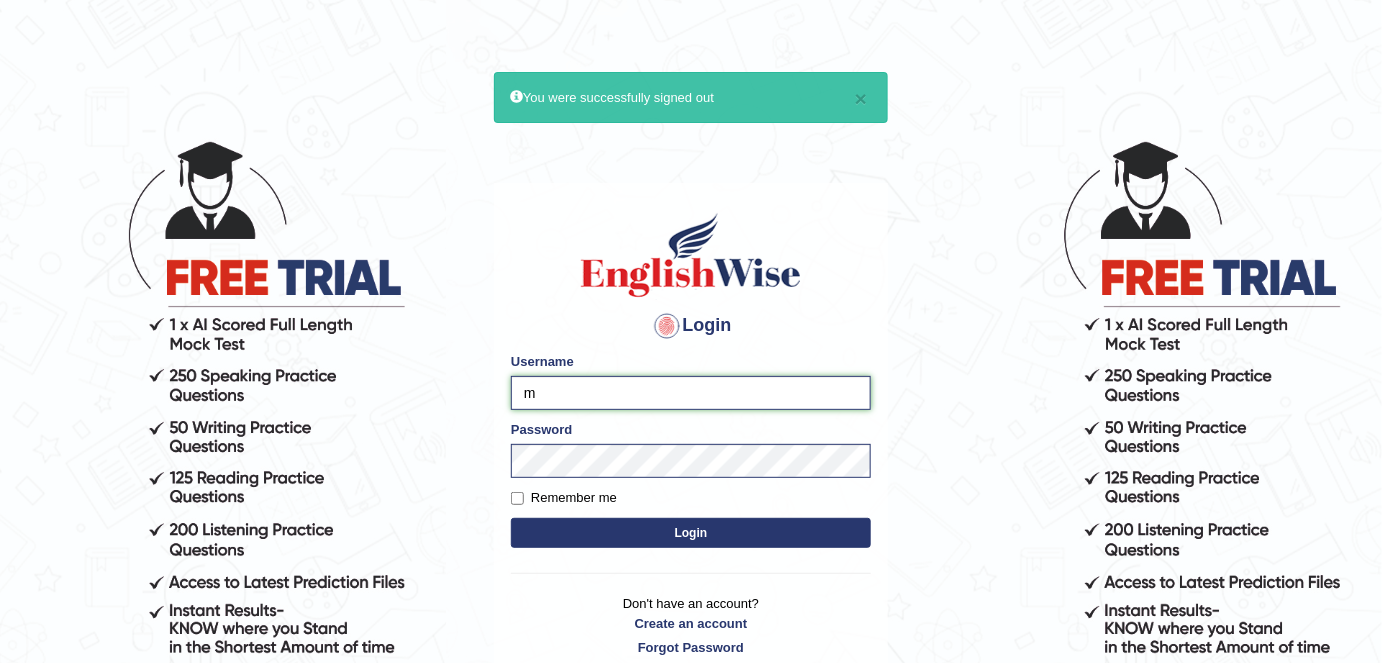 click on "m" at bounding box center (691, 393) 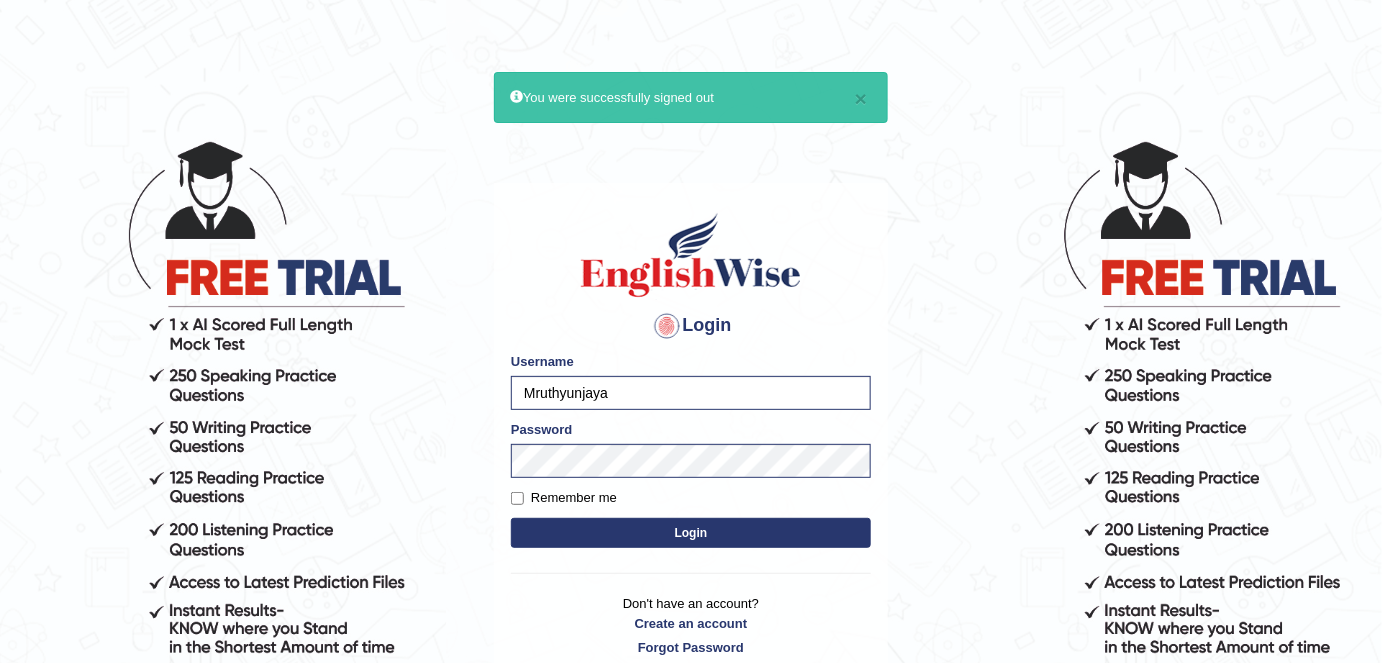 click on "Remember me" at bounding box center (564, 498) 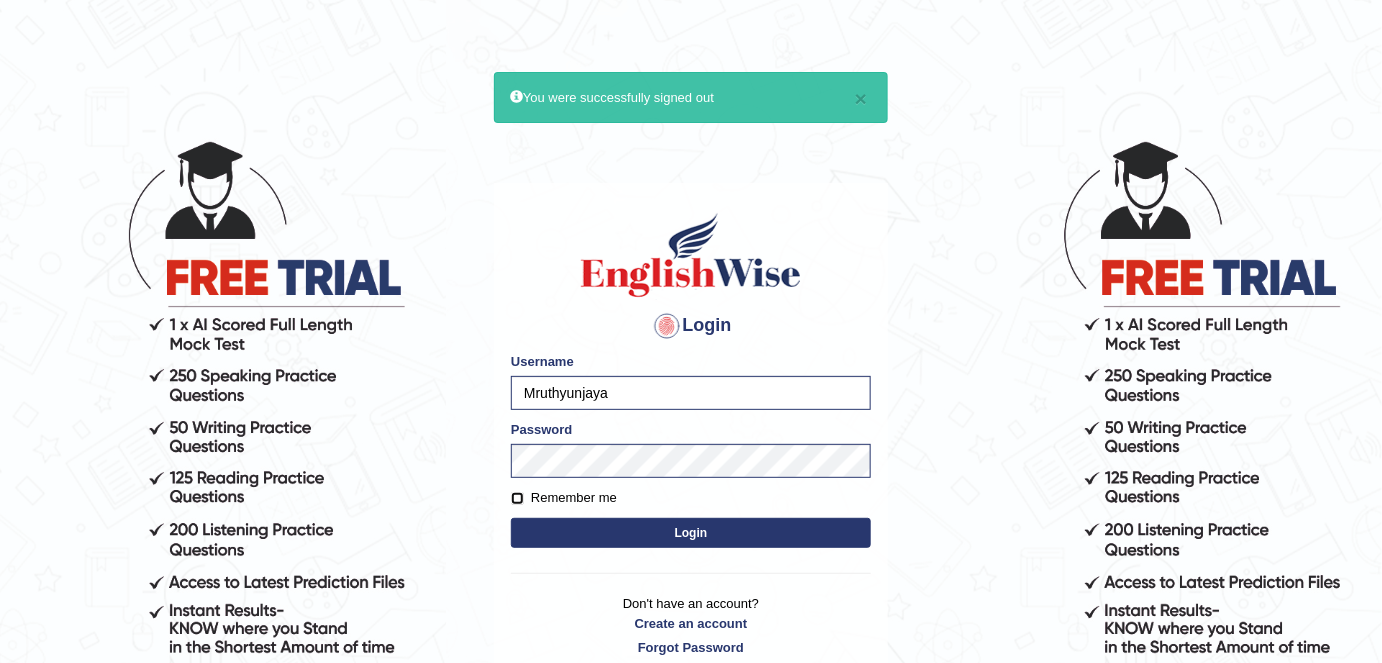 click on "Remember me" at bounding box center (517, 498) 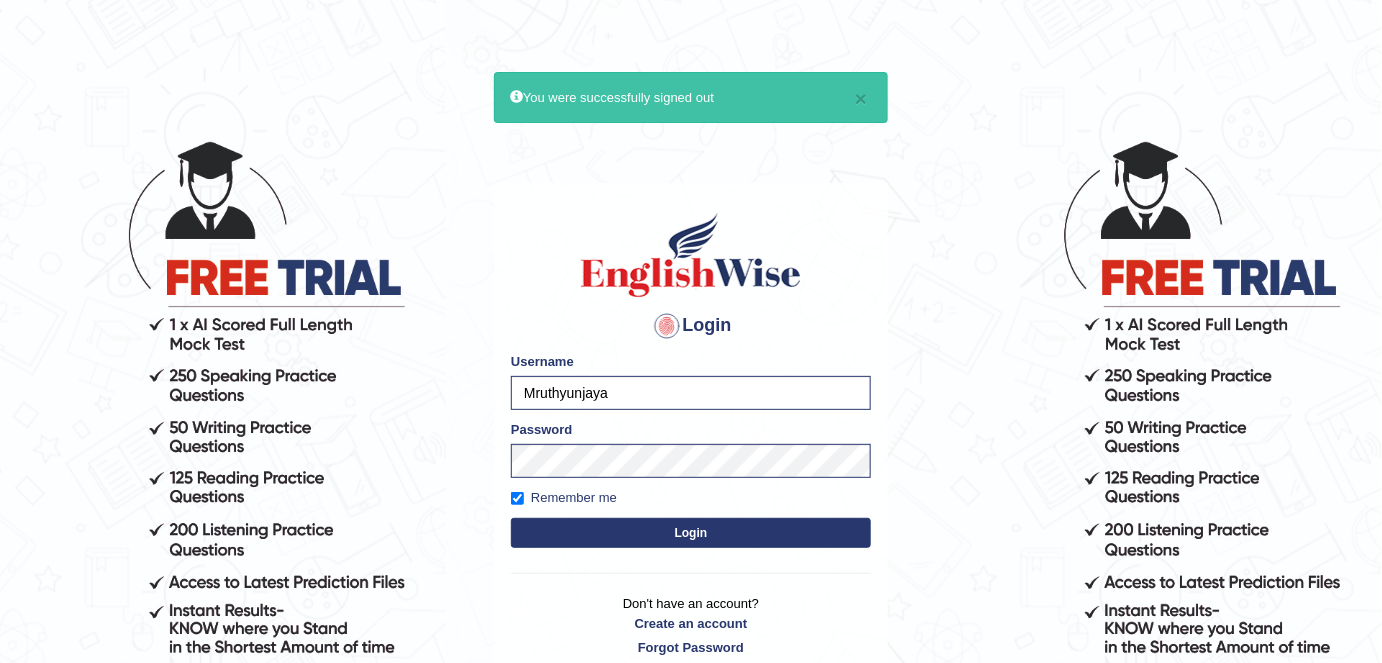 click on "Login" at bounding box center [691, 533] 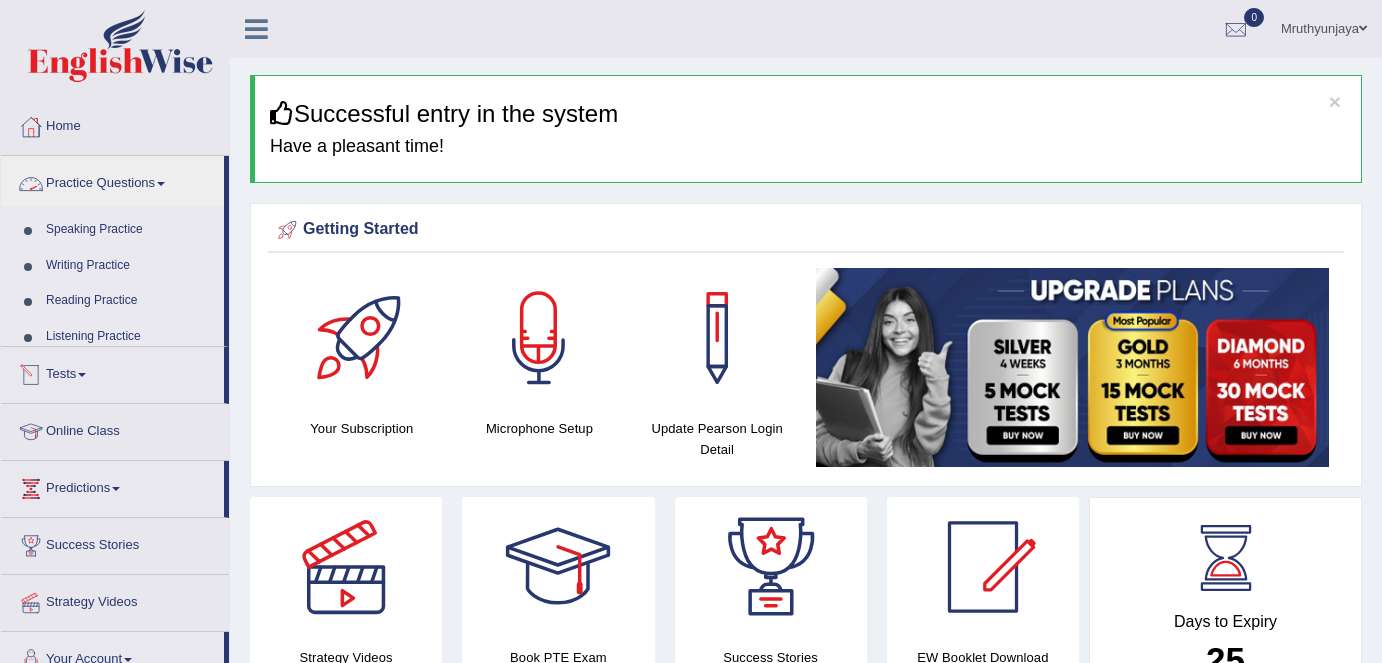 scroll, scrollTop: 0, scrollLeft: 0, axis: both 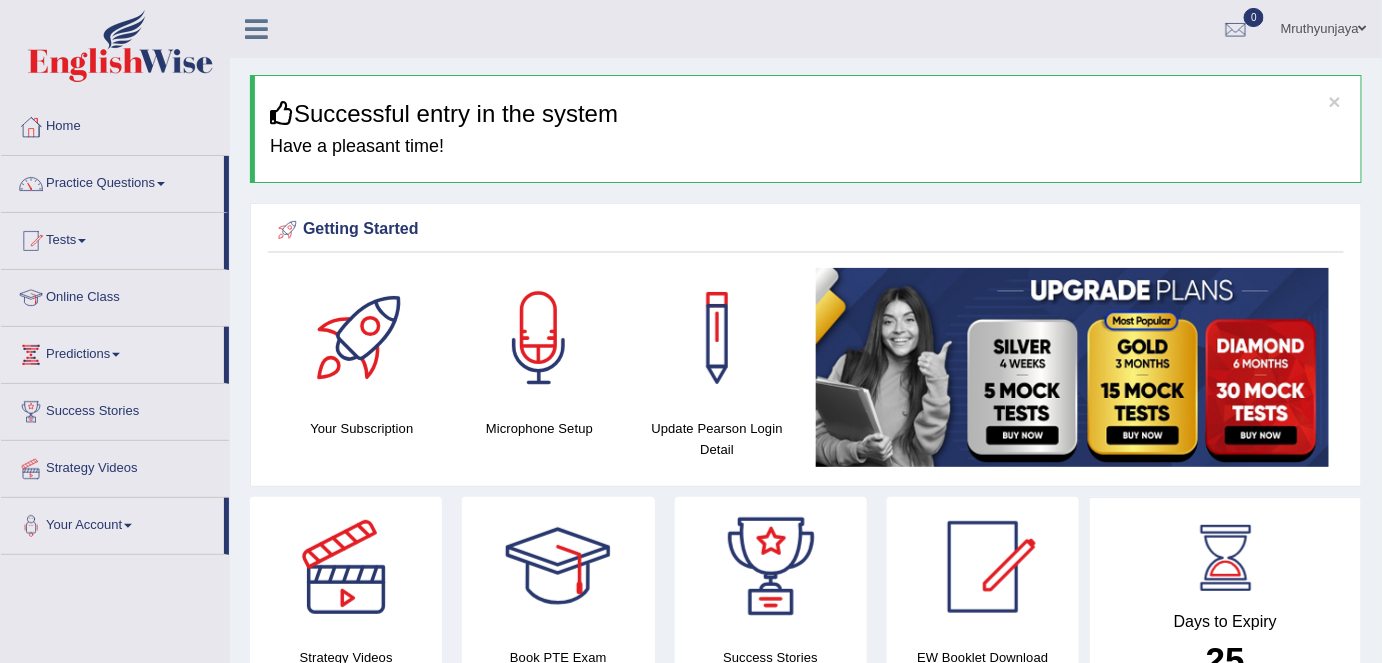 click on "Practice Questions" at bounding box center (112, 181) 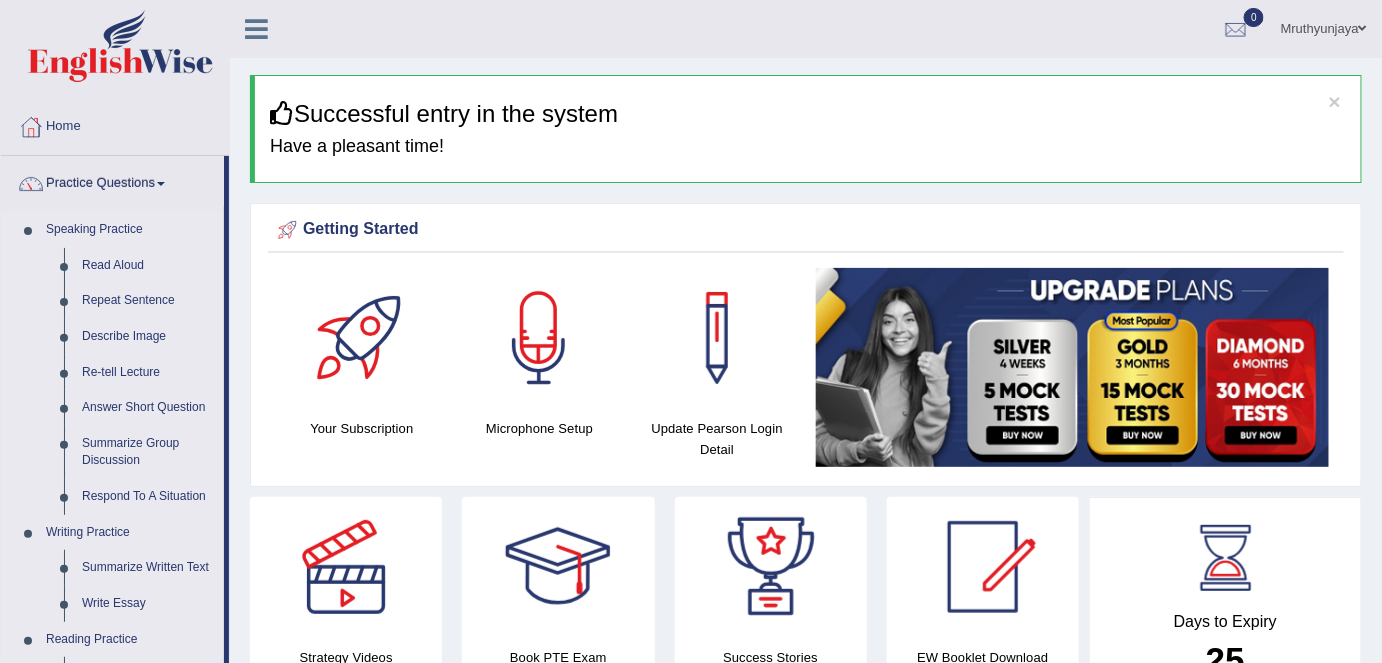 click on "Practice Questions" at bounding box center [112, 181] 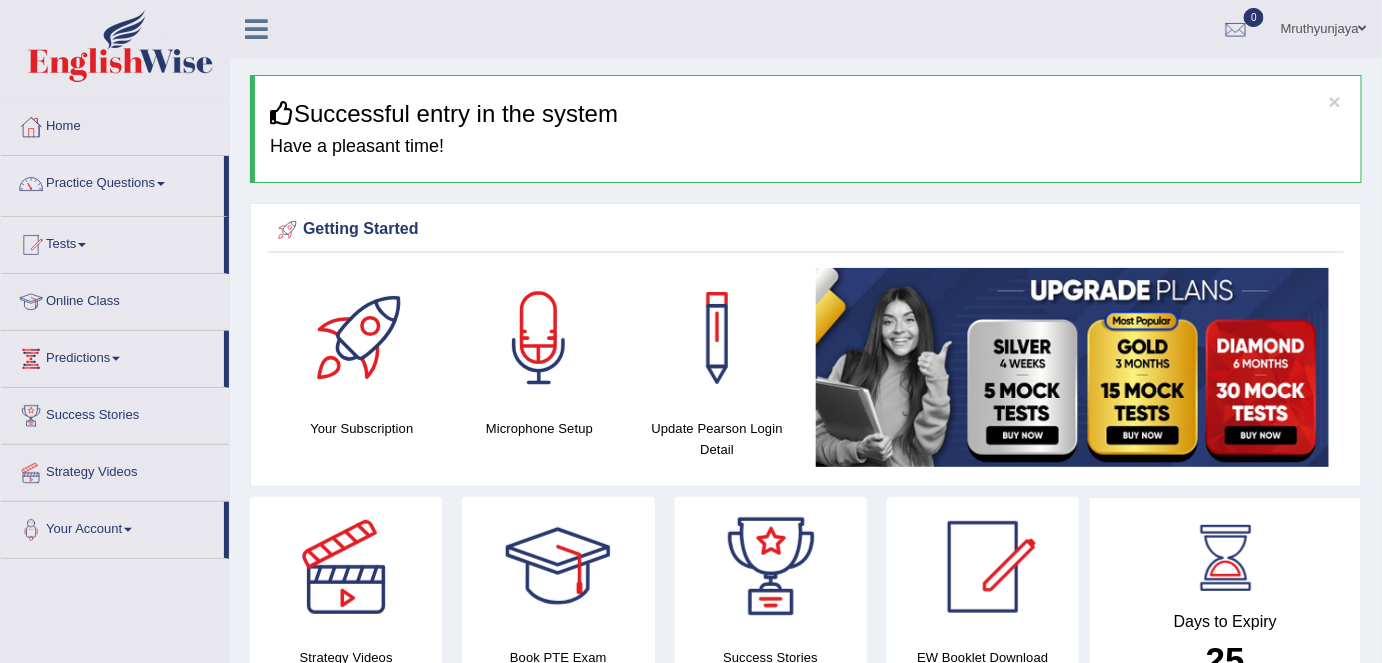 click on "Practice Questions" at bounding box center (112, 181) 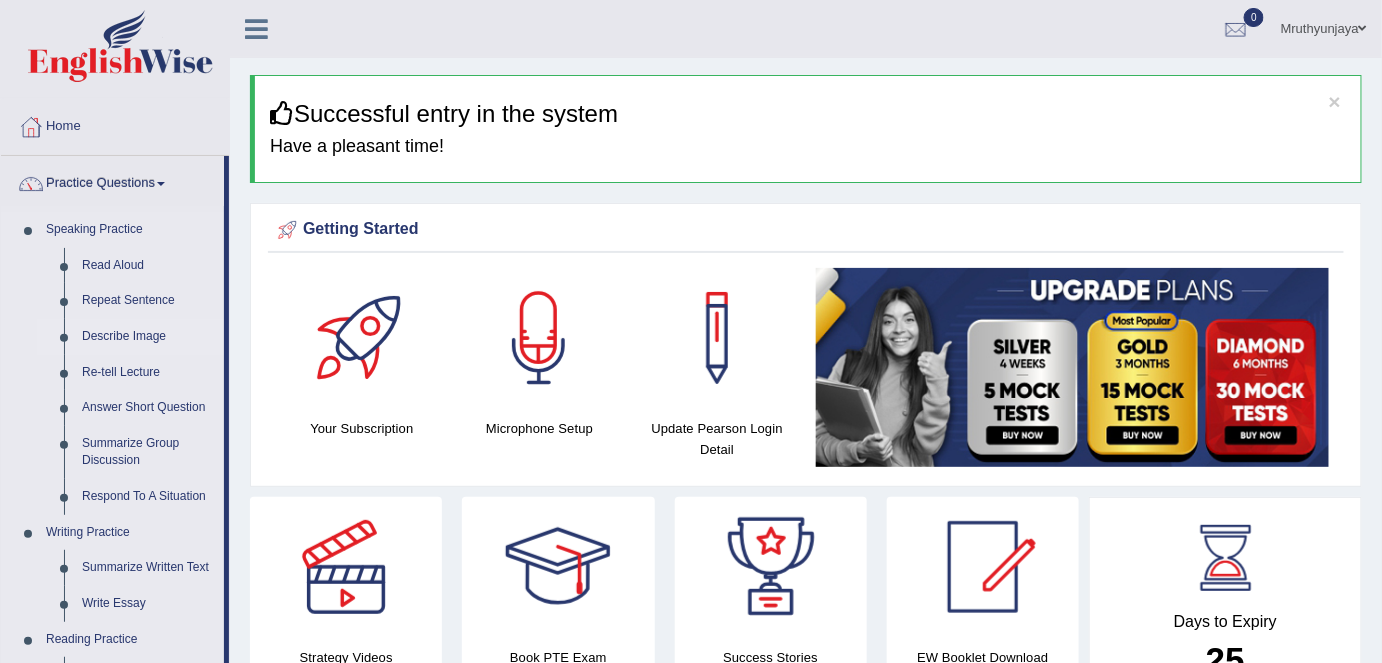 drag, startPoint x: 138, startPoint y: 334, endPoint x: 151, endPoint y: 335, distance: 13.038404 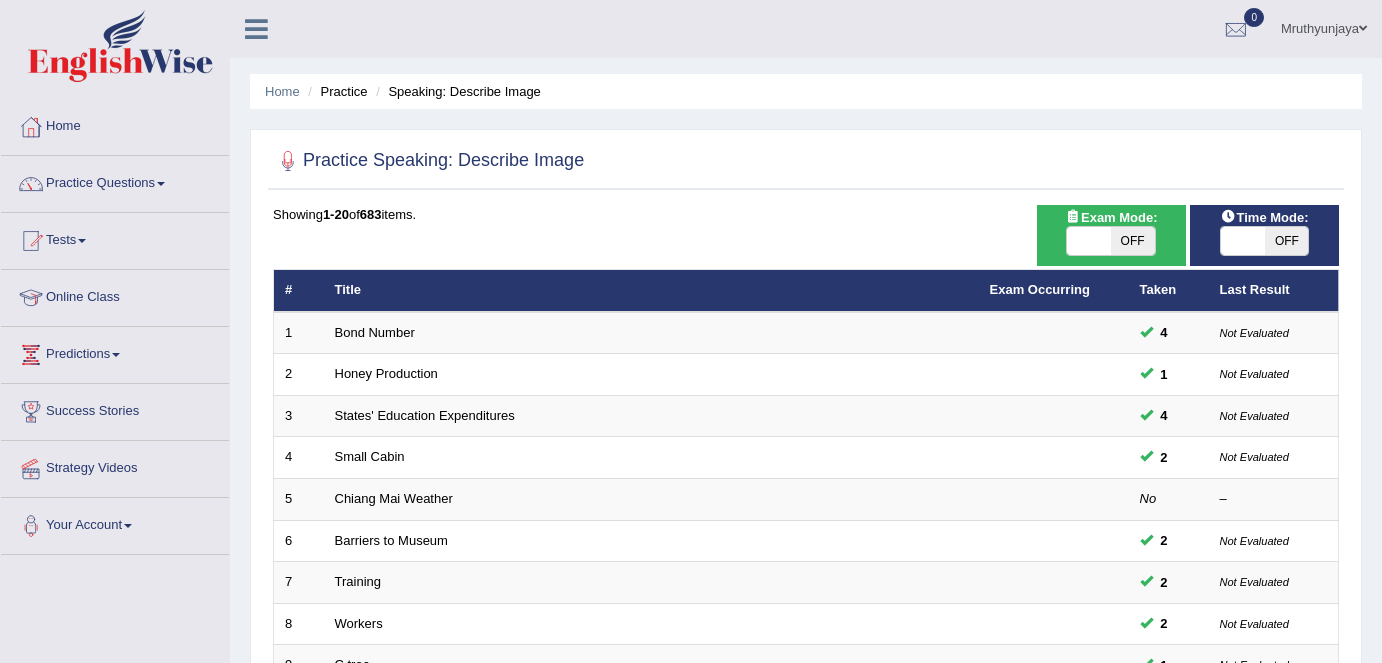 scroll, scrollTop: 0, scrollLeft: 0, axis: both 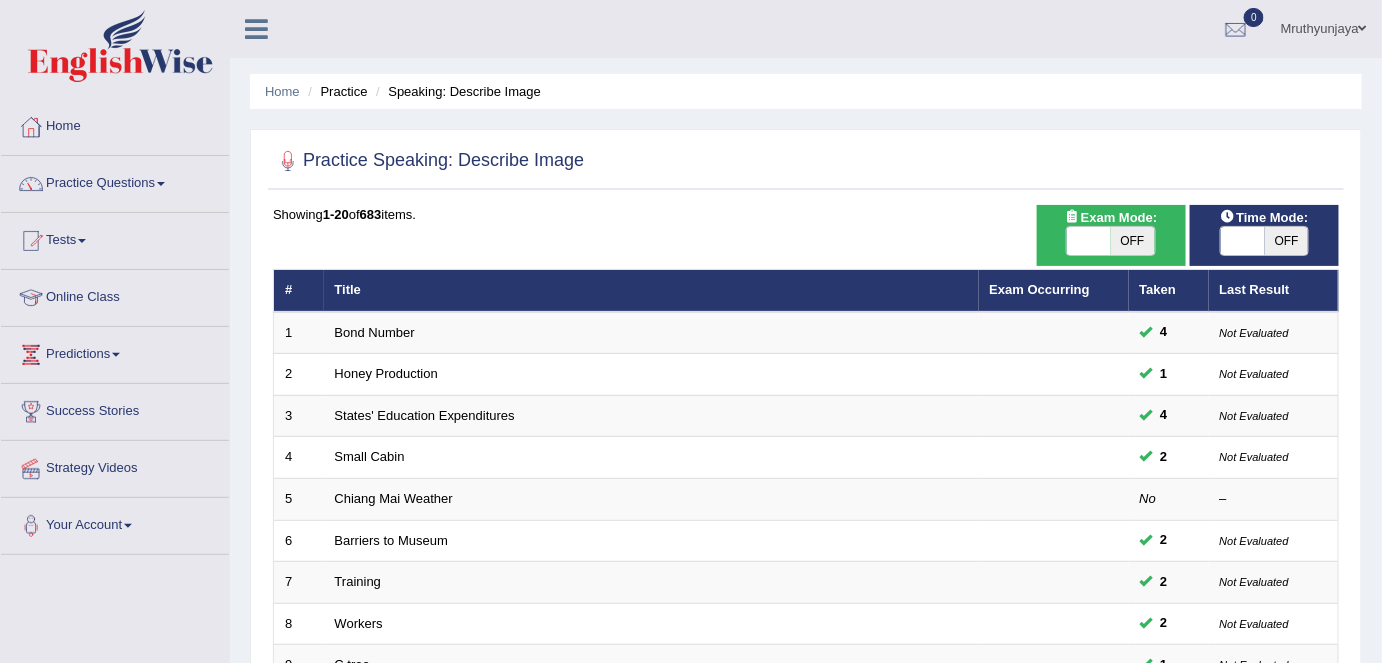 click on "OFF" at bounding box center [1133, 241] 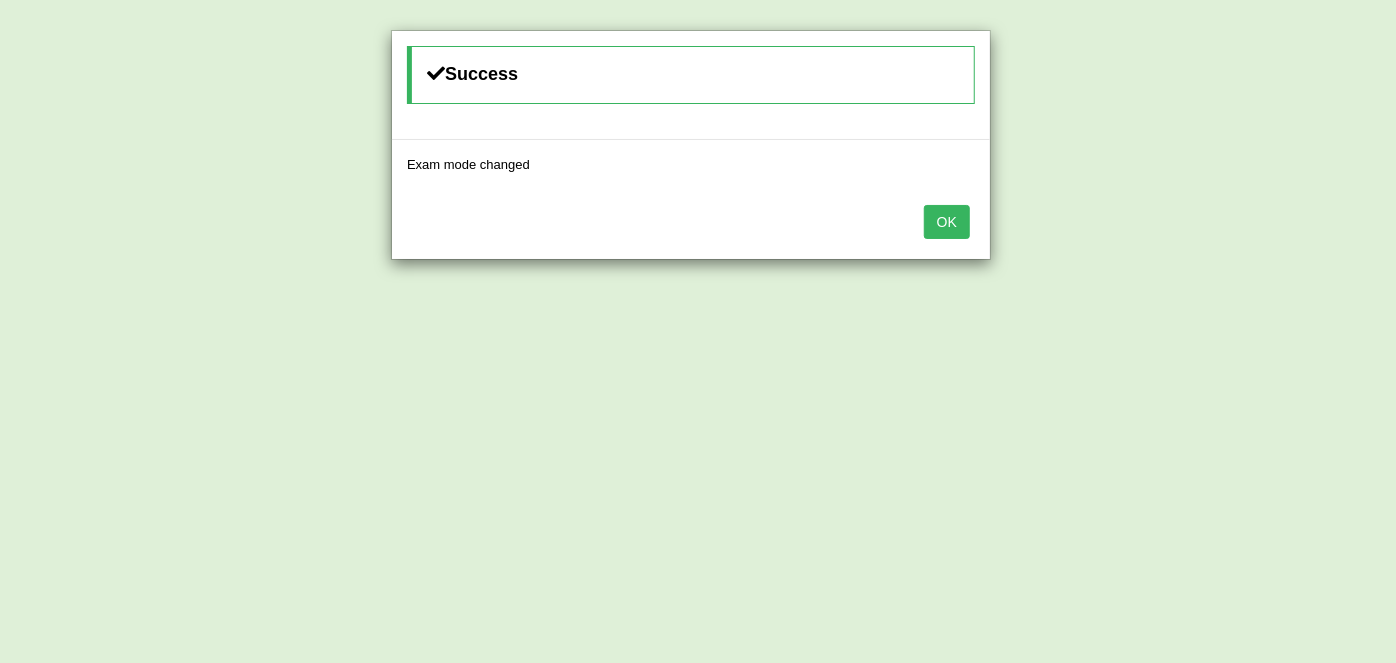 click on "OK" at bounding box center [947, 222] 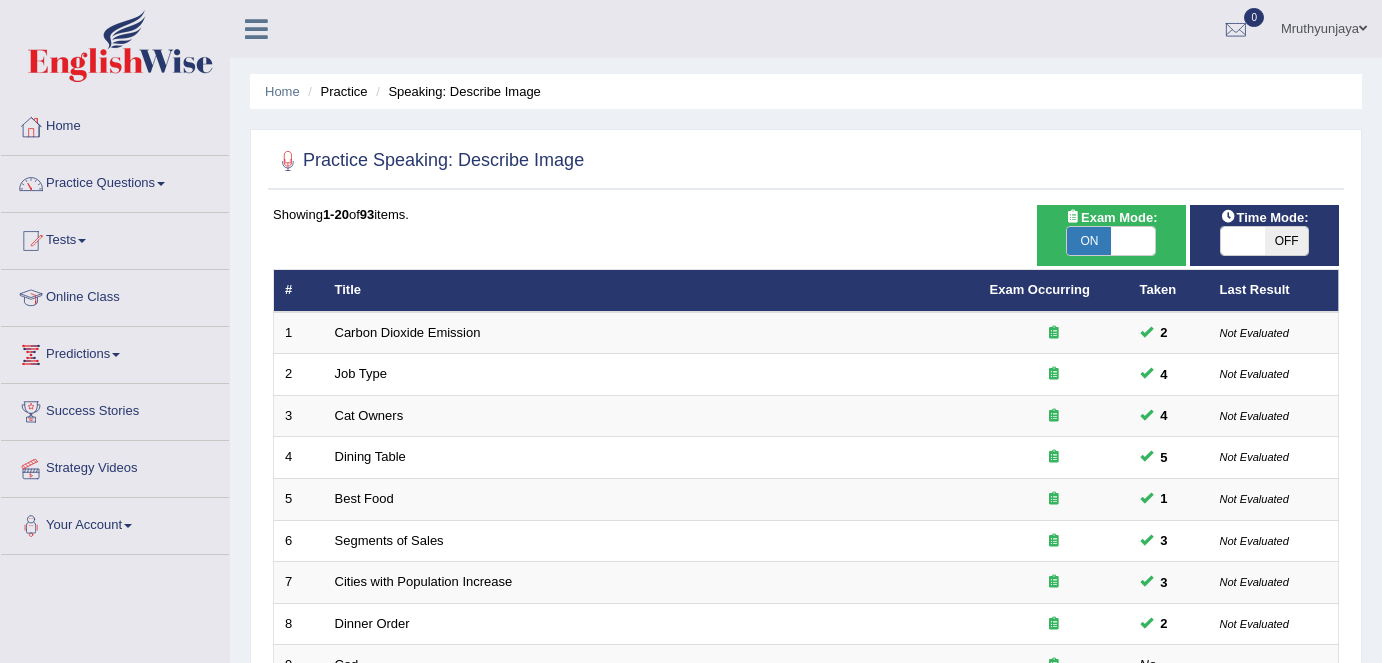 scroll, scrollTop: 0, scrollLeft: 0, axis: both 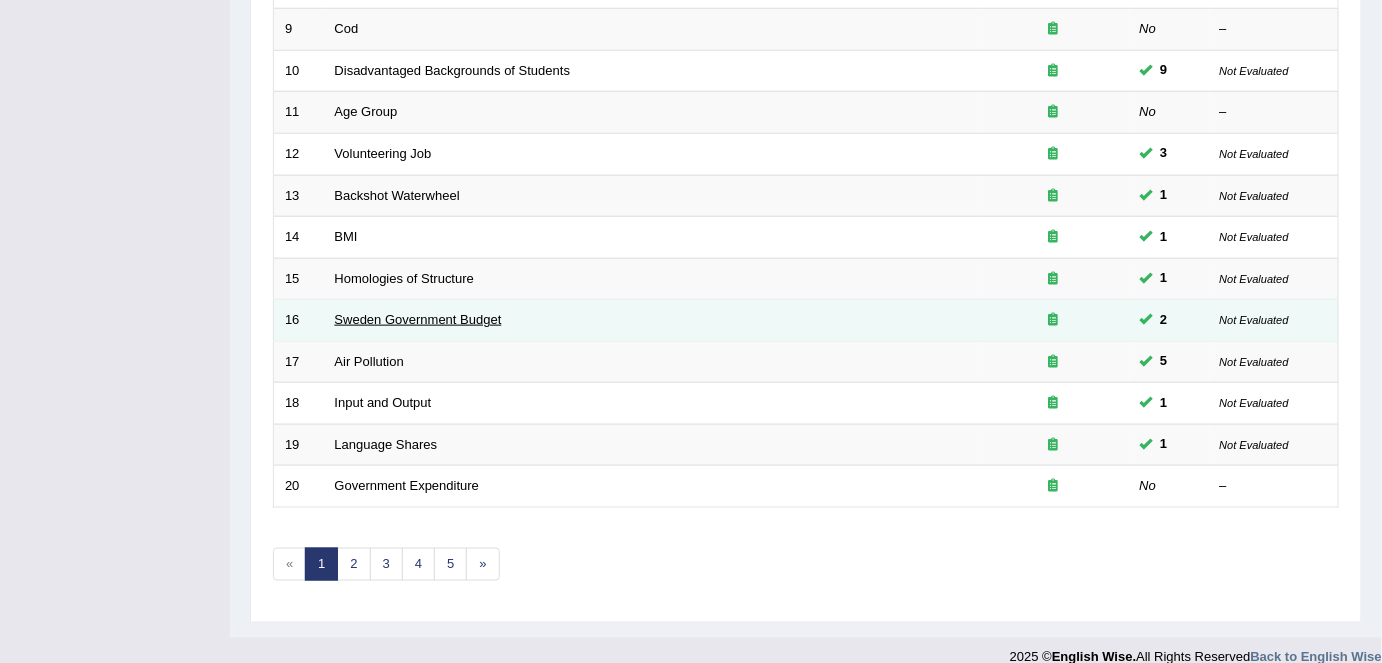 click on "Sweden Government Budget" at bounding box center [418, 319] 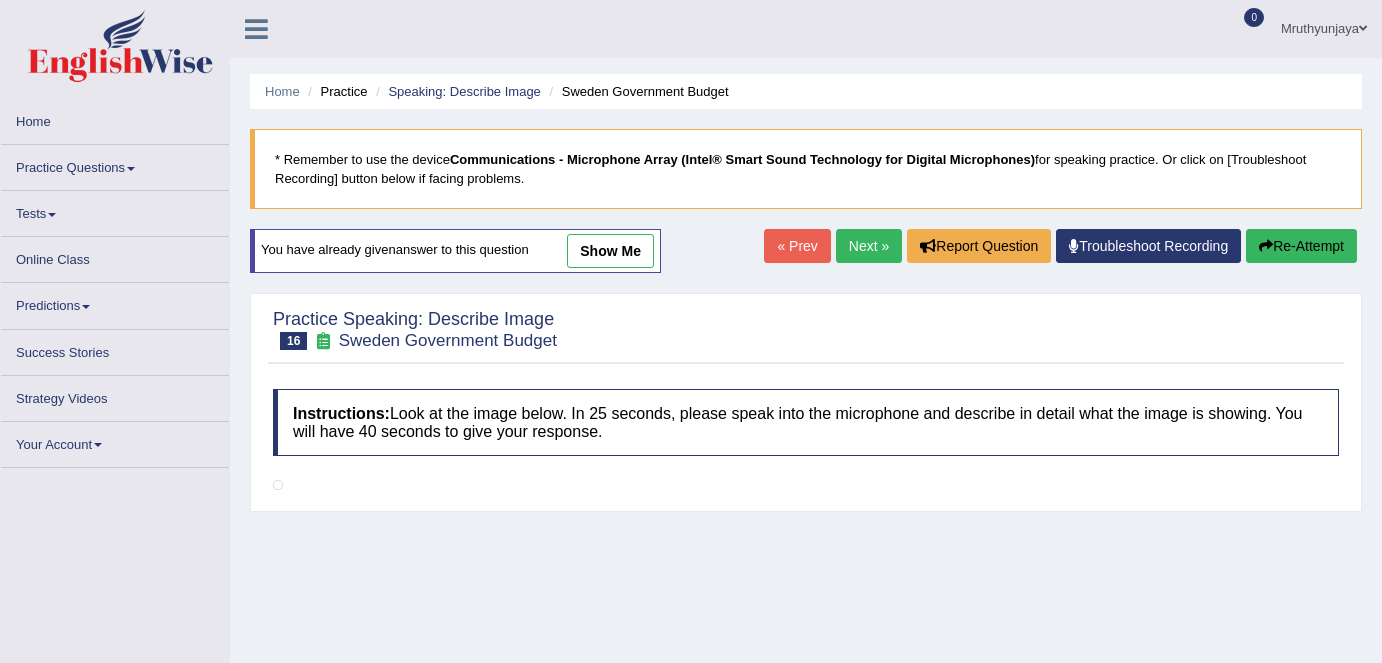 scroll, scrollTop: 0, scrollLeft: 0, axis: both 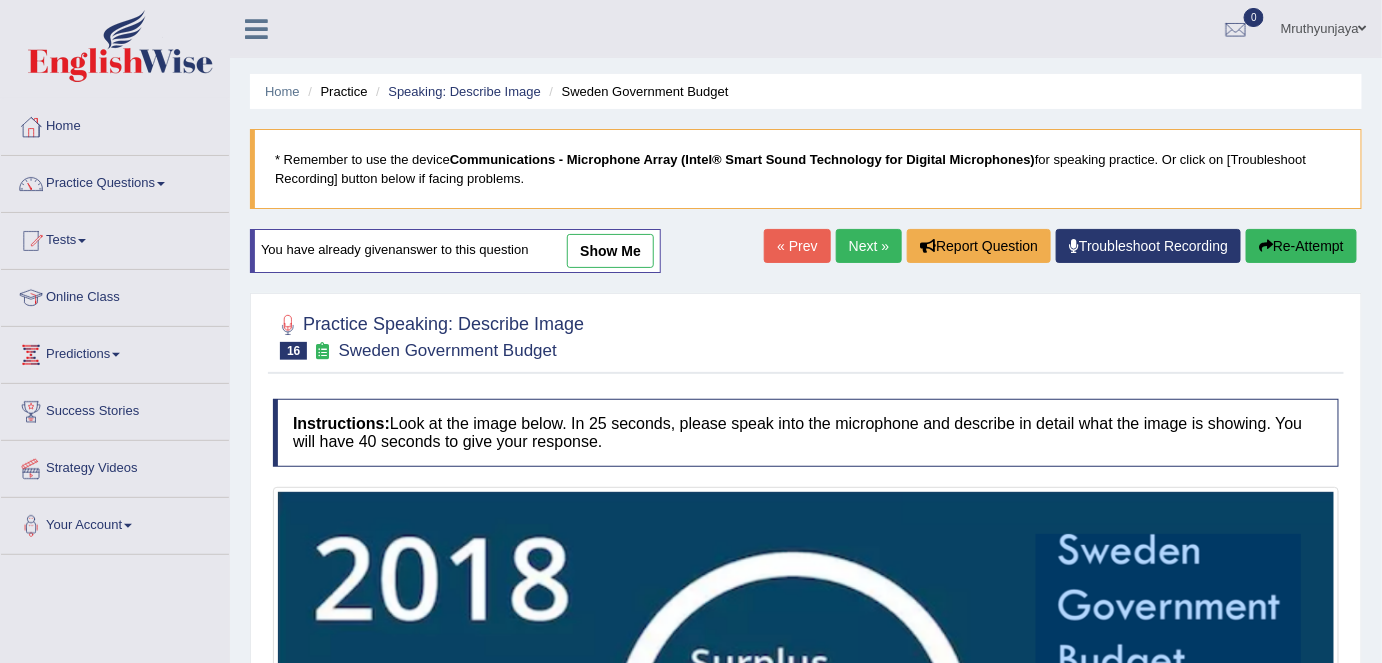 click on "show me" at bounding box center [610, 251] 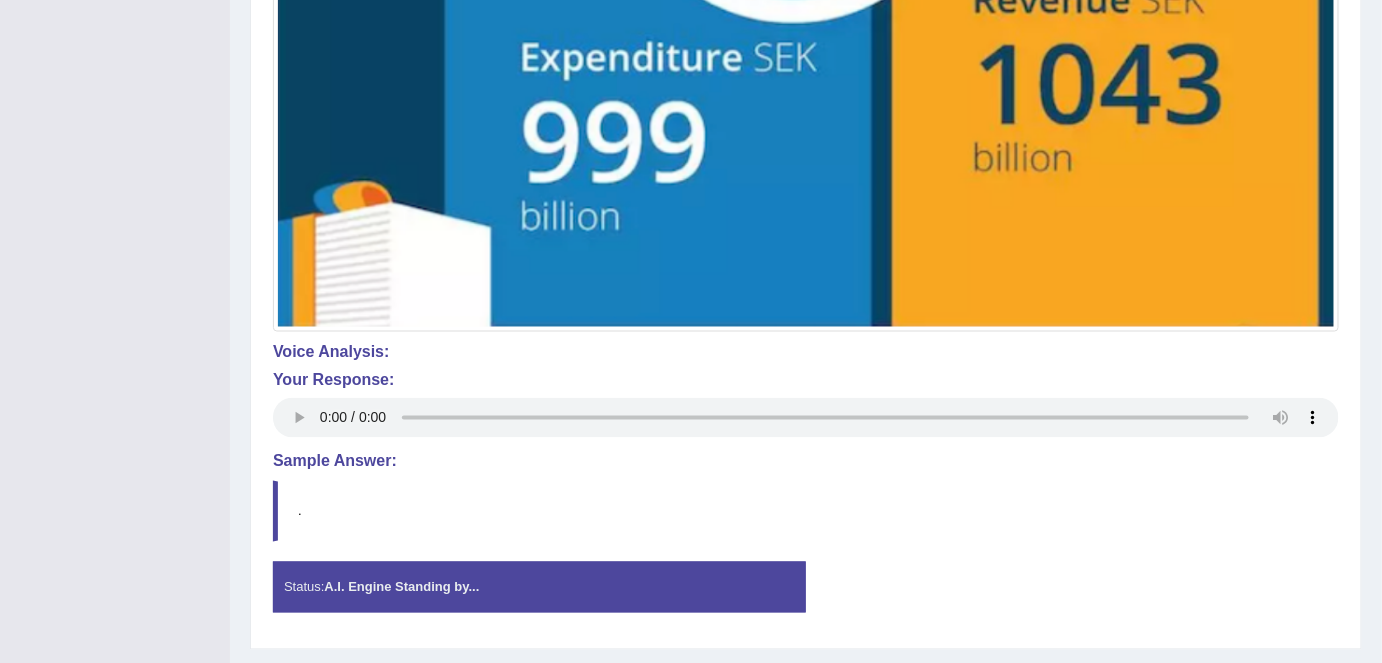 scroll, scrollTop: 922, scrollLeft: 0, axis: vertical 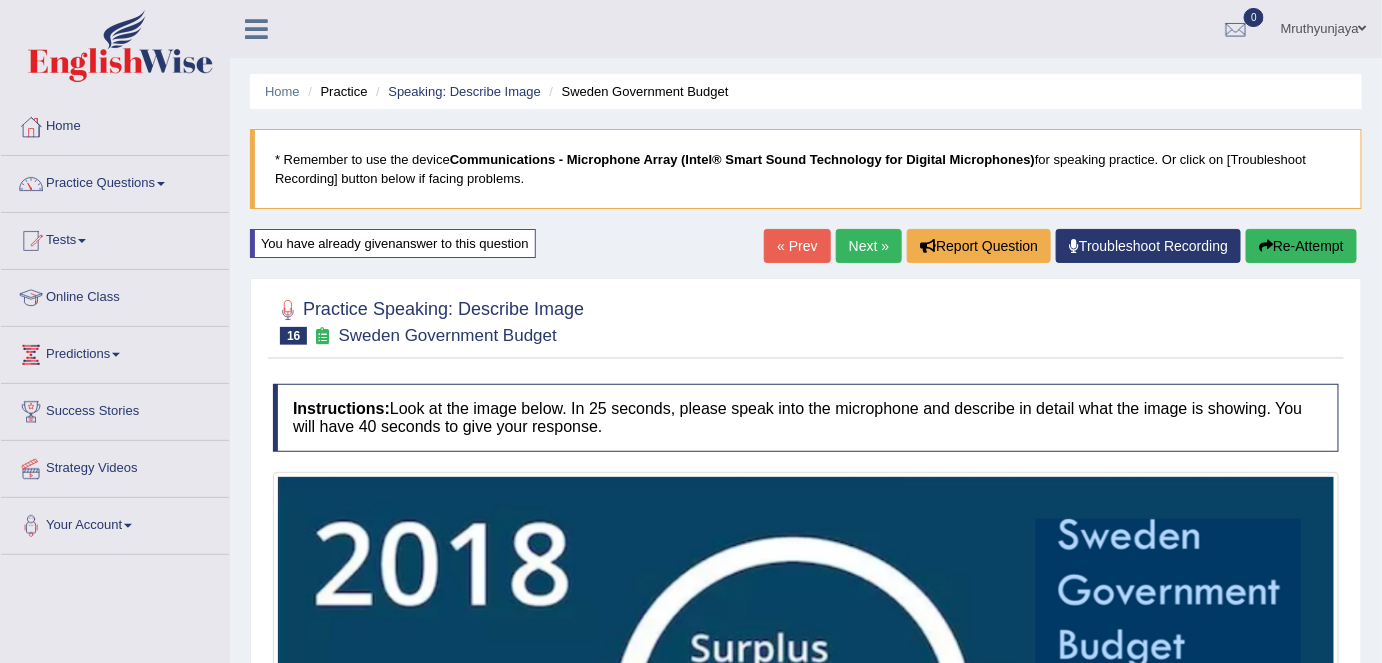 click on "« Prev Next »  Report Question  Troubleshoot Recording  Re-Attempt" at bounding box center [1063, 248] 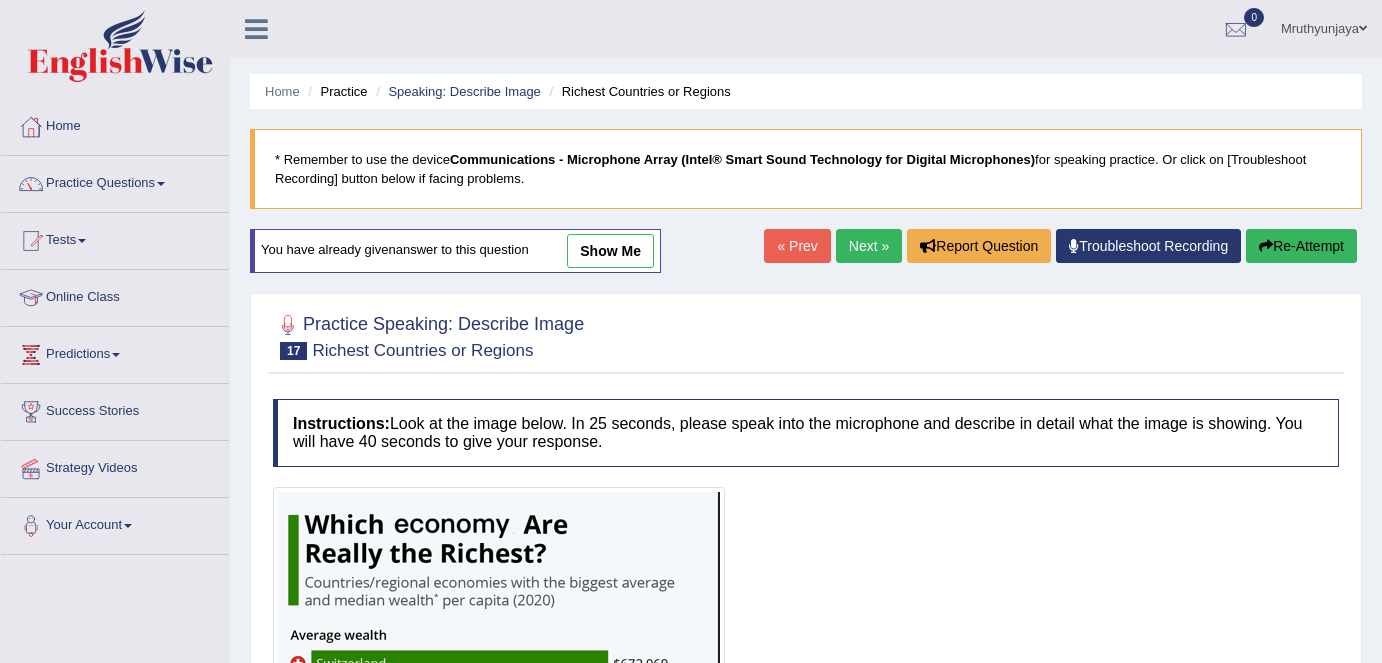 scroll, scrollTop: 0, scrollLeft: 0, axis: both 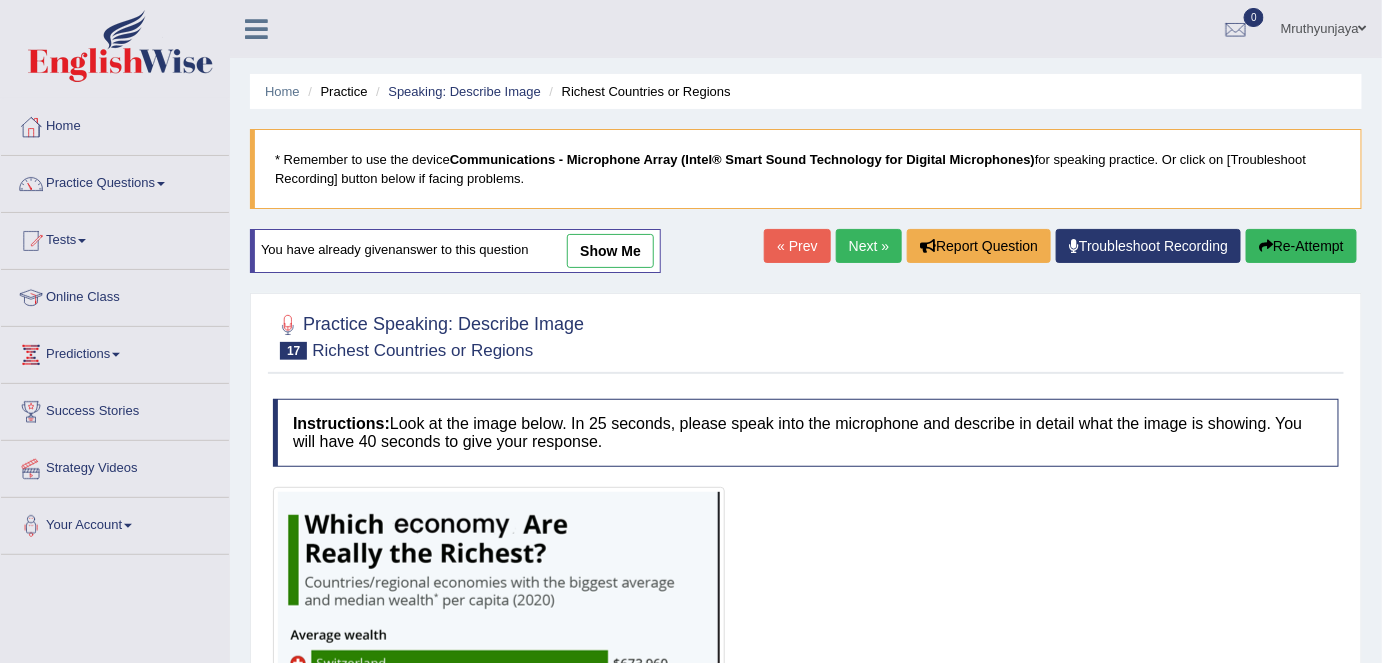 click on "show me" at bounding box center [610, 251] 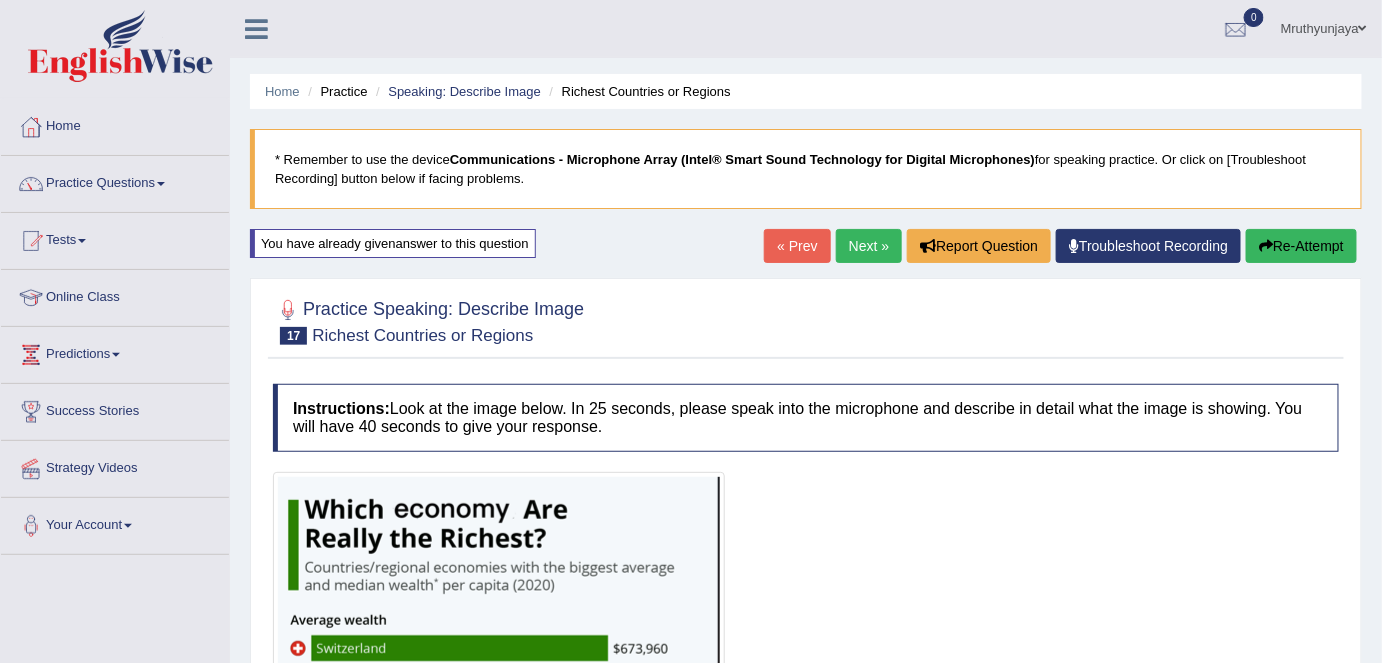 scroll, scrollTop: 454, scrollLeft: 0, axis: vertical 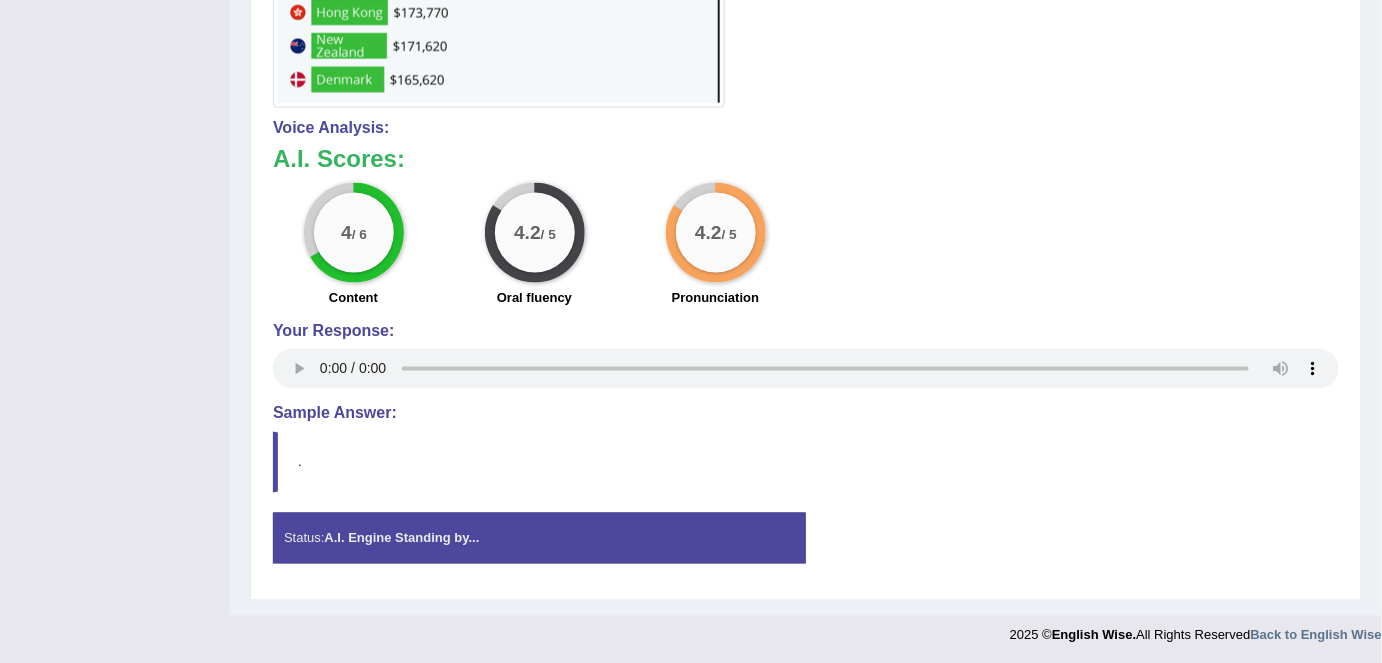 click on "Toggle navigation
Home
Practice Questions   Speaking Practice Read Aloud
Repeat Sentence
Describe Image
Re-tell Lecture
Answer Short Question
Summarize Group Discussion
Respond To A Situation
Writing Practice  Summarize Written Text
Write Essay
Reading Practice  Reading & Writing: Fill In The Blanks
Choose Multiple Answers
Re-order Paragraphs
Fill In The Blanks
Choose Single Answer
Listening Practice  Summarize Spoken Text
Highlight Incorrect Words
Highlight Correct Summary
Select Missing Word
Choose Single Answer
Choose Multiple Answers
Fill In The Blanks
Write From Dictation
Pronunciation
Tests  Take Practice Sectional Test
Take Mock Test" at bounding box center [691, -125] 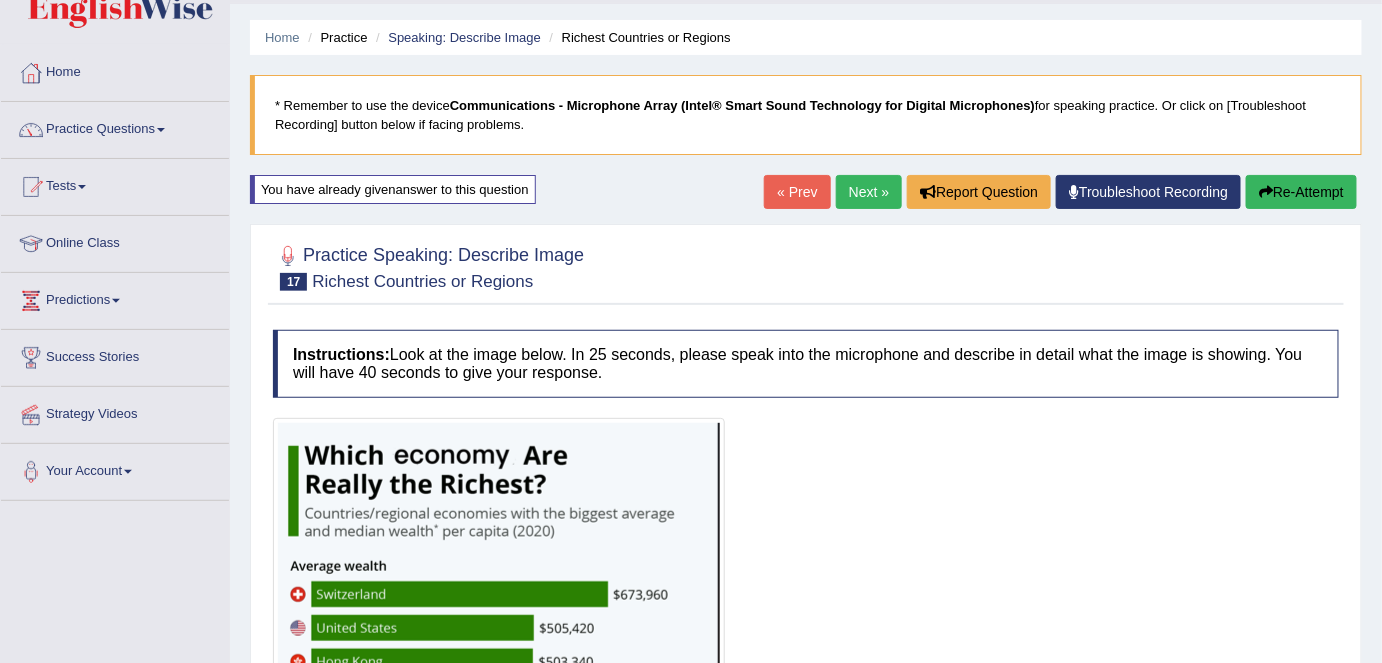 scroll, scrollTop: 0, scrollLeft: 0, axis: both 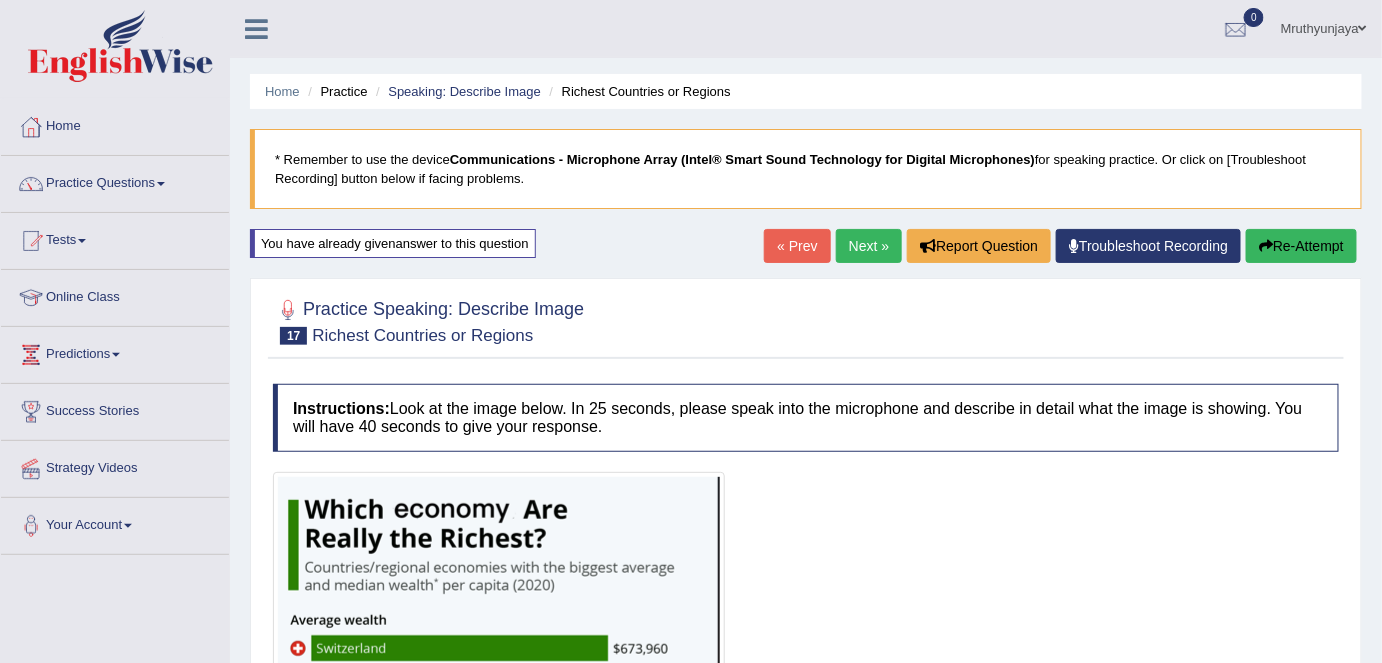 click on "Next »" at bounding box center (869, 246) 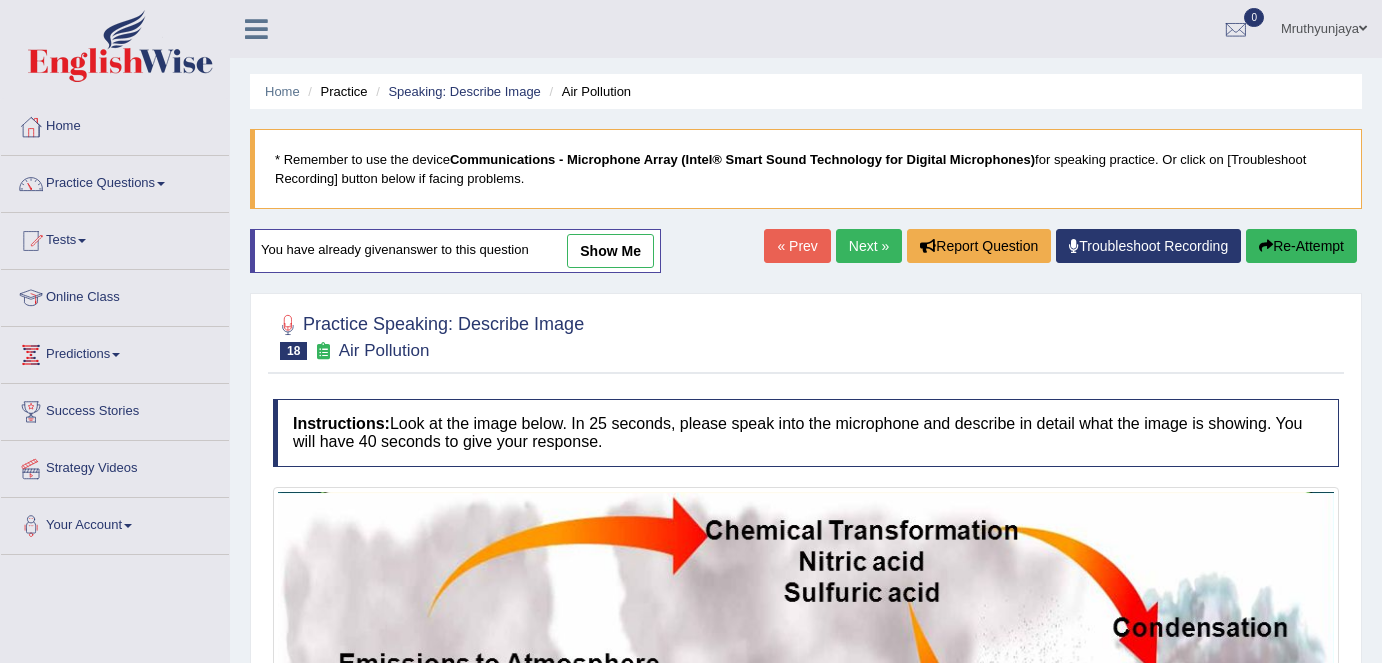 scroll, scrollTop: 0, scrollLeft: 0, axis: both 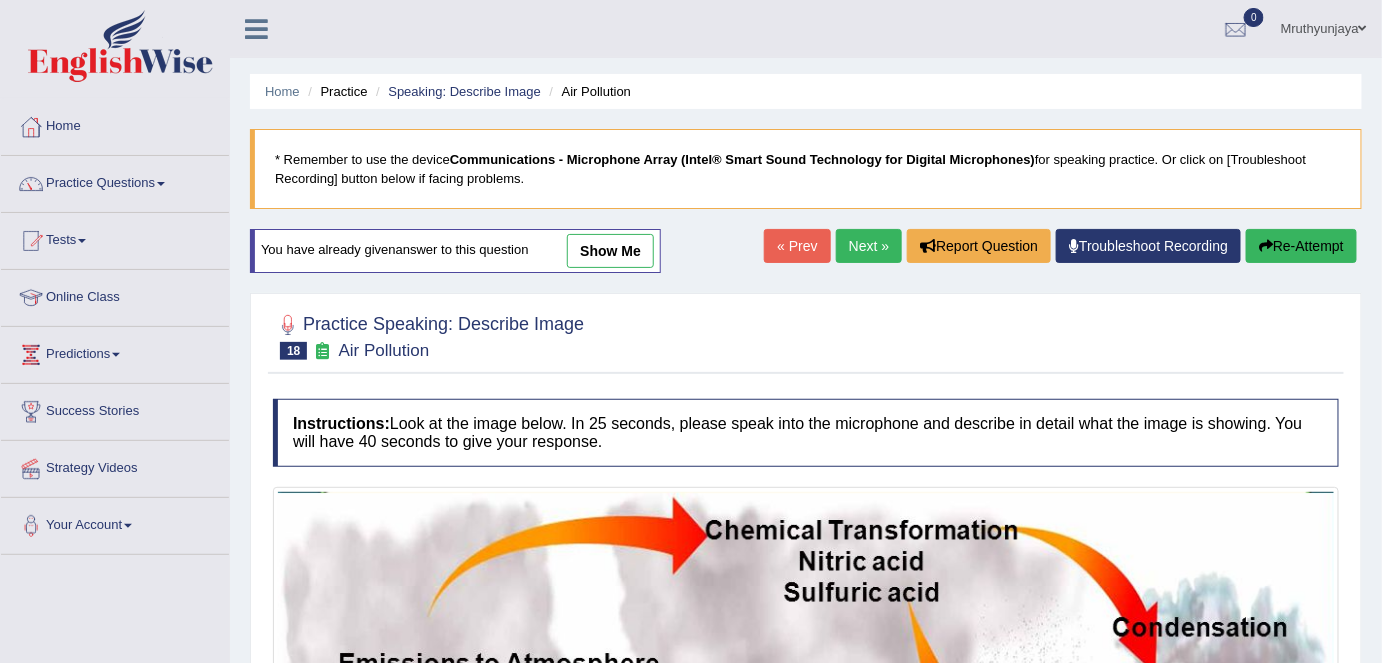 click on "show me" at bounding box center (610, 251) 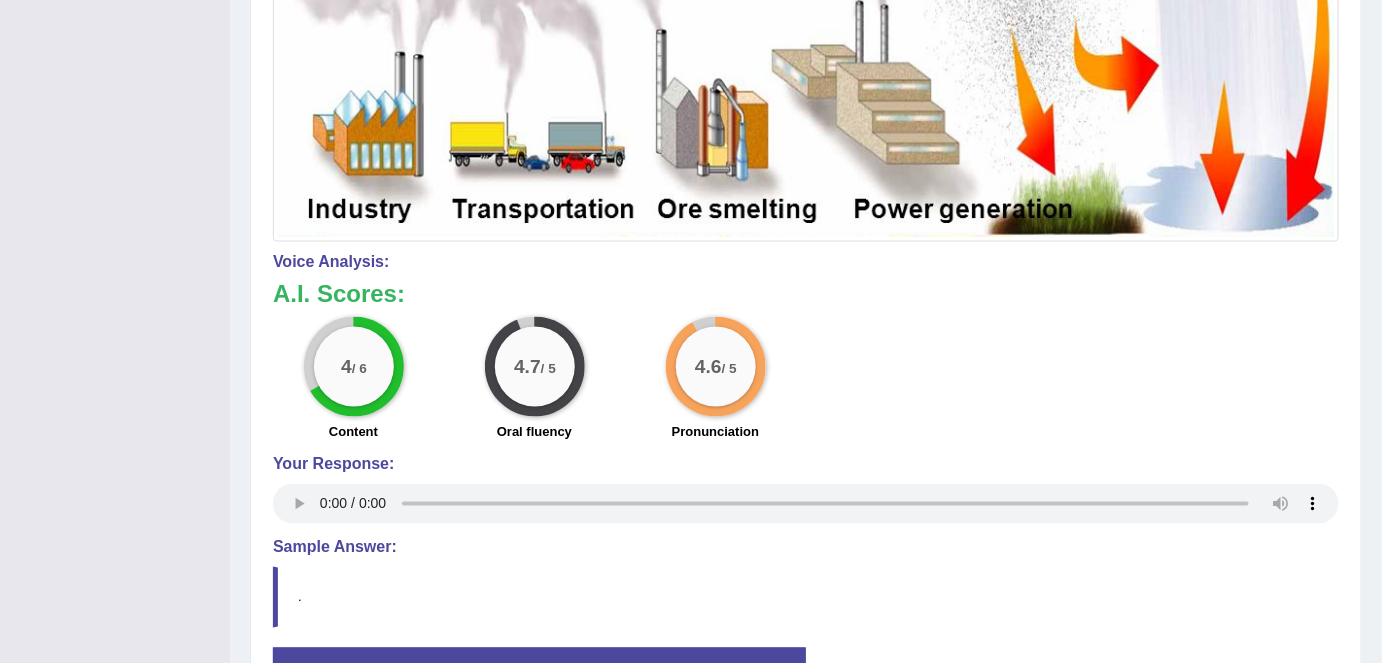 scroll, scrollTop: 956, scrollLeft: 0, axis: vertical 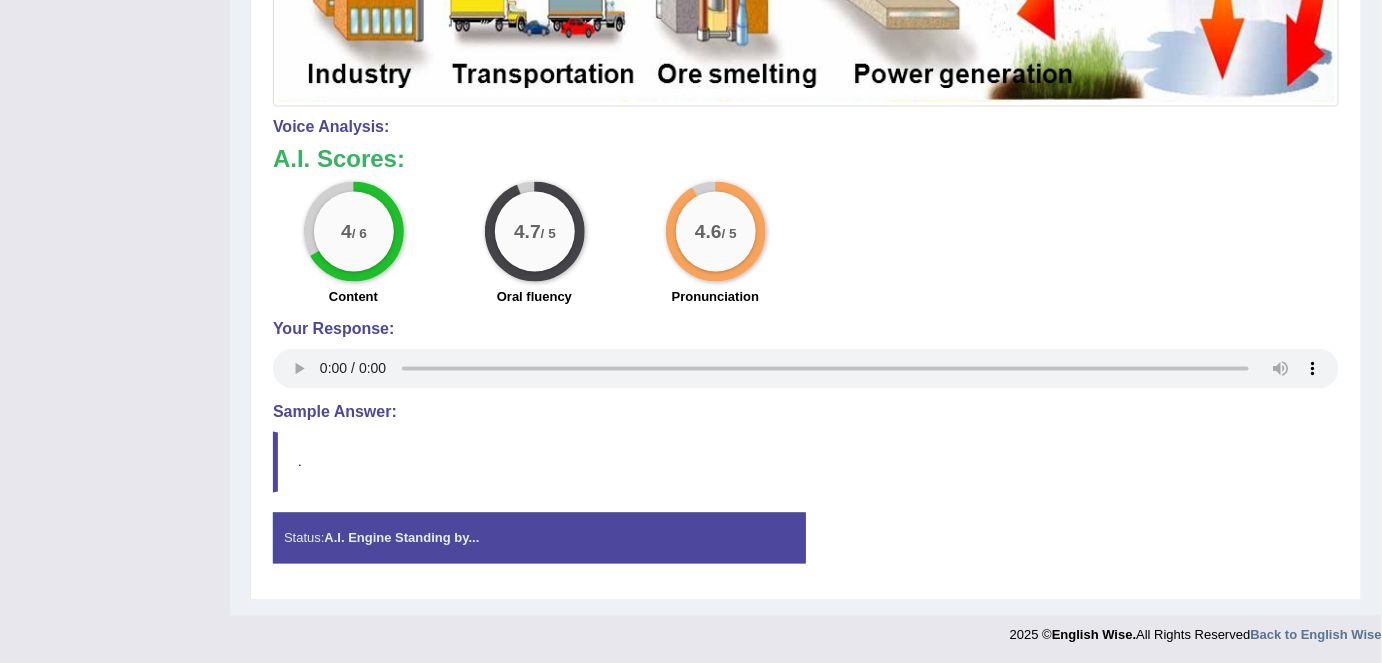 click on "4.6  / 5              Pronunciation" at bounding box center [715, 246] 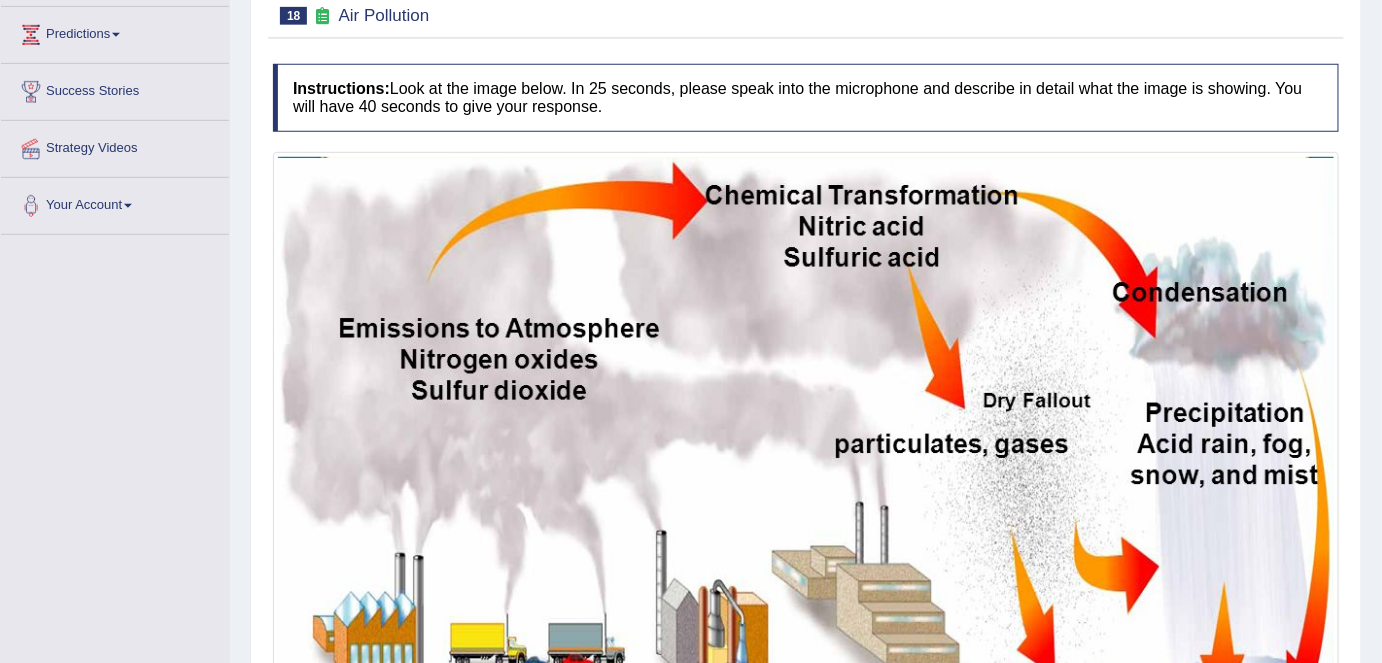 scroll, scrollTop: 0, scrollLeft: 0, axis: both 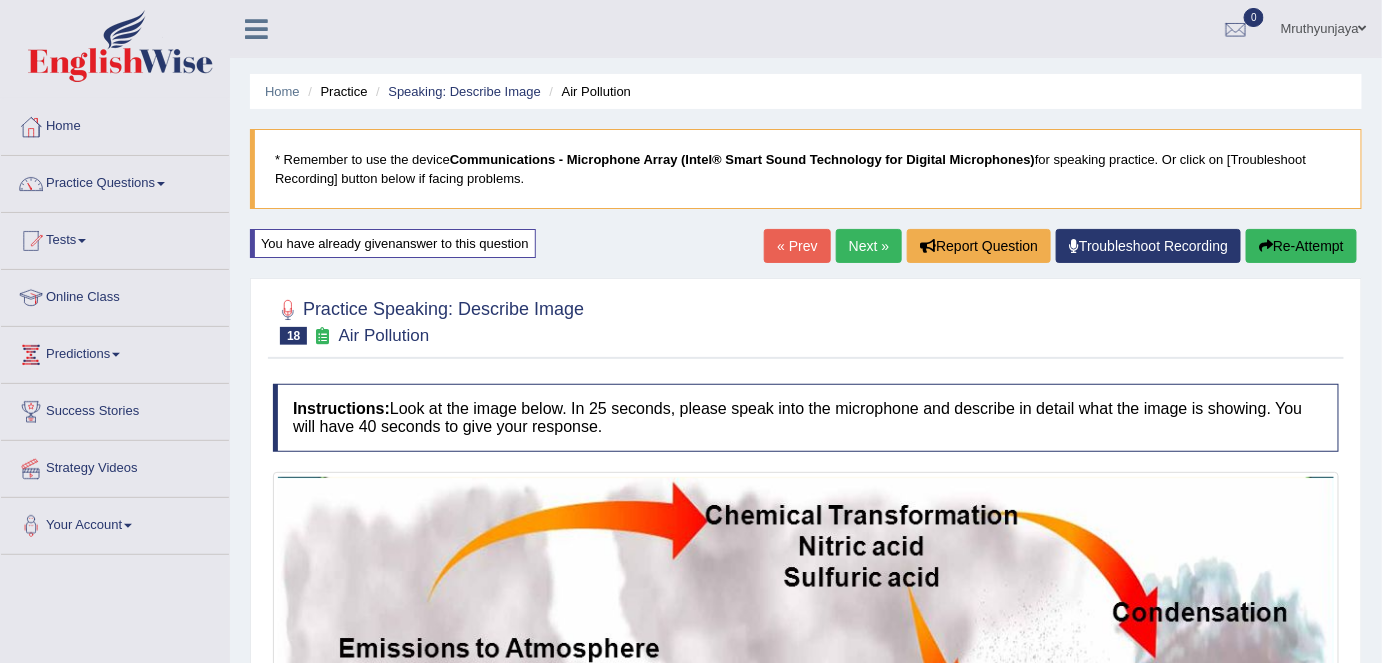 click on "Next »" at bounding box center [869, 246] 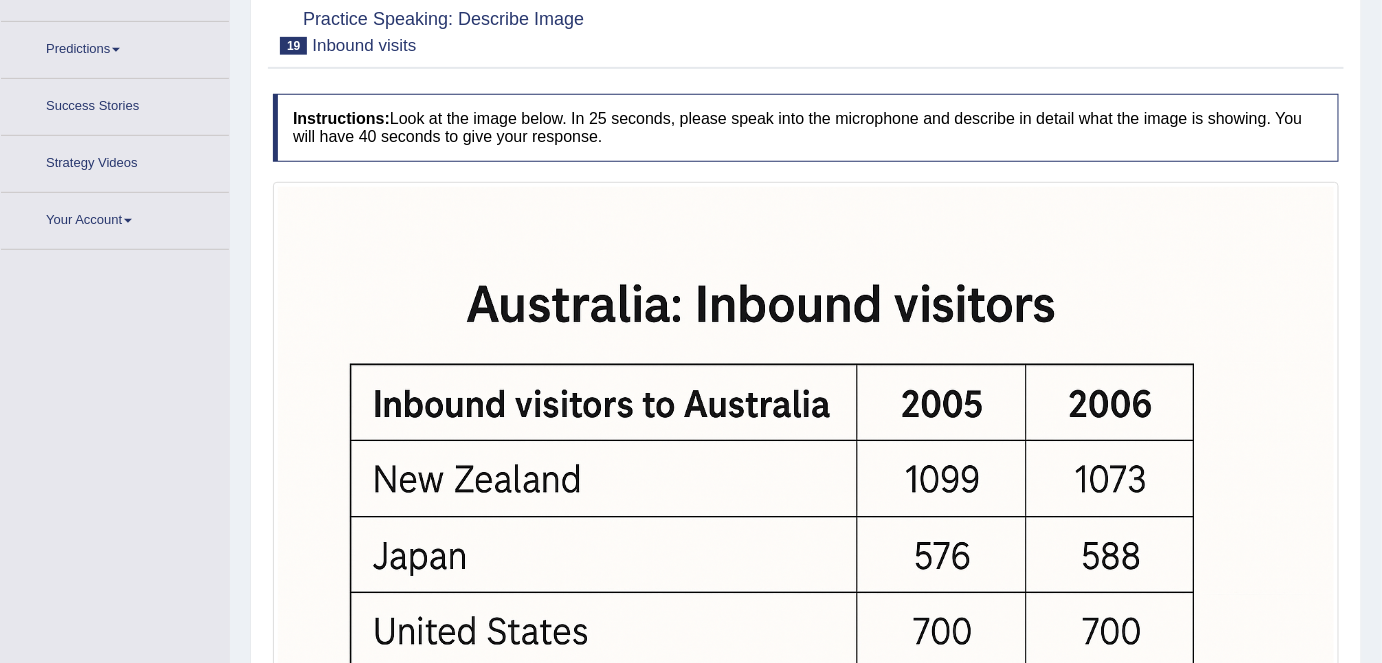 scroll, scrollTop: 81, scrollLeft: 0, axis: vertical 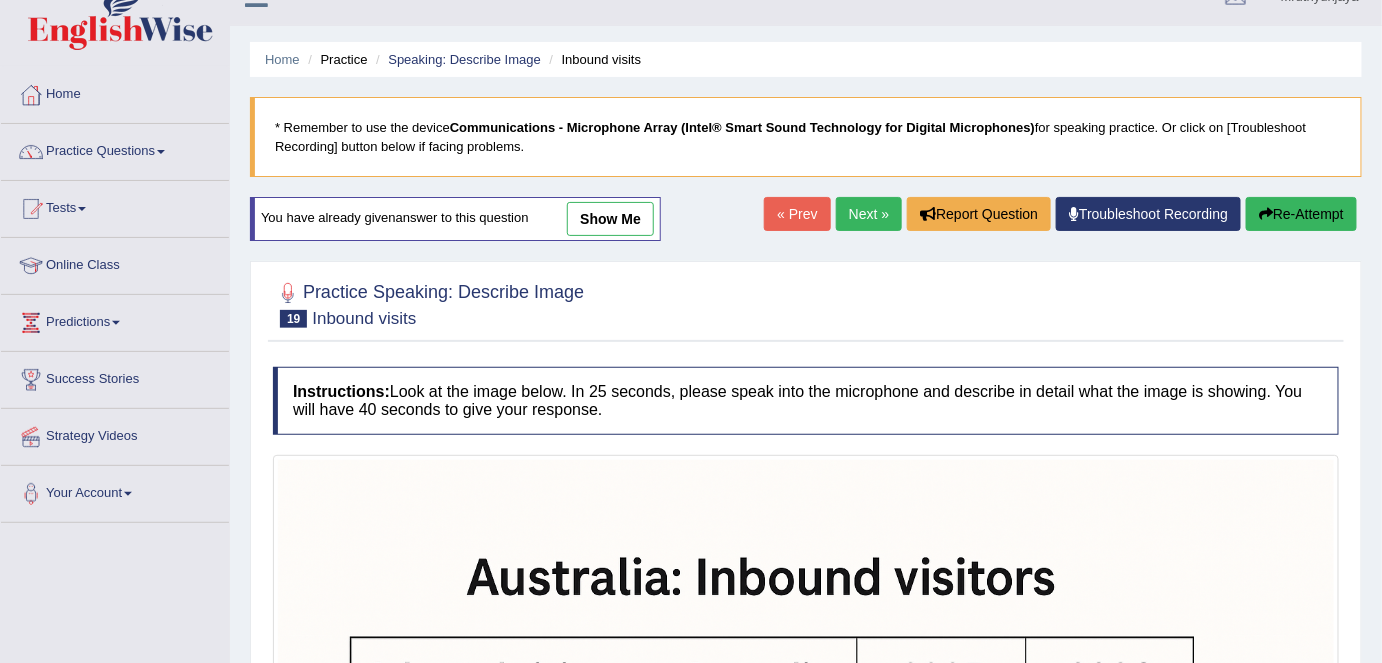 click on "show me" at bounding box center (610, 219) 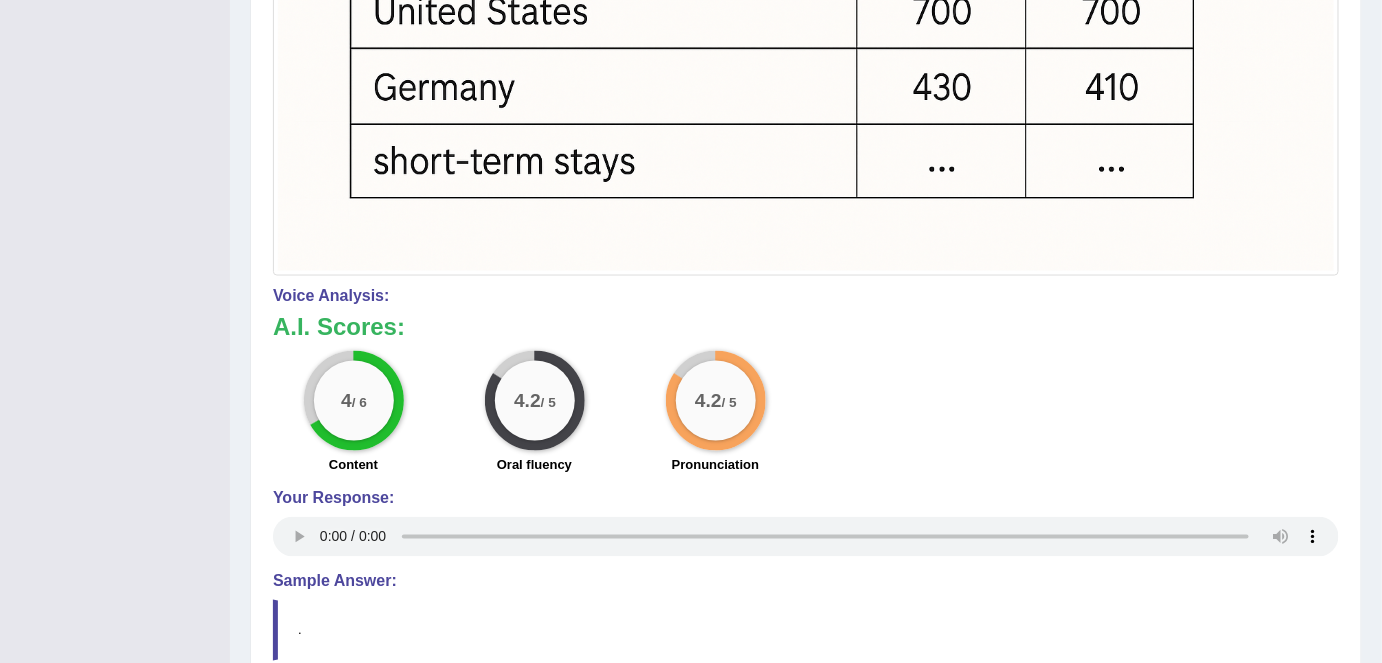 scroll, scrollTop: 941, scrollLeft: 0, axis: vertical 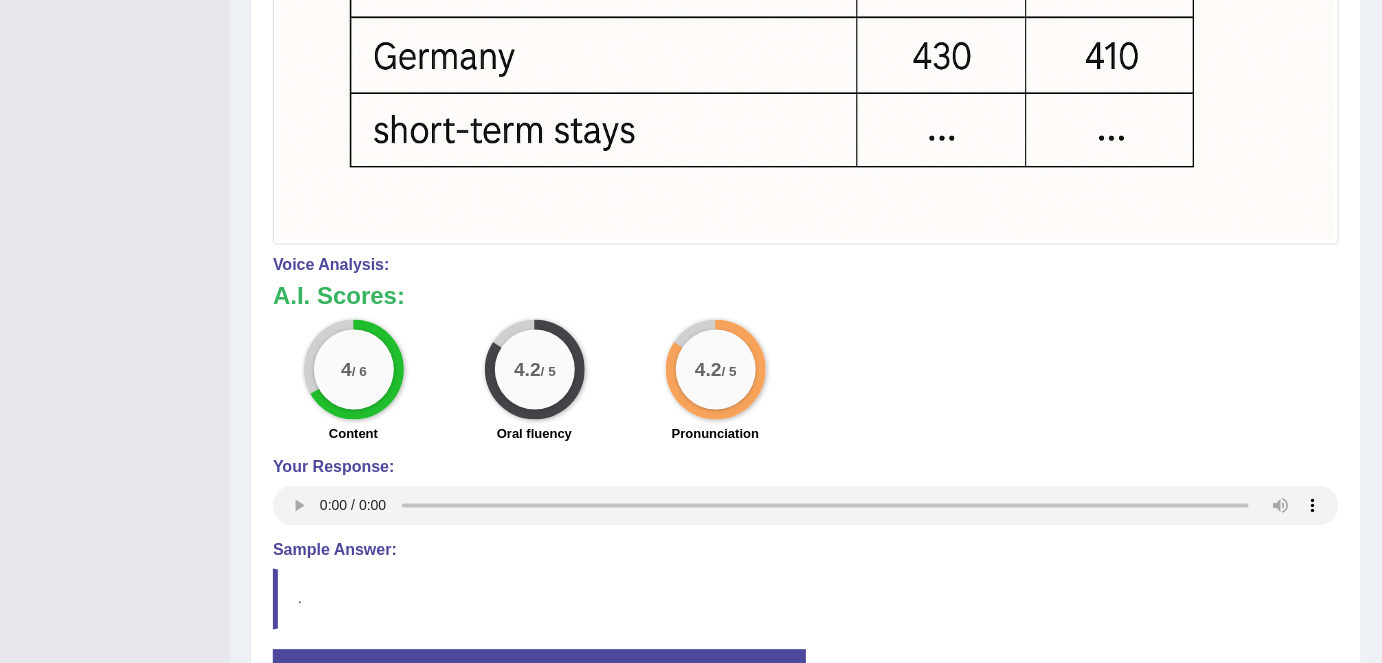 click on "4  / 6" at bounding box center (354, 370) 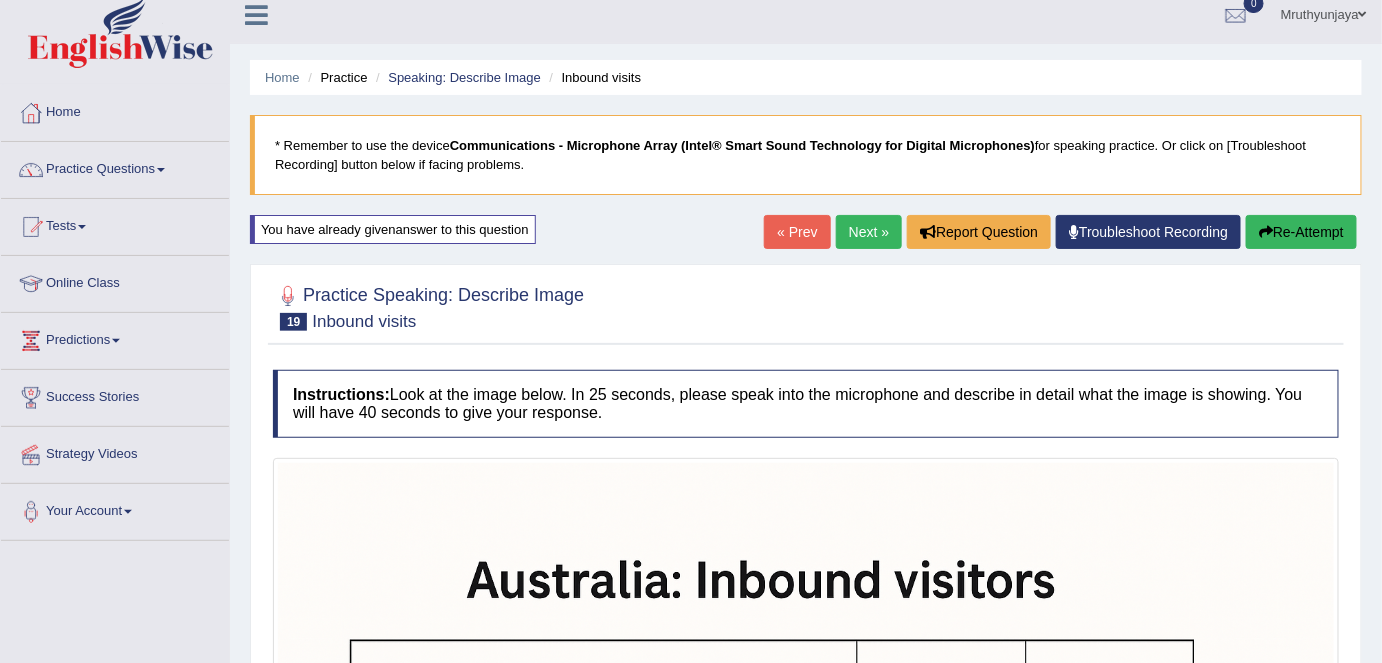 scroll, scrollTop: 0, scrollLeft: 0, axis: both 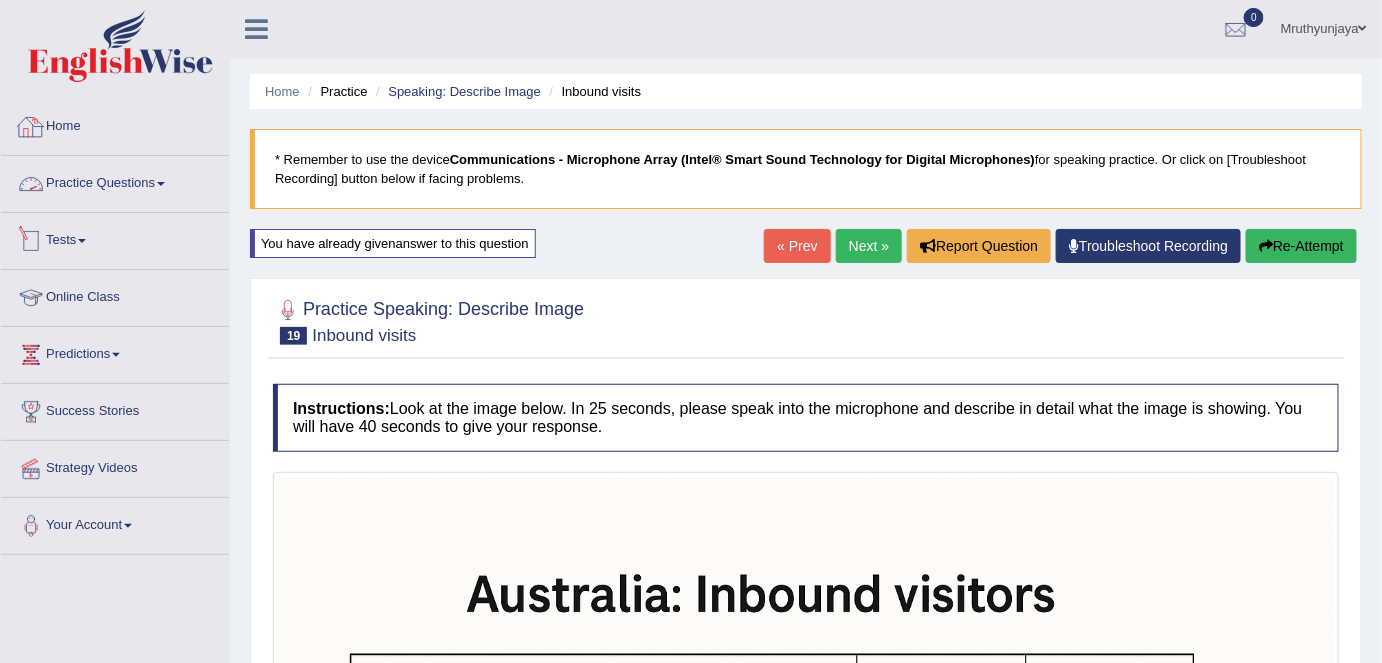 click on "Practice Questions" at bounding box center (115, 181) 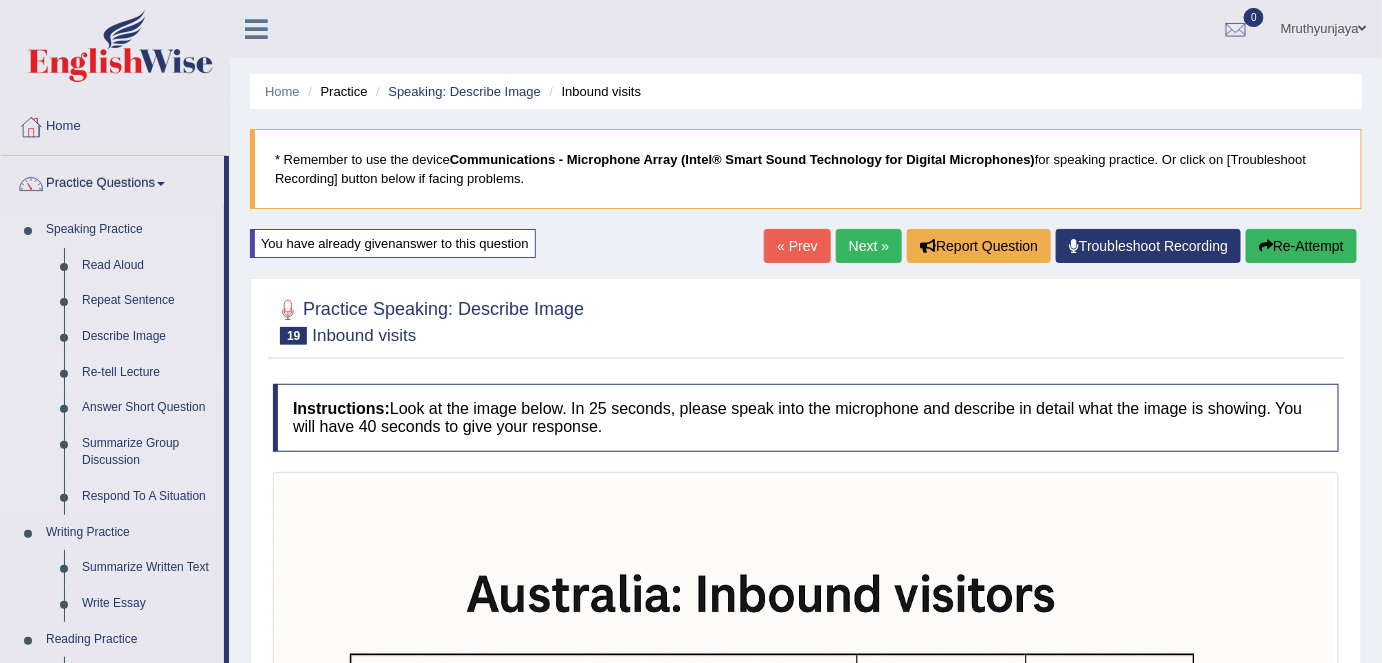 click on "Re-tell Lecture" at bounding box center [148, 373] 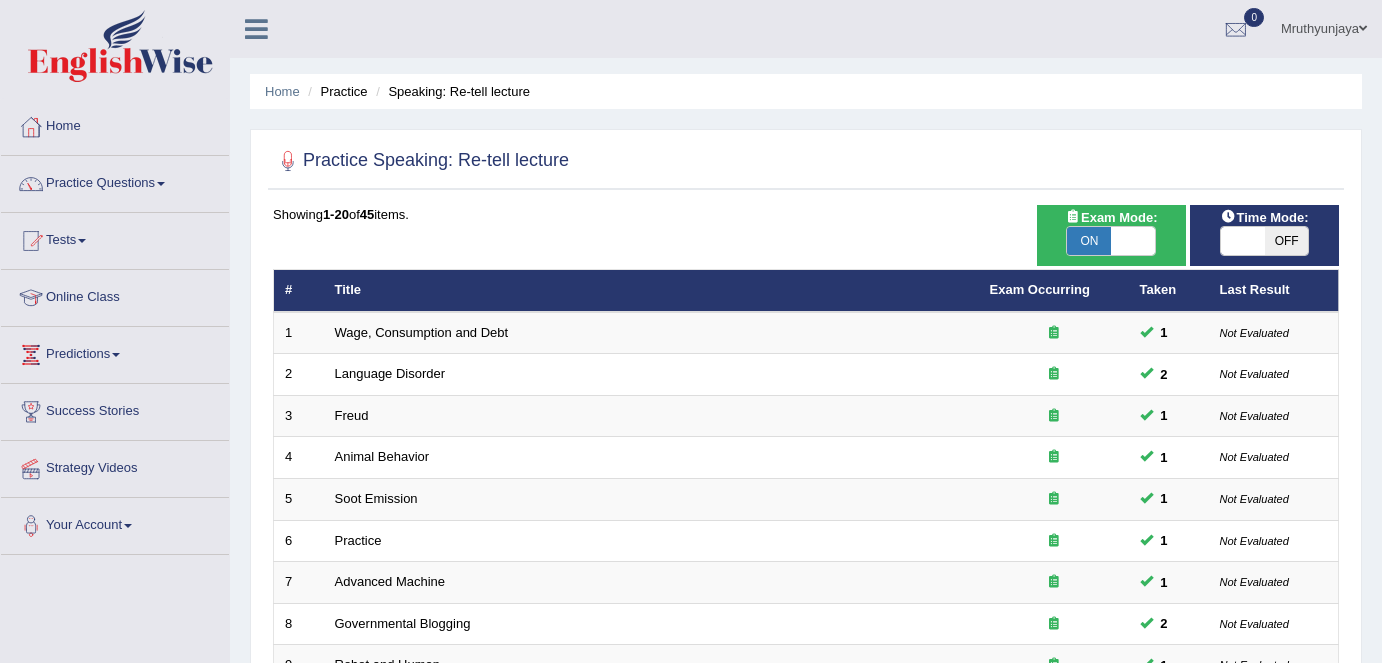scroll, scrollTop: 0, scrollLeft: 0, axis: both 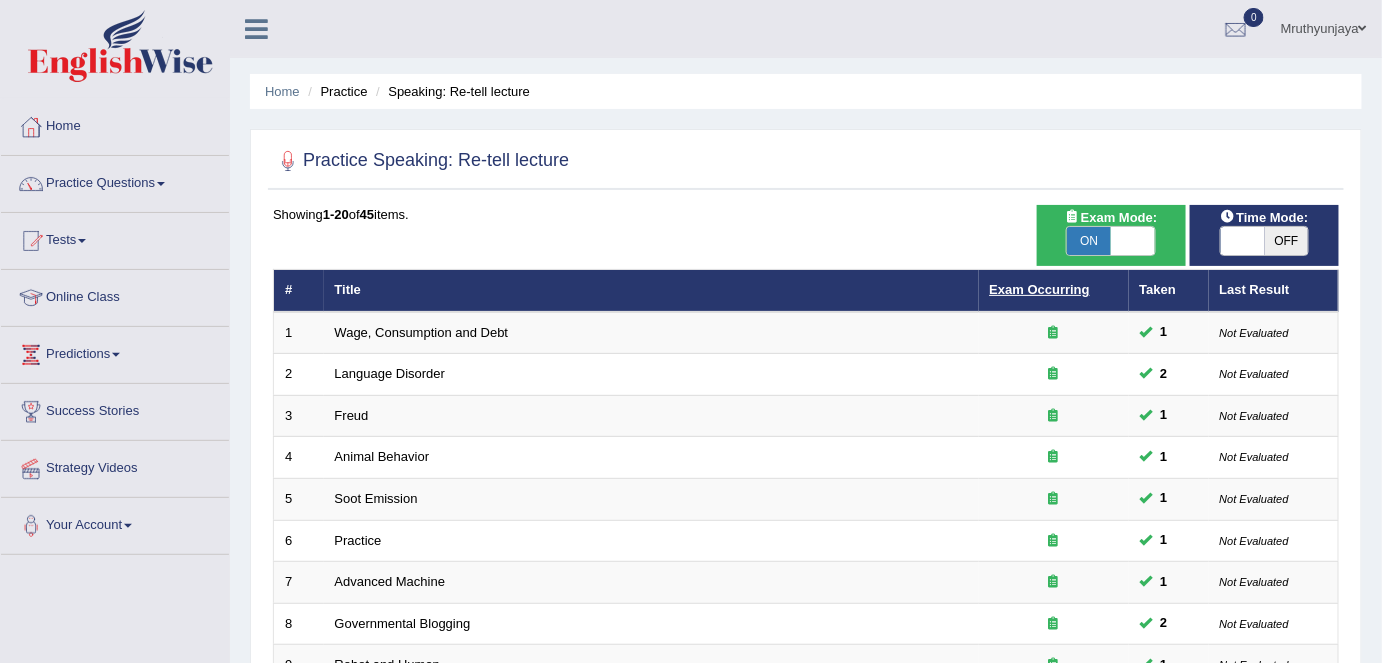 click on "Exam Occurring" at bounding box center (1040, 289) 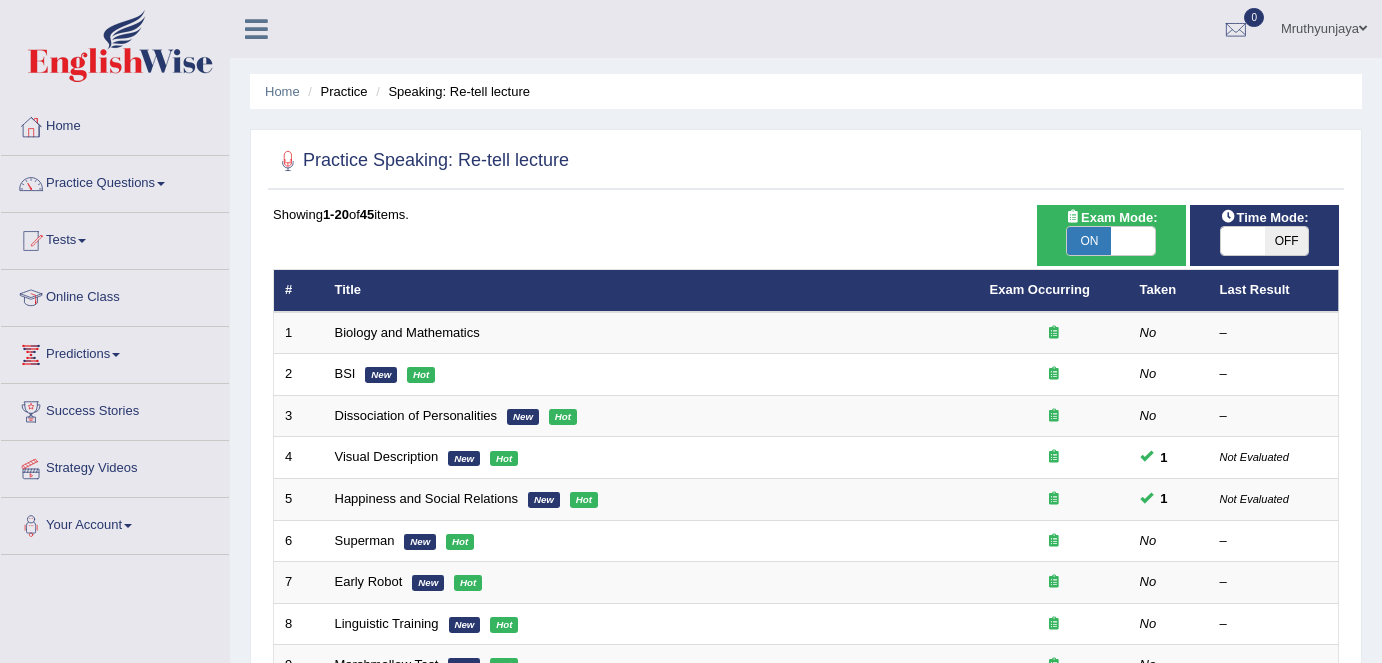 scroll, scrollTop: 0, scrollLeft: 0, axis: both 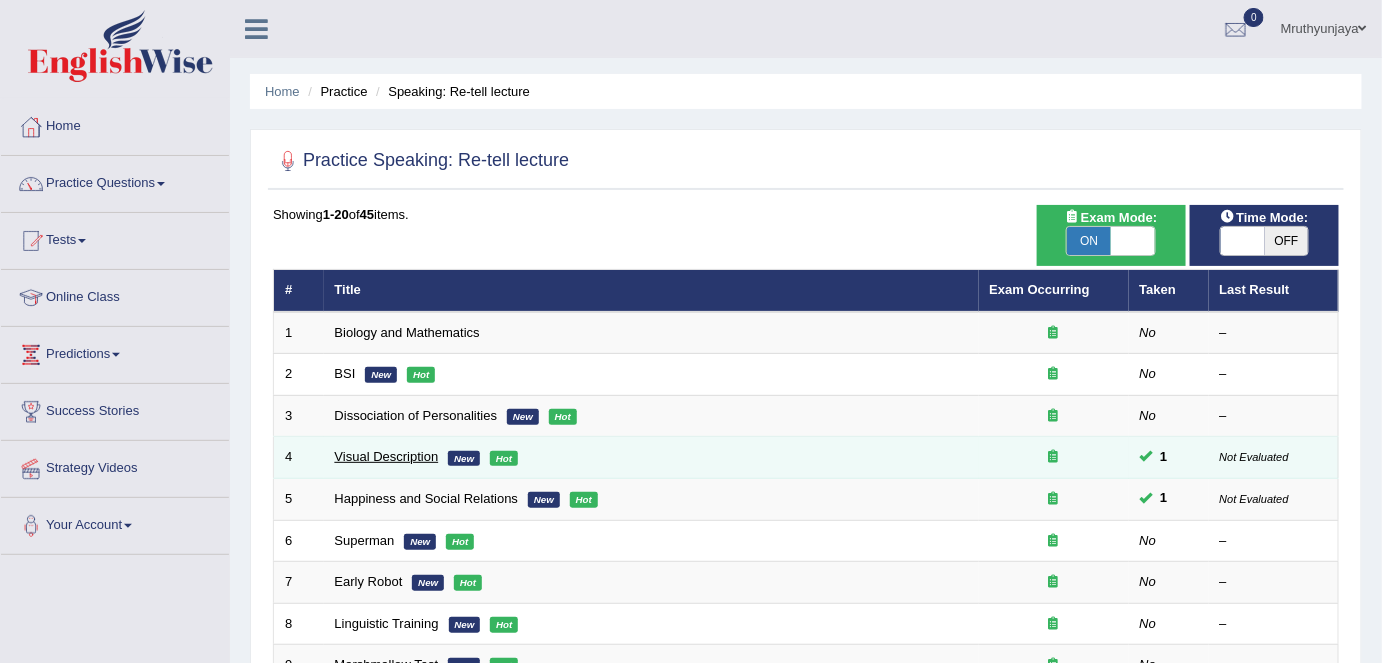 click on "Visual Description" at bounding box center [387, 456] 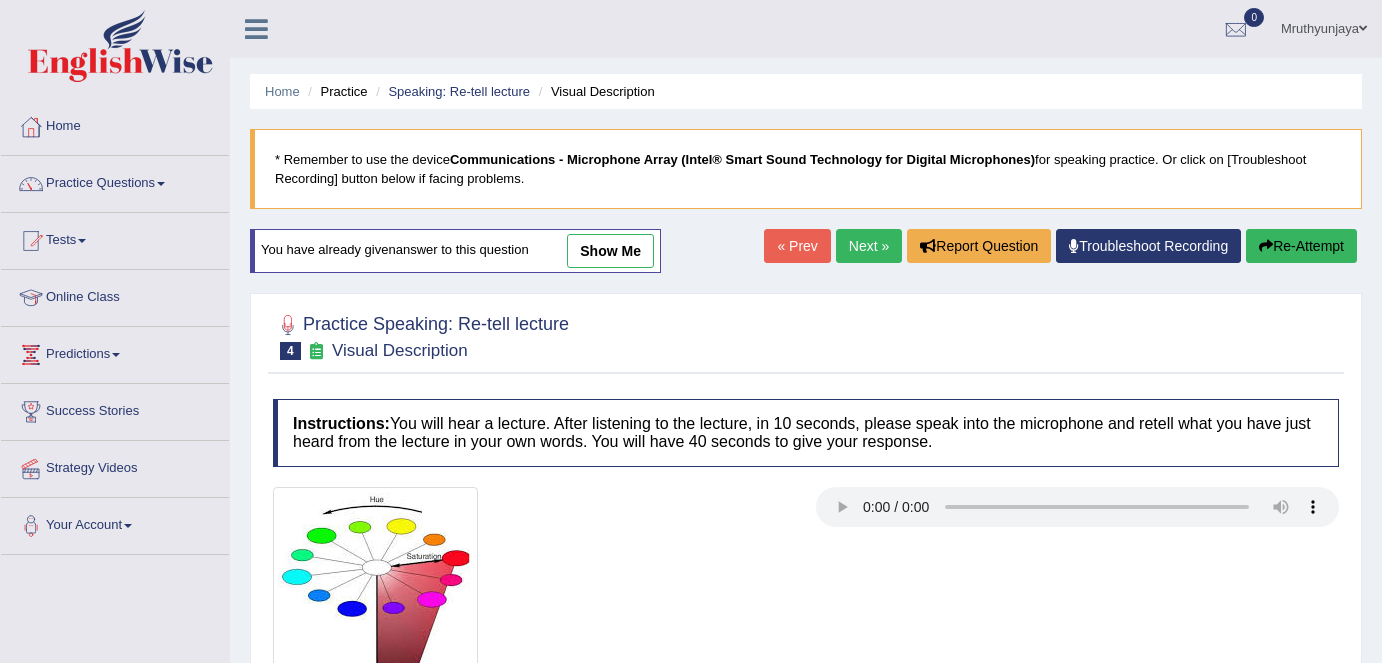 scroll, scrollTop: 0, scrollLeft: 0, axis: both 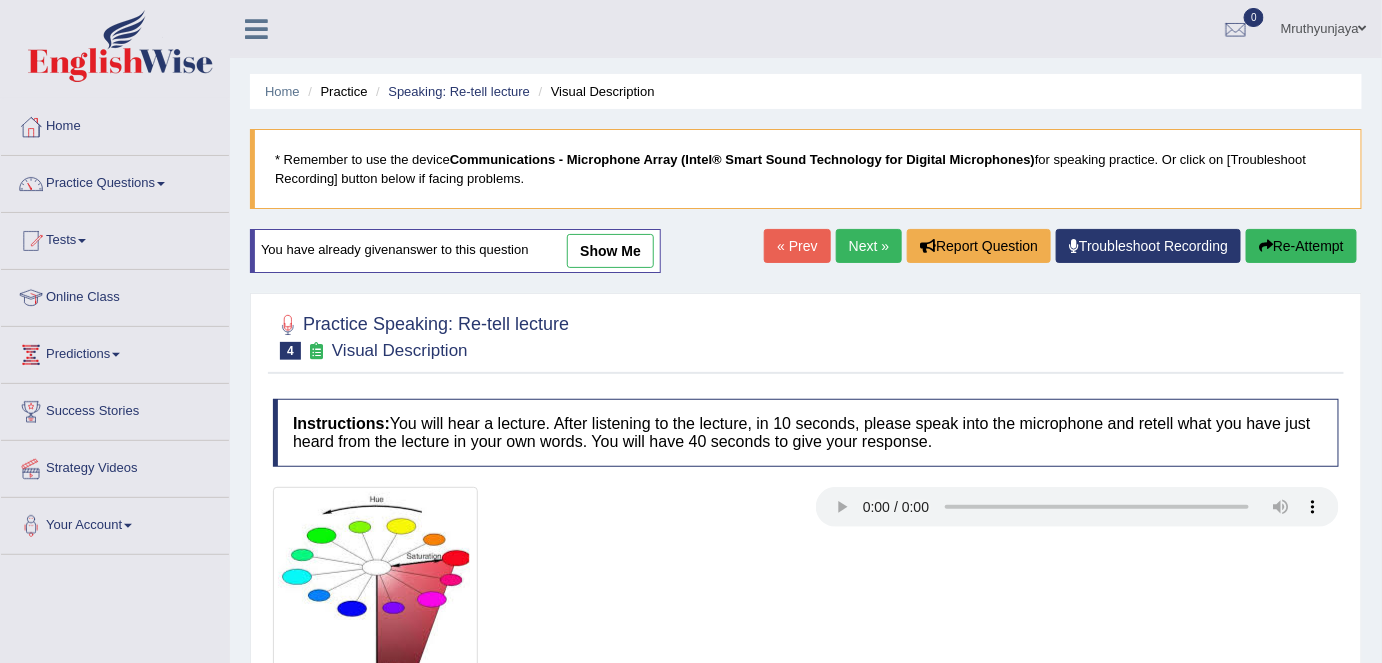 click on "show me" at bounding box center [610, 251] 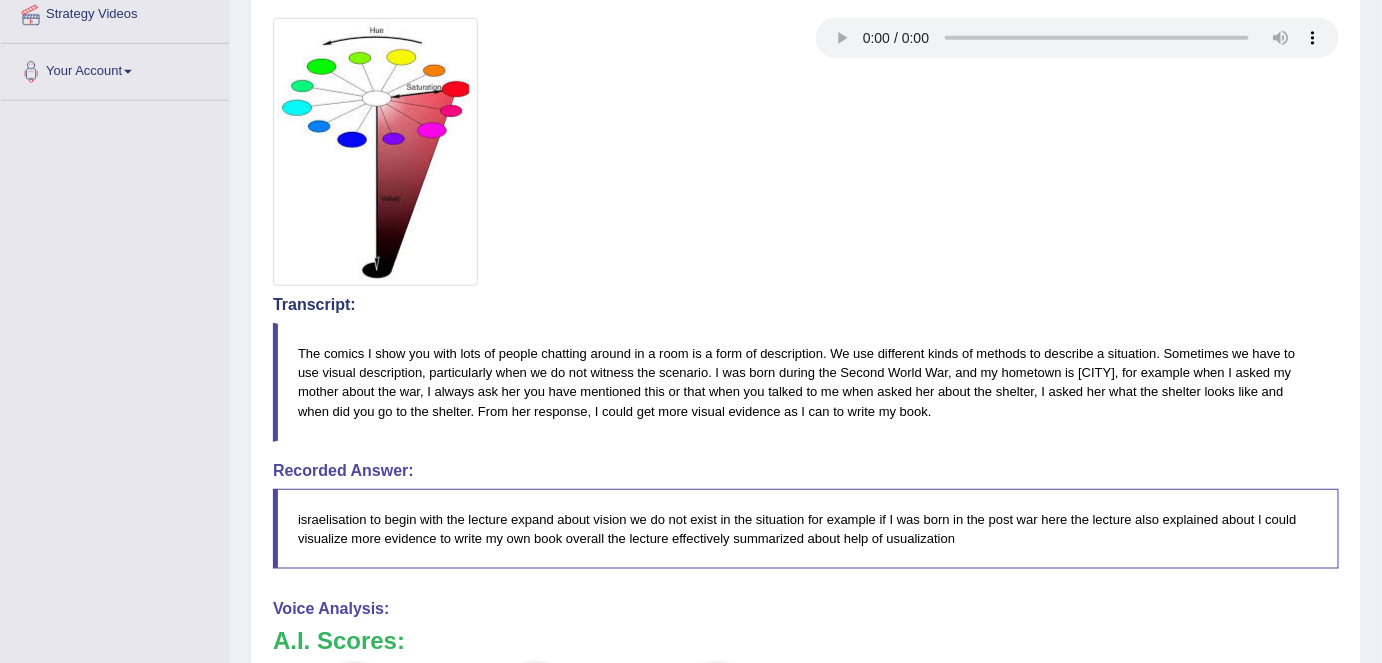 scroll, scrollTop: 909, scrollLeft: 0, axis: vertical 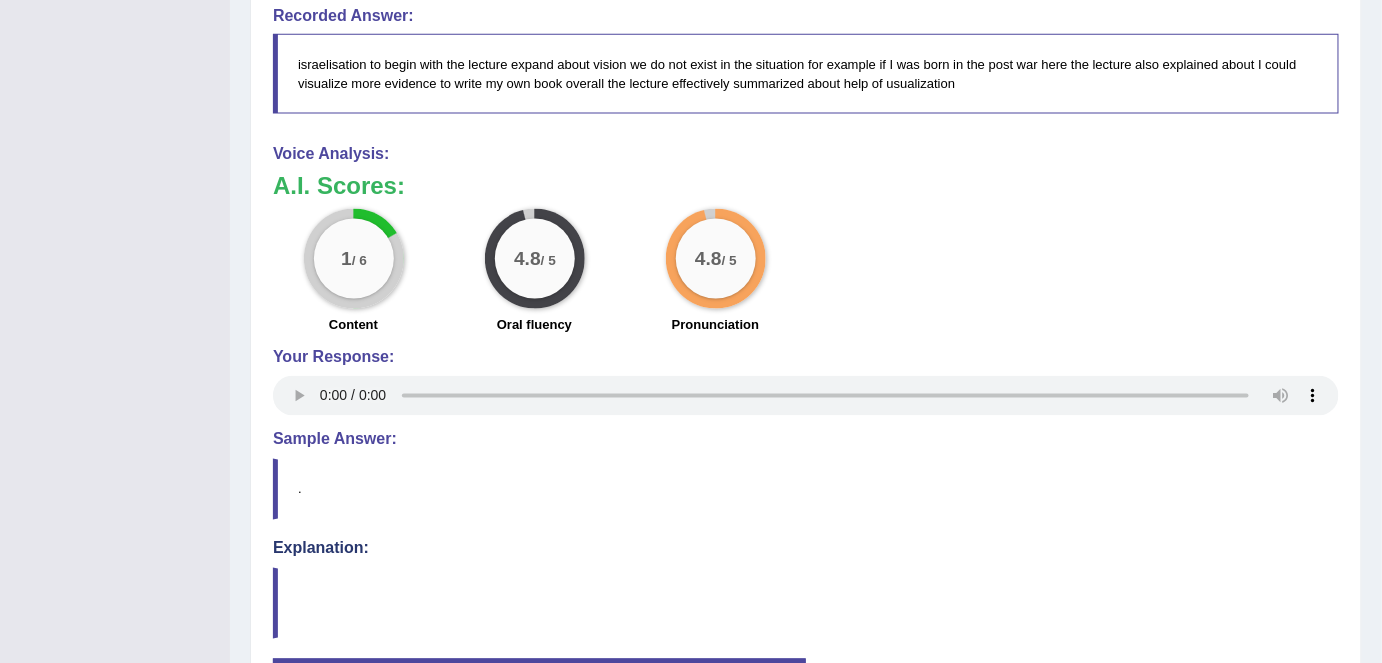 click on "A.I. Scores:
1  / 6              Content
4.8  / 5              Oral fluency
4.8  / 5              Pronunciation" at bounding box center (806, 256) 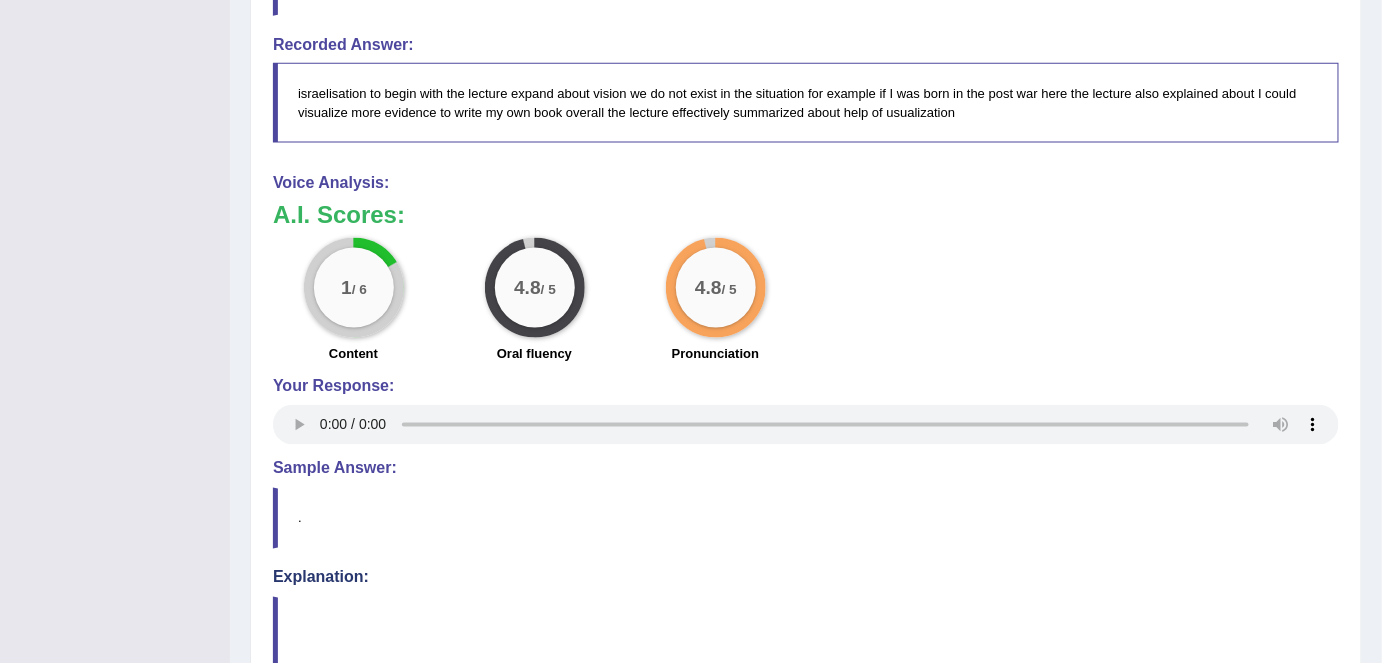 scroll, scrollTop: 909, scrollLeft: 0, axis: vertical 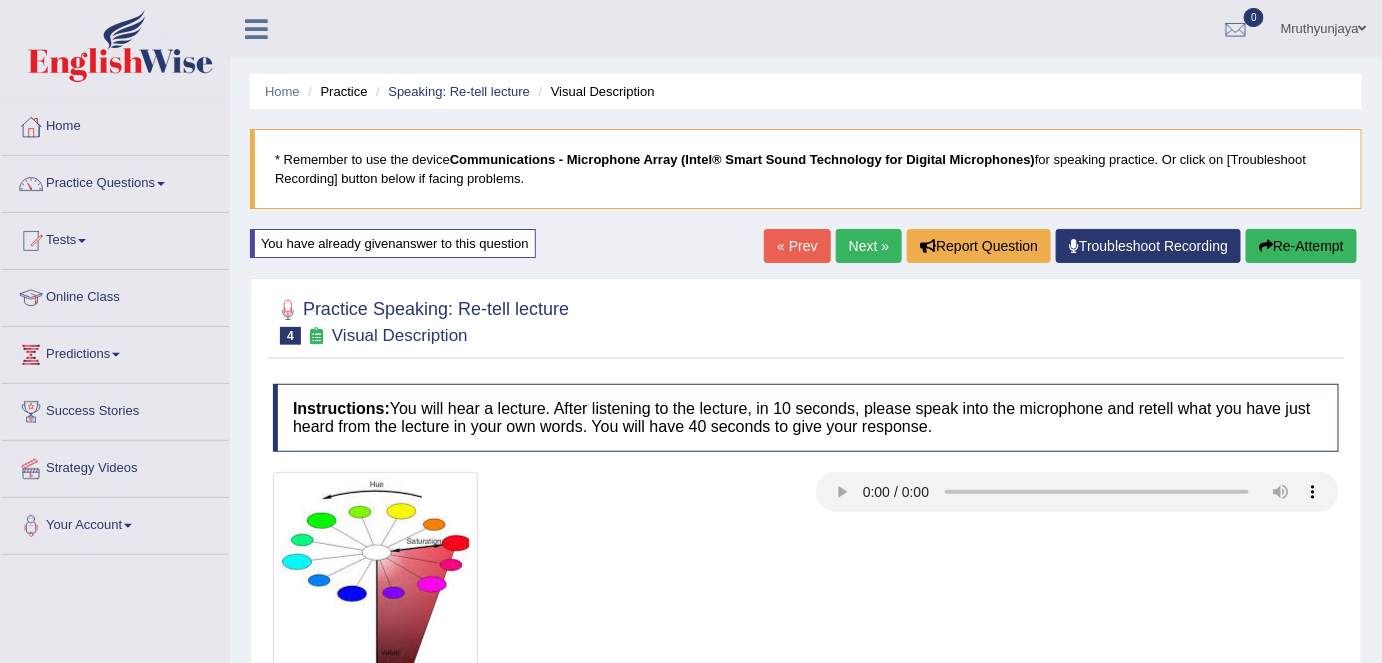 click on "Next »" at bounding box center (869, 246) 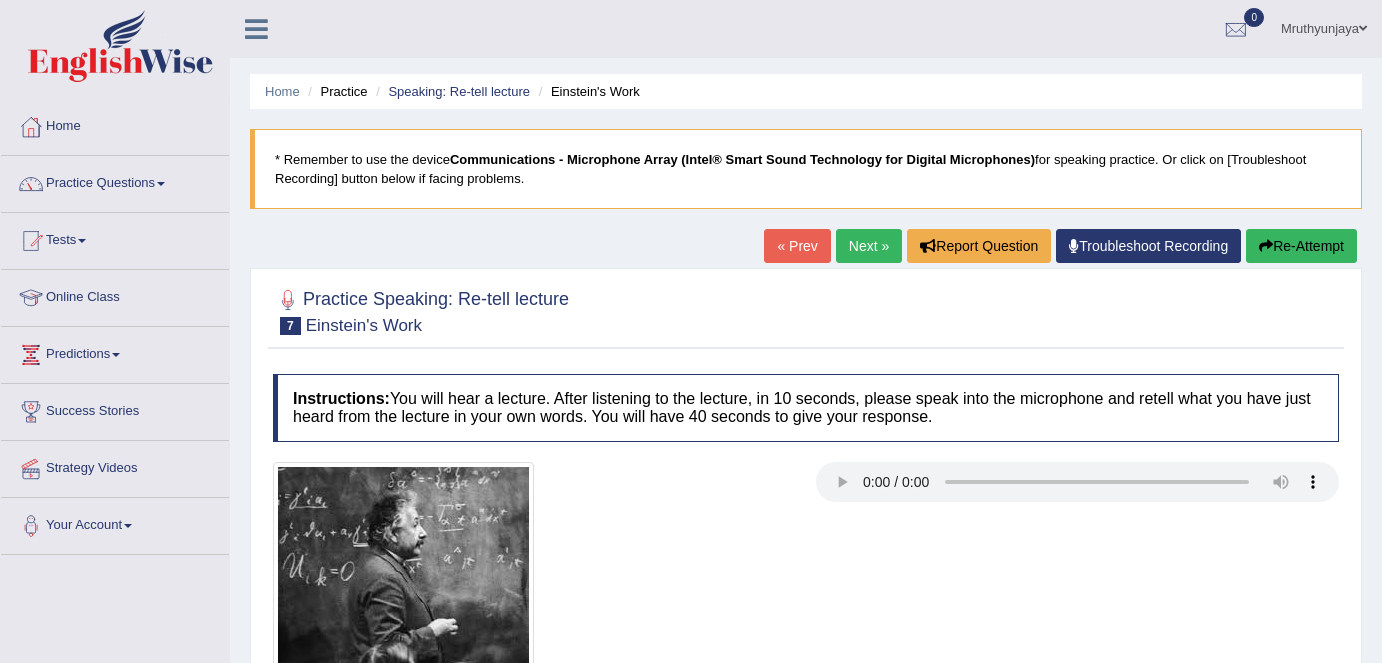 drag, startPoint x: 0, startPoint y: 0, endPoint x: 498, endPoint y: 109, distance: 509.78918 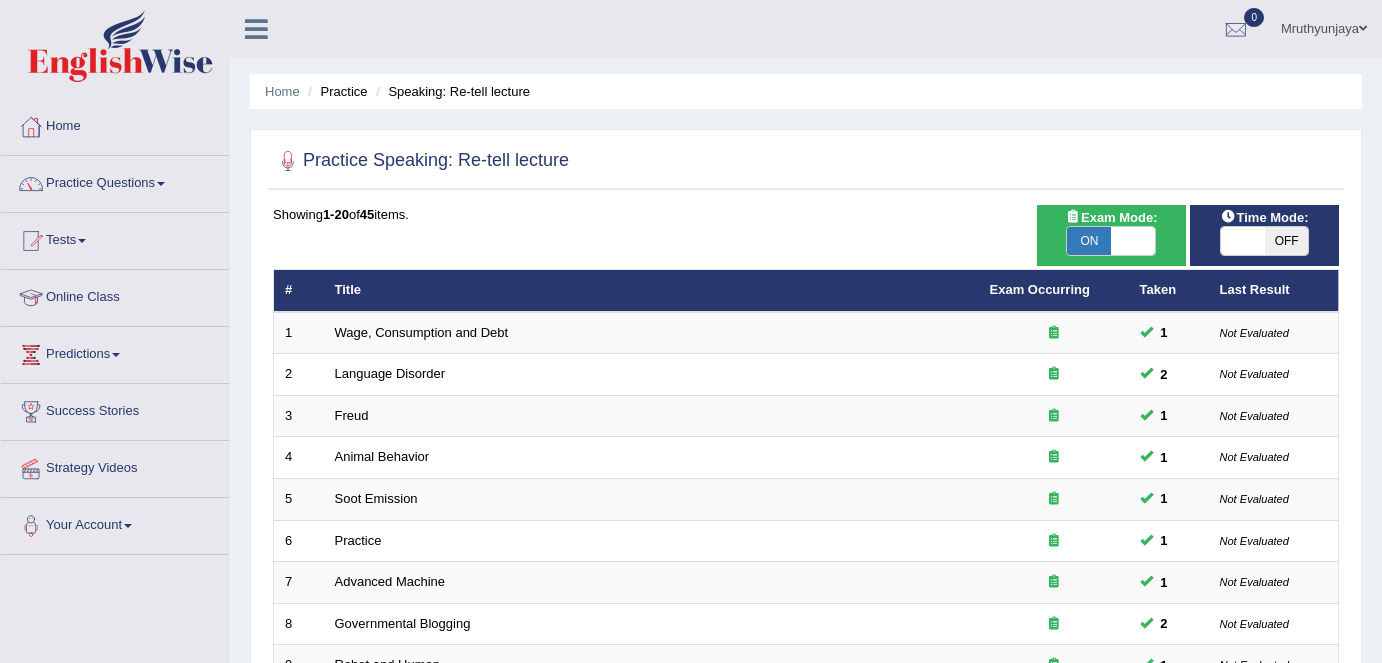 scroll, scrollTop: 0, scrollLeft: 0, axis: both 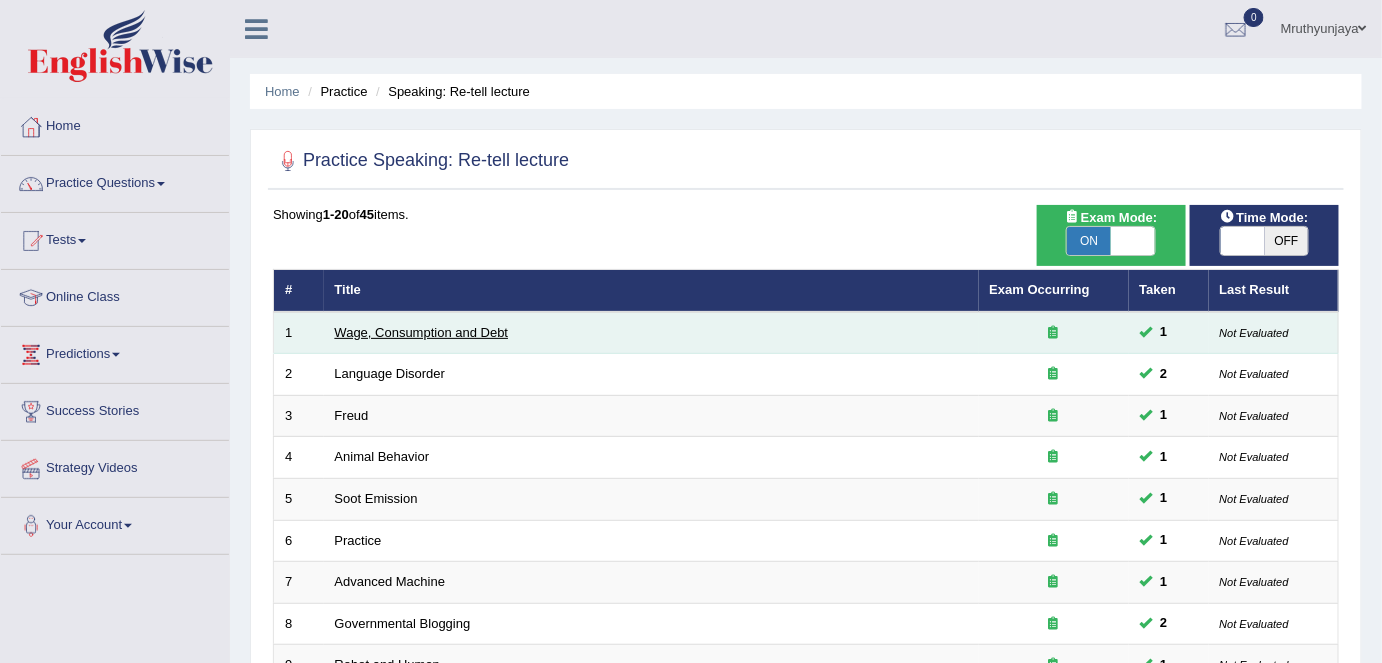 click on "Wage, Consumption and Debt" at bounding box center (422, 332) 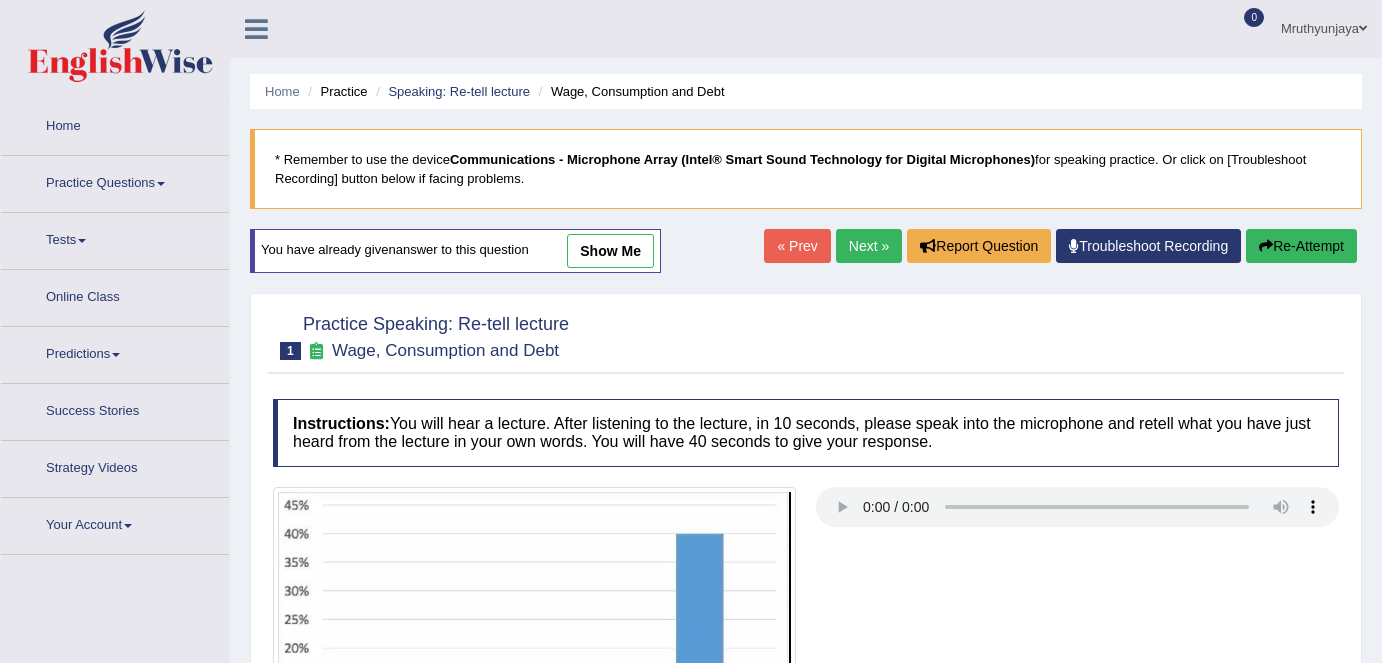 drag, startPoint x: 0, startPoint y: 0, endPoint x: 874, endPoint y: 249, distance: 908.7778 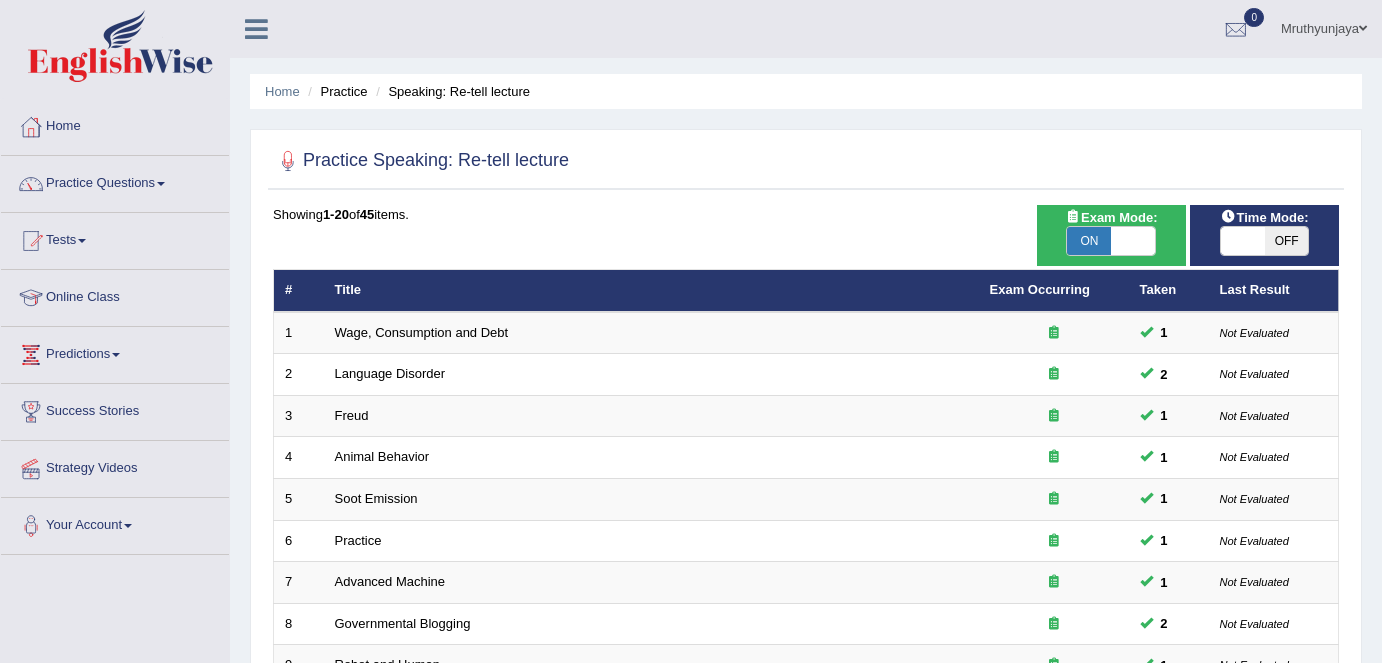 scroll, scrollTop: 652, scrollLeft: 0, axis: vertical 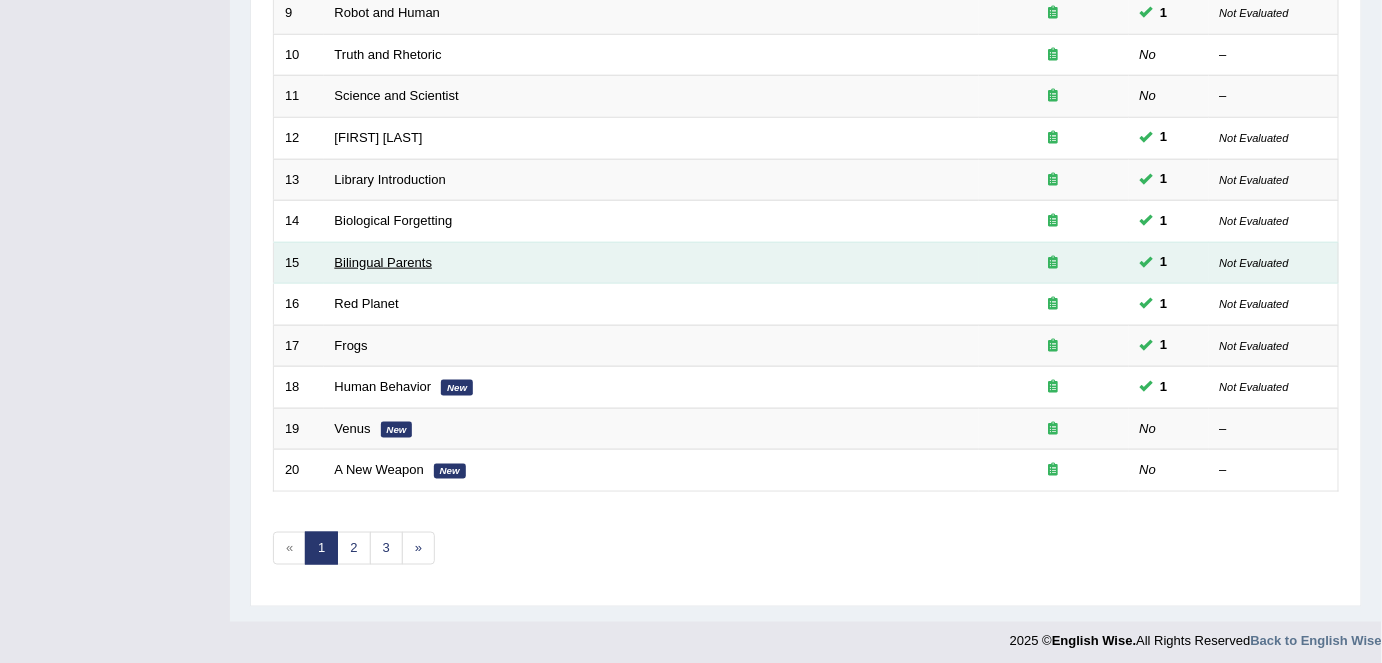 click on "Bilingual Parents" at bounding box center (384, 262) 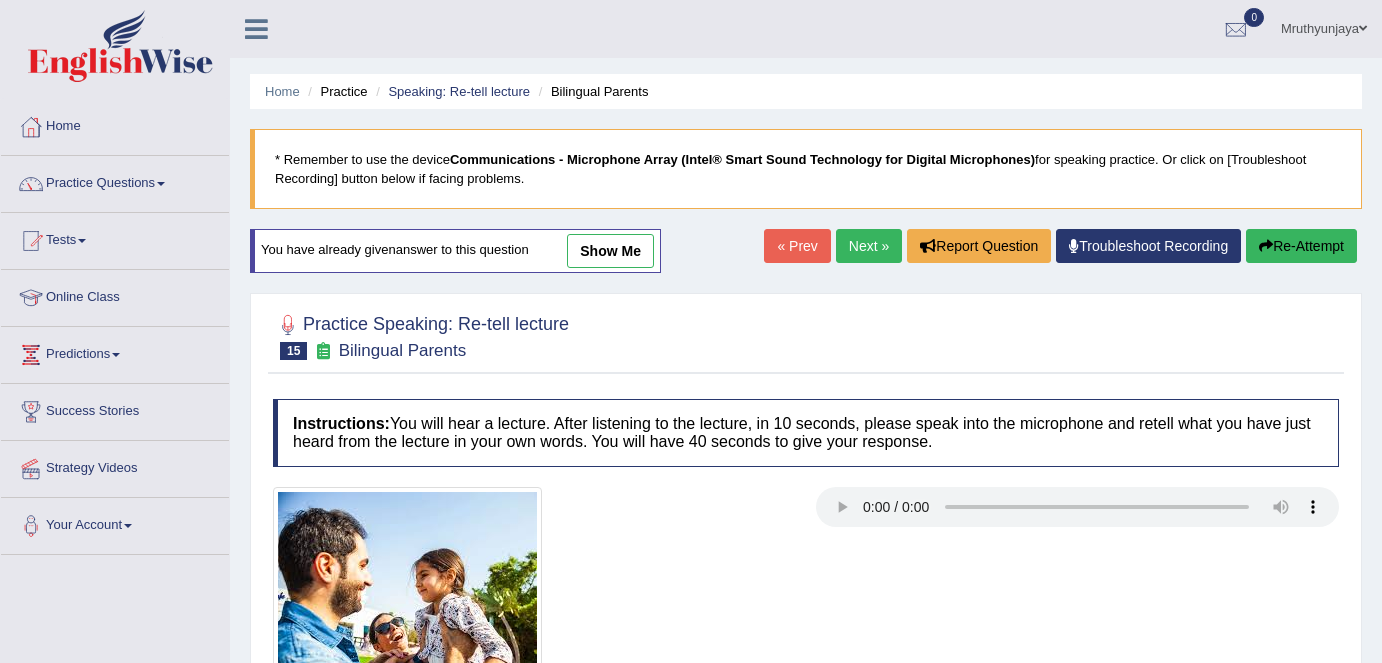 scroll, scrollTop: 0, scrollLeft: 0, axis: both 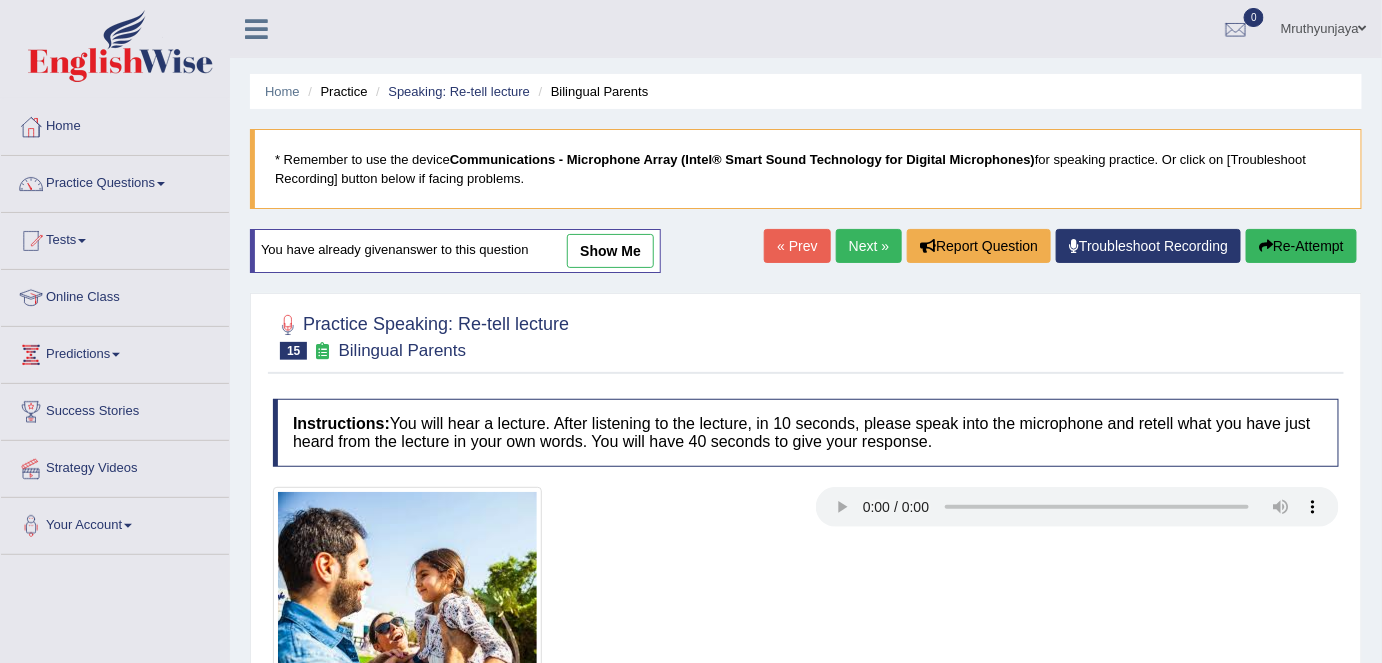 click on "show me" at bounding box center [610, 251] 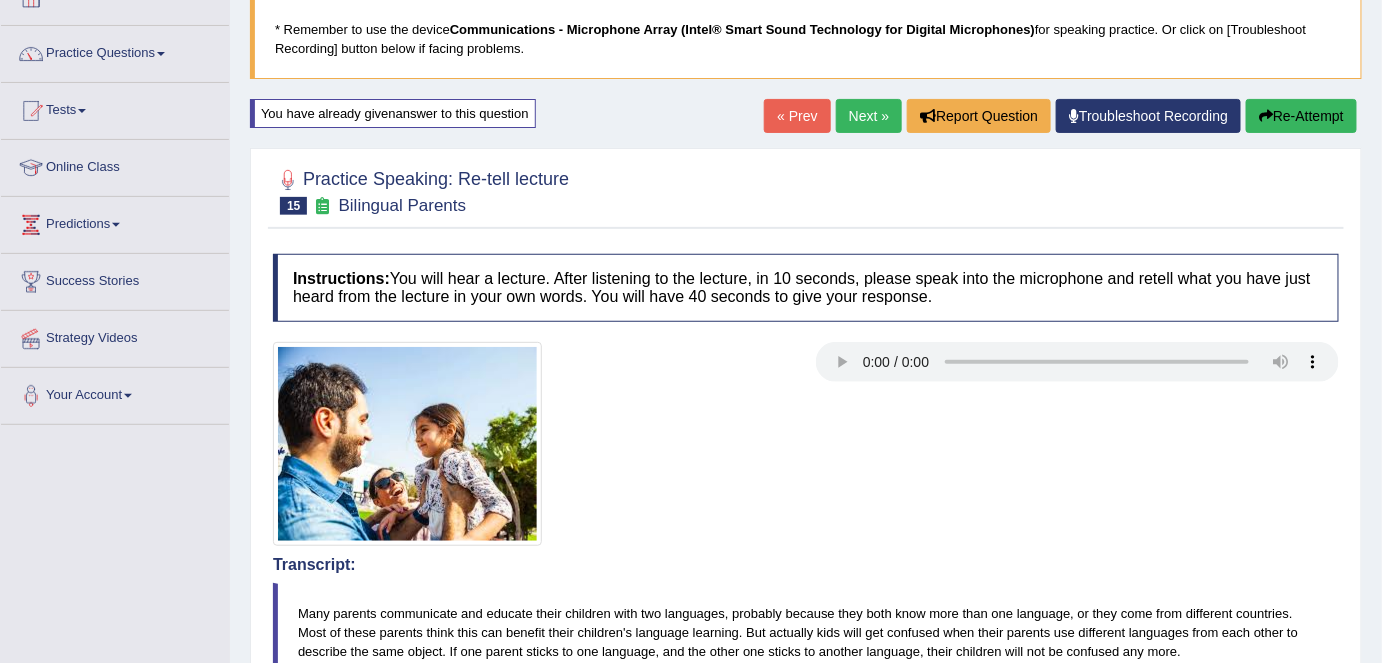 scroll, scrollTop: 0, scrollLeft: 0, axis: both 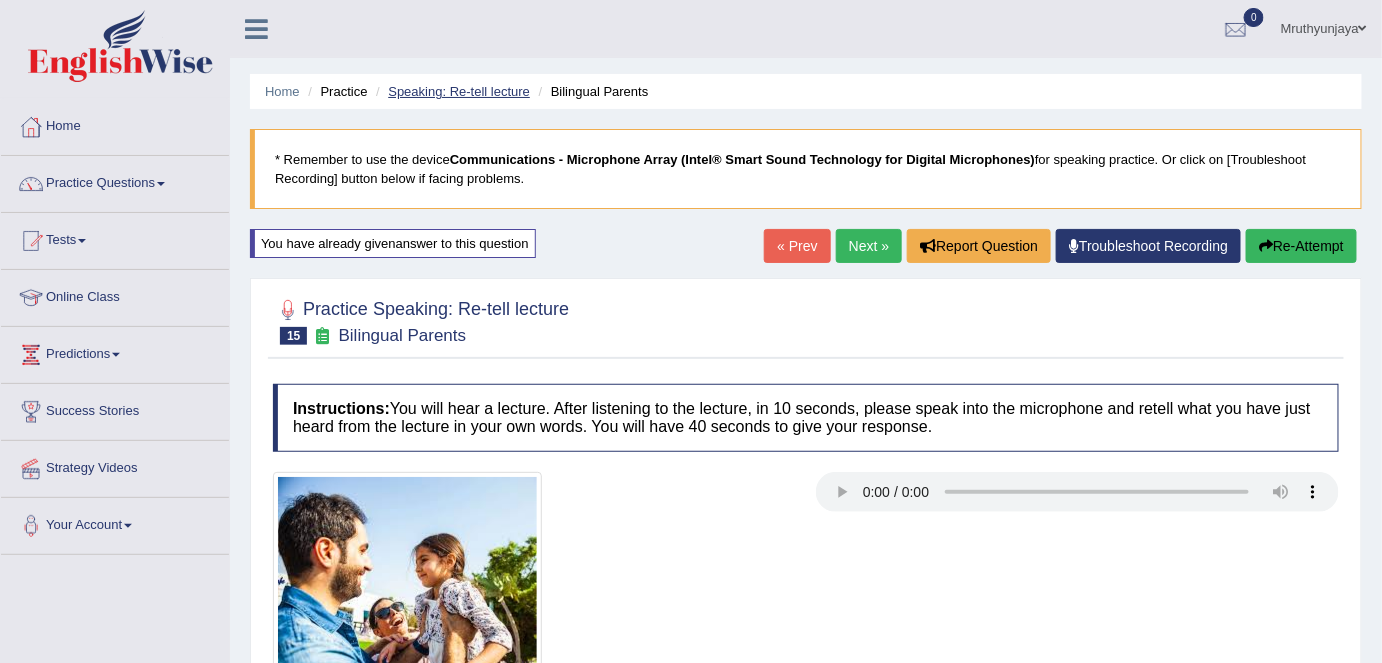 click on "Speaking: Re-tell lecture" at bounding box center [459, 91] 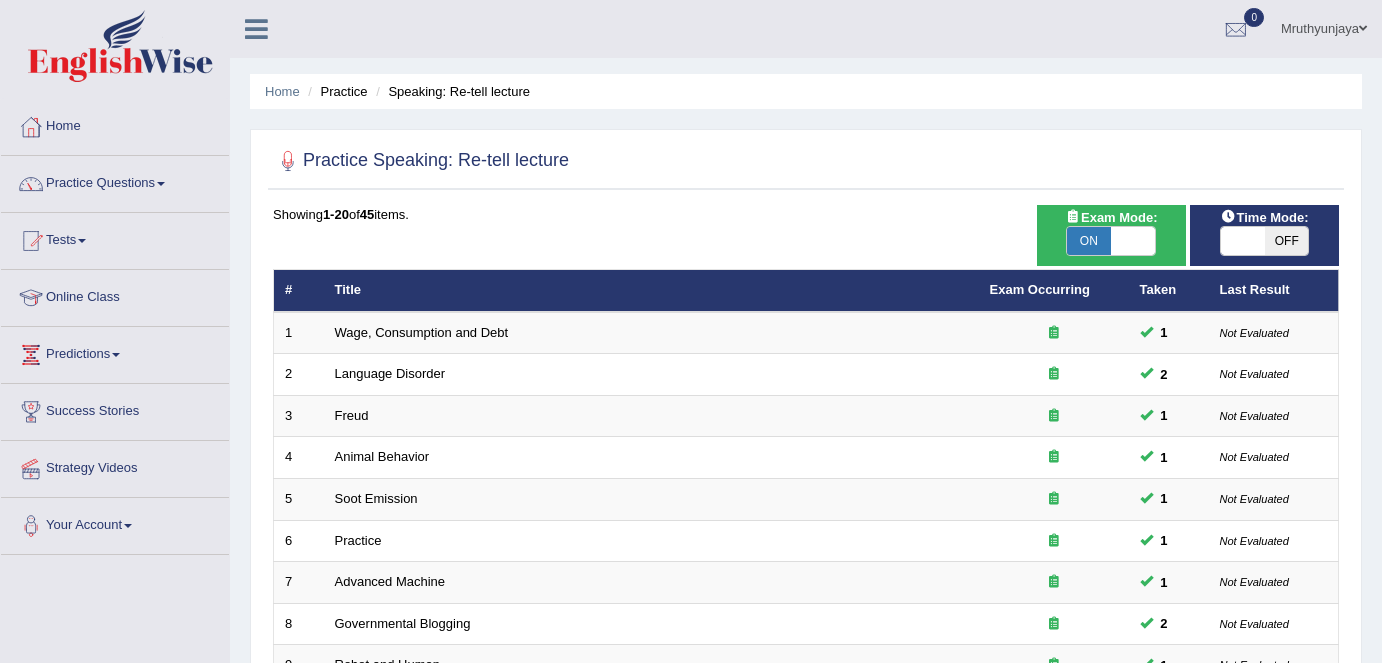 scroll, scrollTop: 652, scrollLeft: 0, axis: vertical 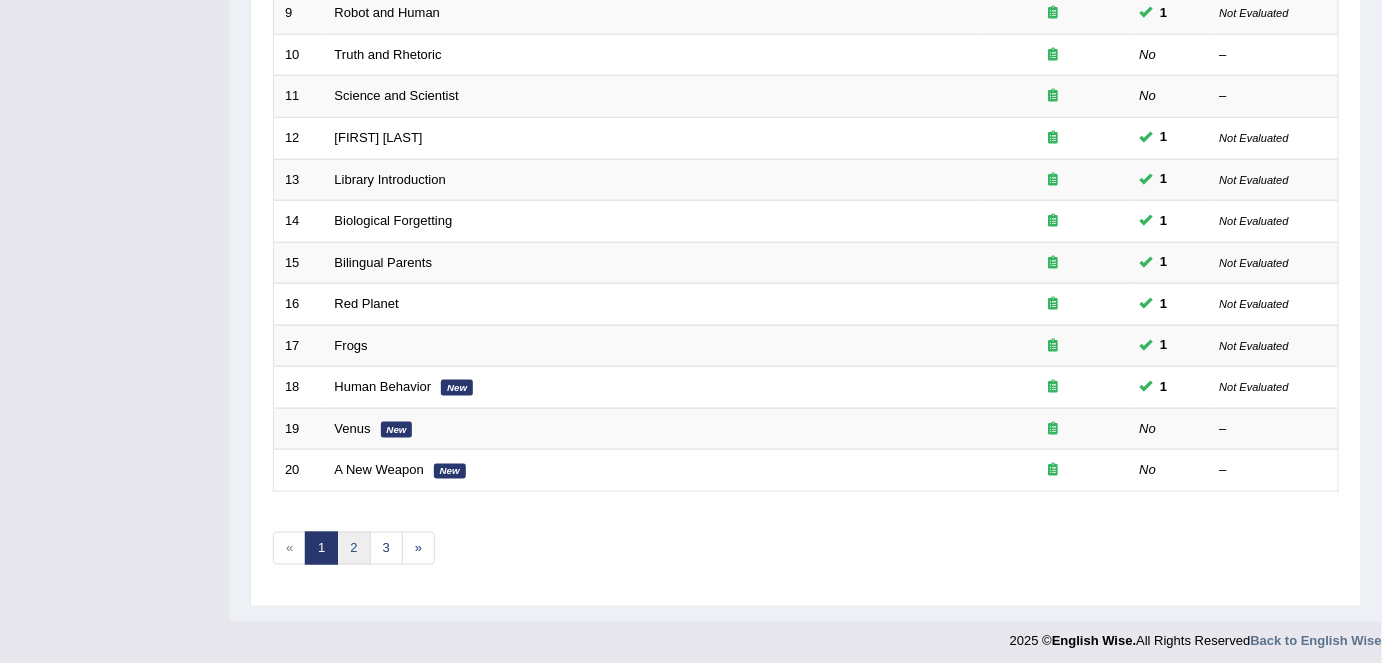 click on "2" at bounding box center [353, 548] 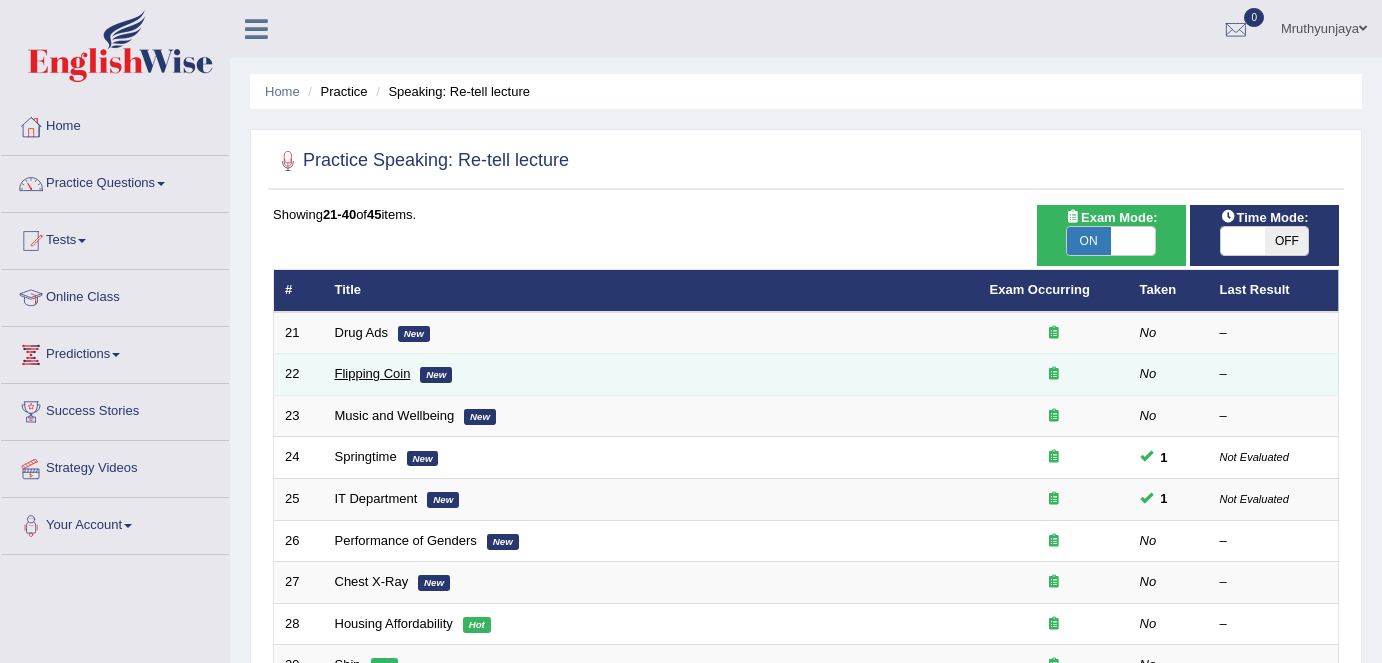 scroll, scrollTop: 0, scrollLeft: 0, axis: both 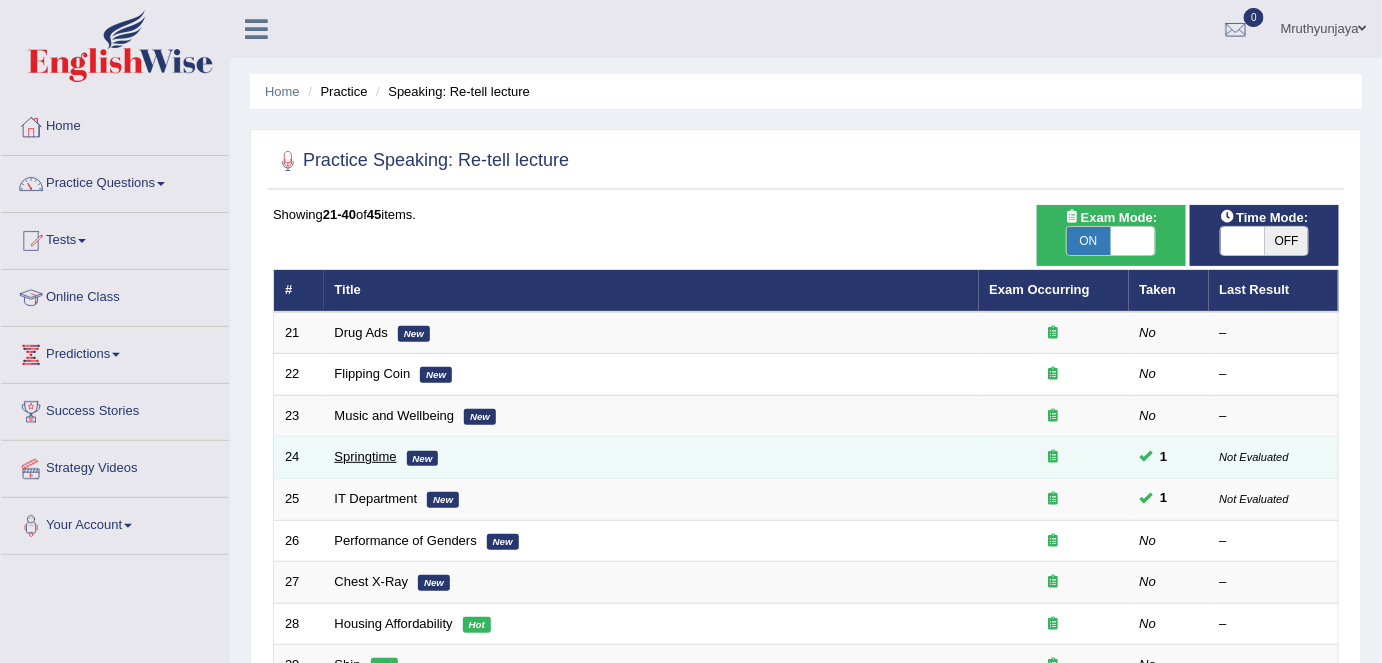 click on "Springtime" at bounding box center (366, 456) 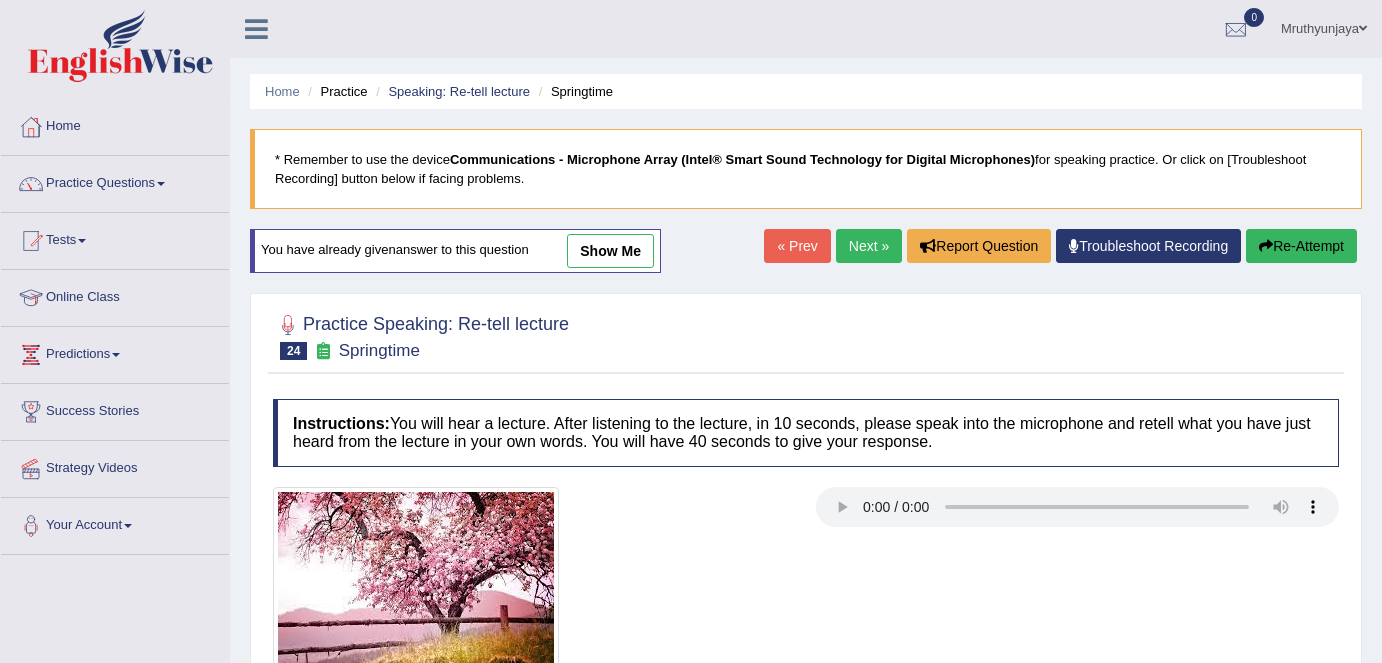scroll, scrollTop: 0, scrollLeft: 0, axis: both 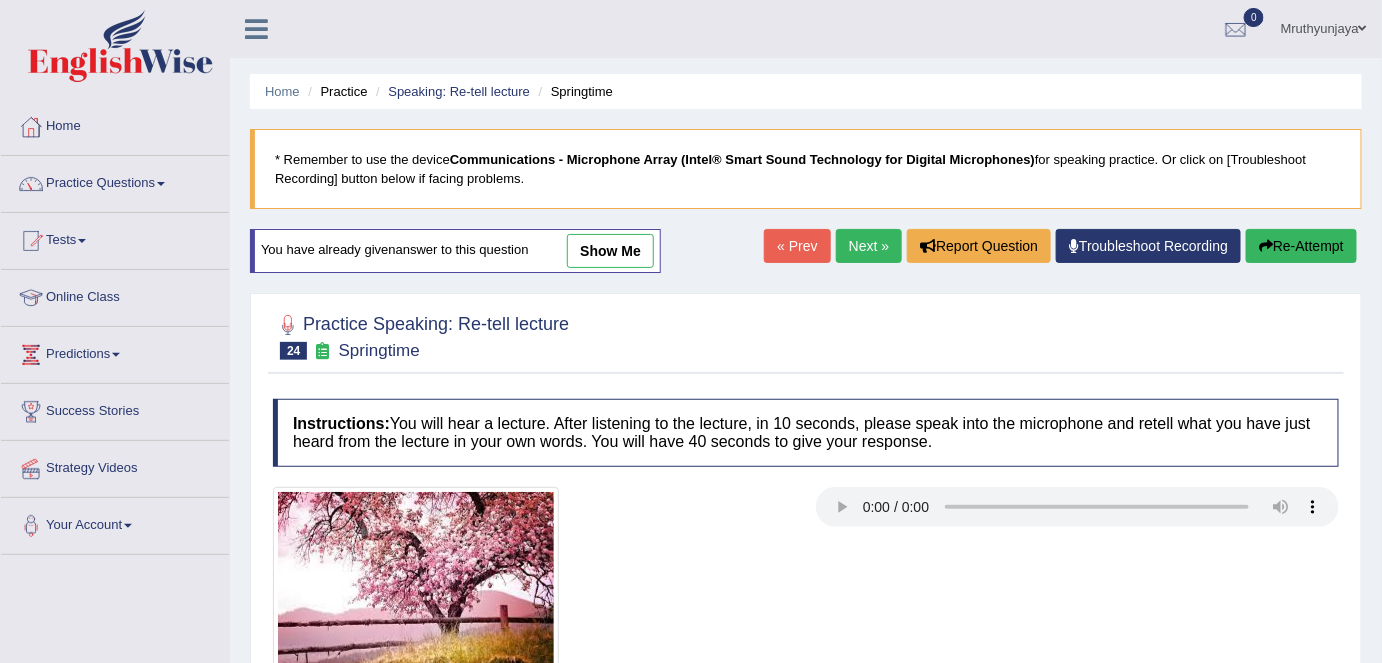 click on "show me" at bounding box center (610, 251) 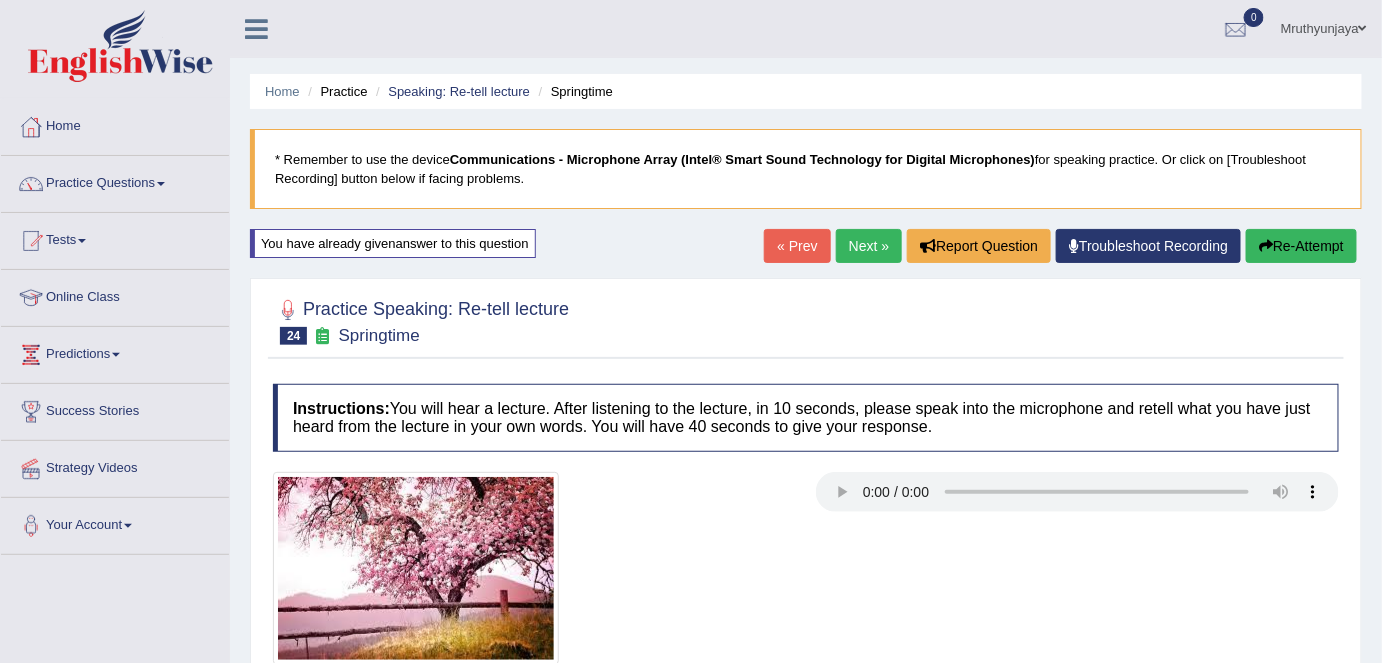 scroll, scrollTop: 138, scrollLeft: 0, axis: vertical 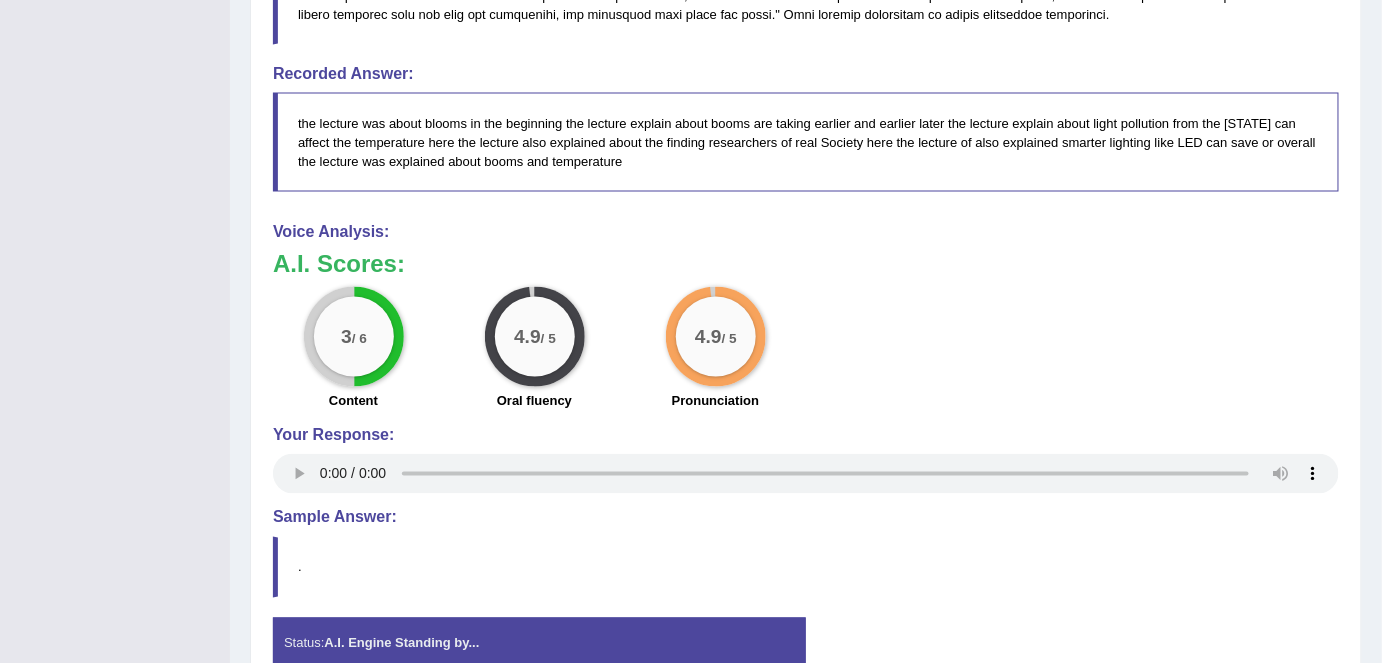 click on "Voice Analysis: A.I. Scores:
3  / 6              Content
4.9  / 5              Oral fluency
4.9  / 5              Pronunciation
Your Response:" at bounding box center (806, 361) 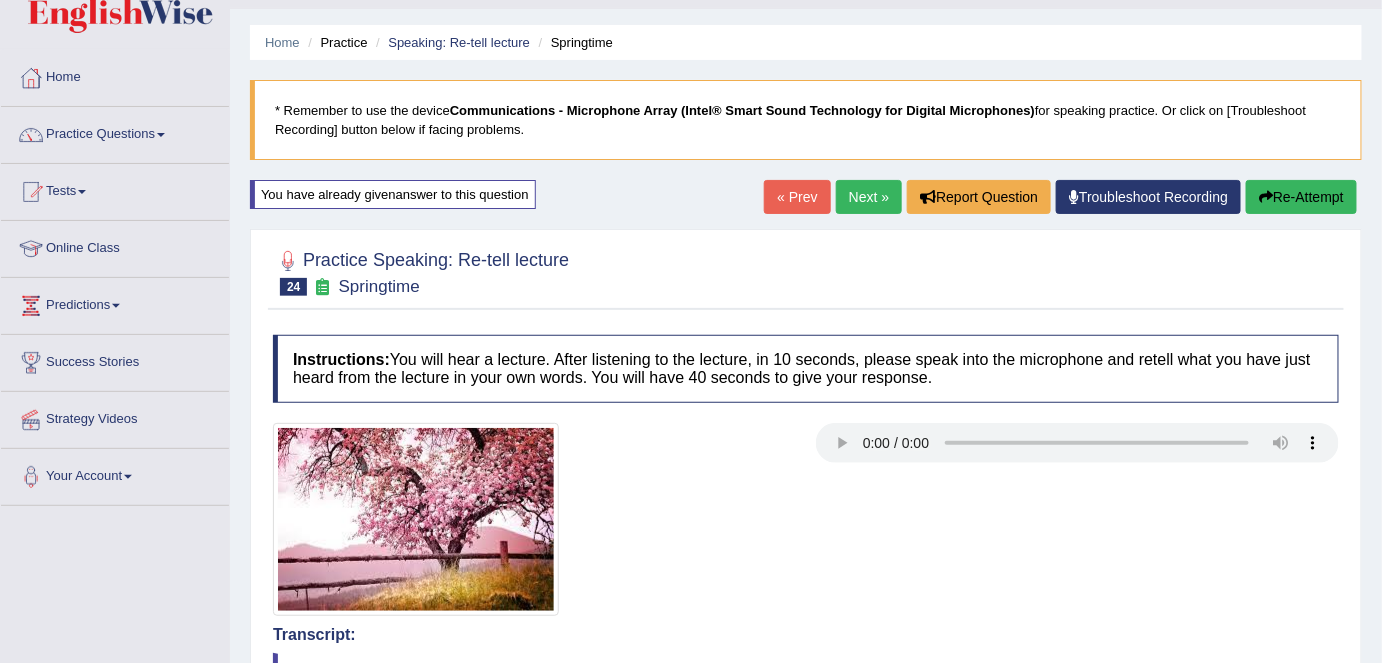 scroll, scrollTop: 0, scrollLeft: 0, axis: both 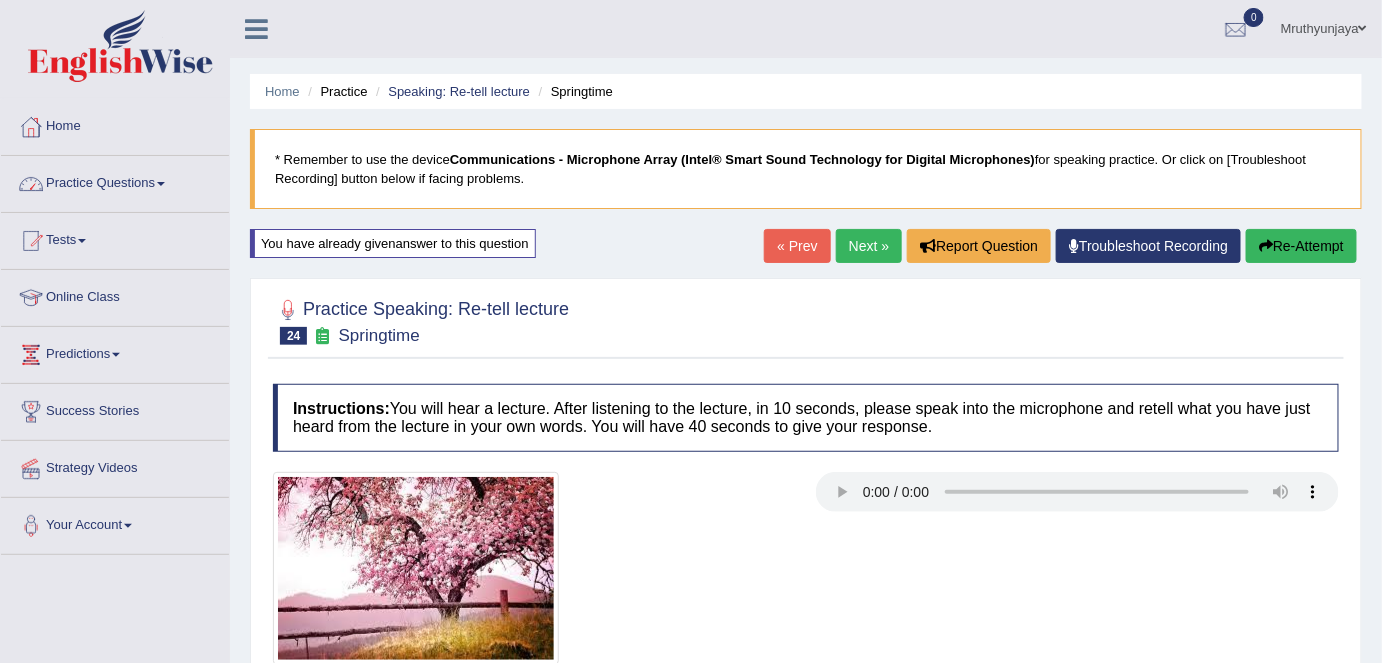 click on "Practice Questions" at bounding box center [115, 181] 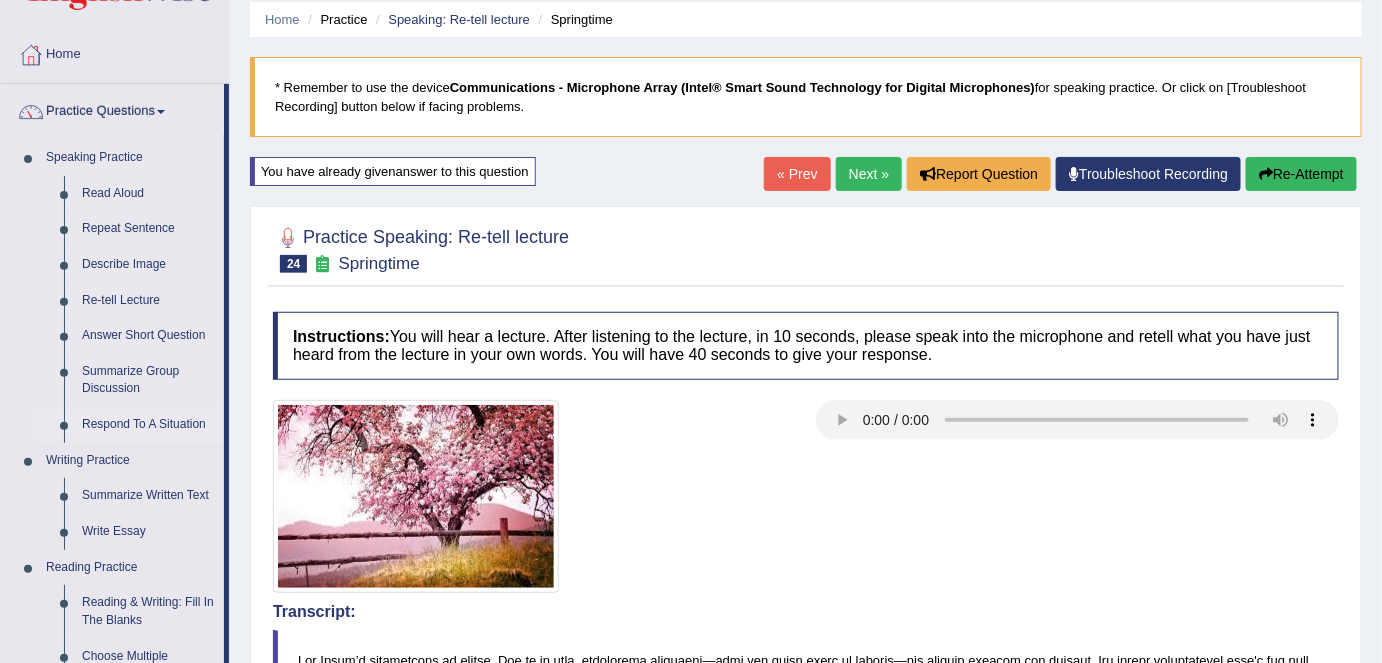 scroll, scrollTop: 181, scrollLeft: 0, axis: vertical 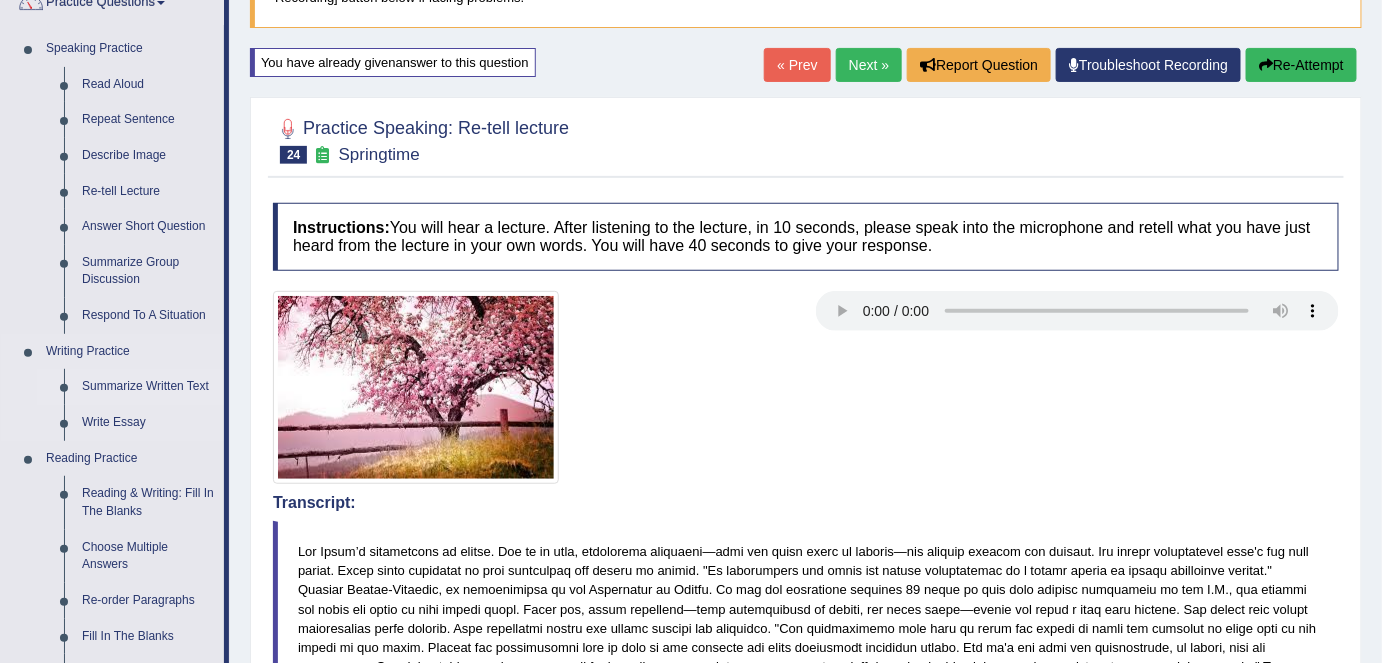 click on "Summarize Written Text" at bounding box center (148, 387) 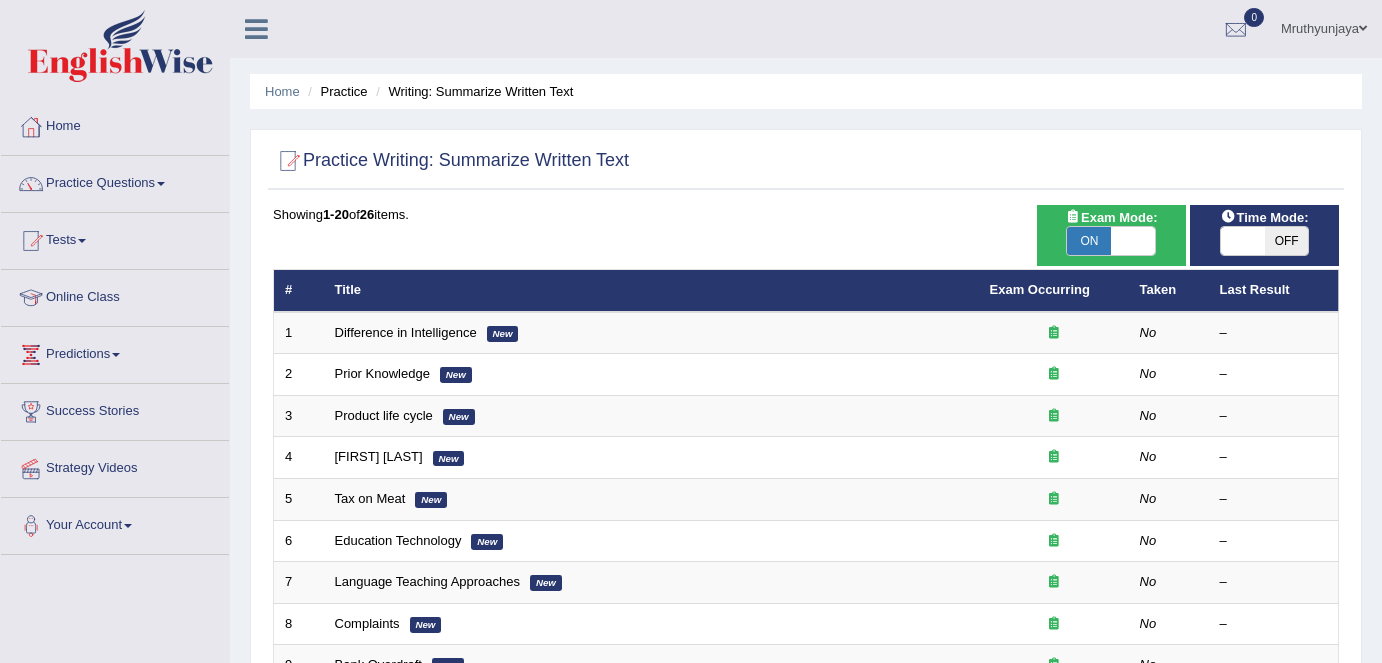 scroll, scrollTop: 0, scrollLeft: 0, axis: both 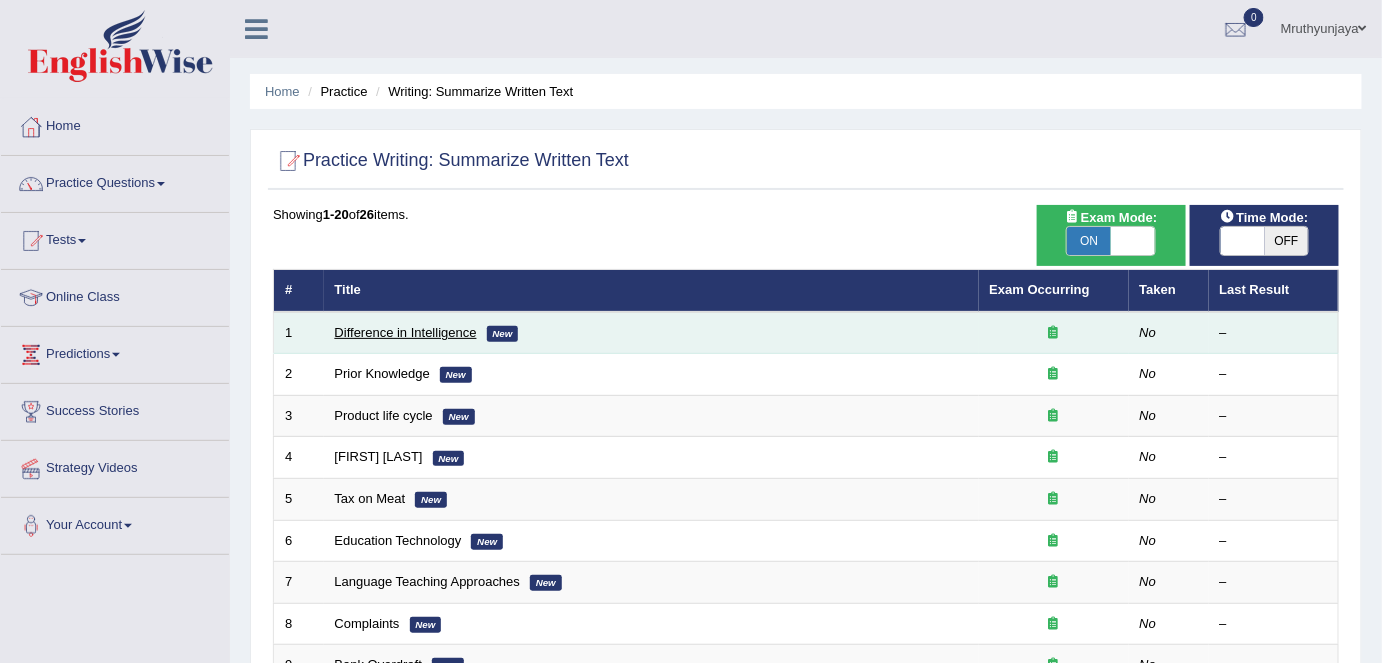 click on "Difference in Intelligence" at bounding box center [406, 332] 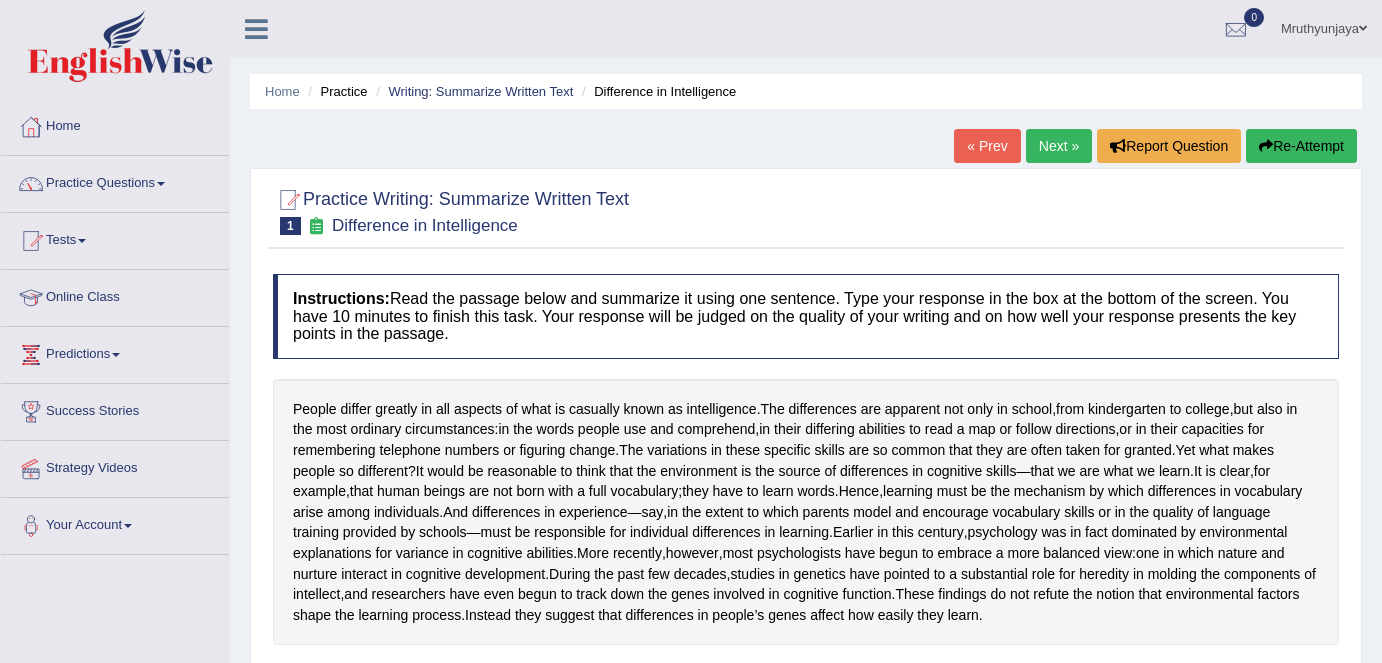 scroll, scrollTop: 0, scrollLeft: 0, axis: both 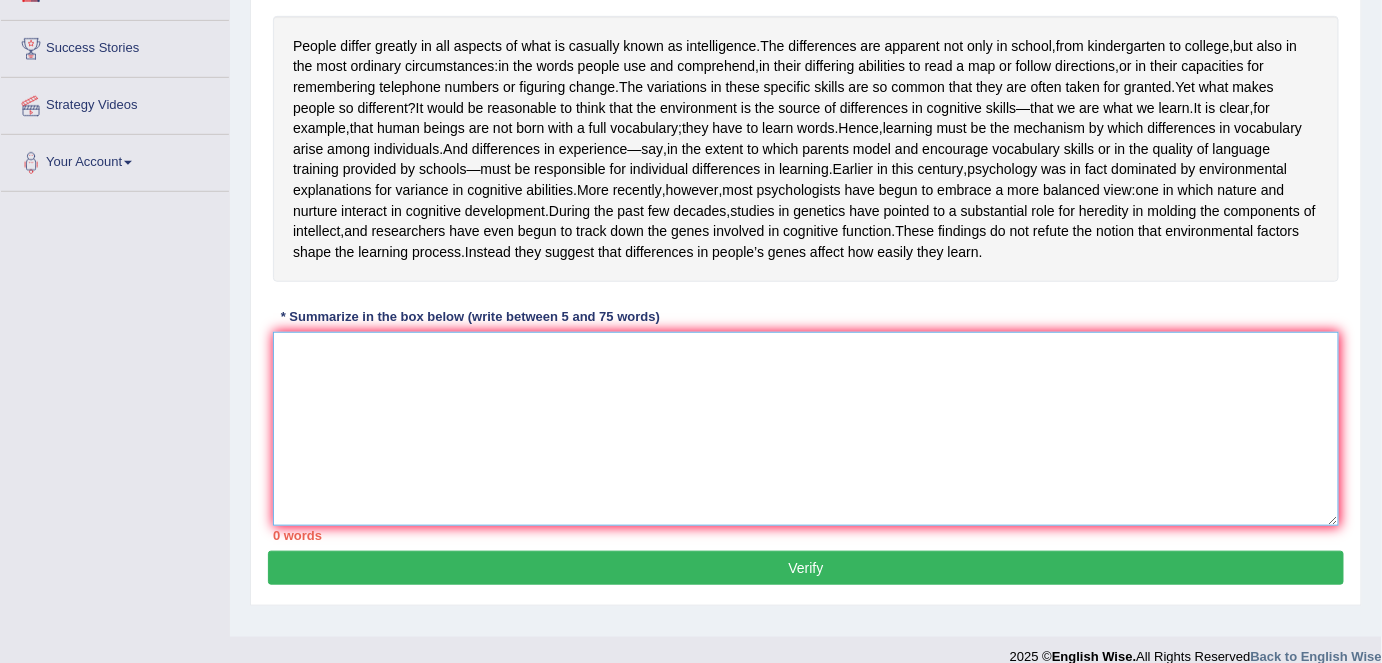 click at bounding box center [806, 429] 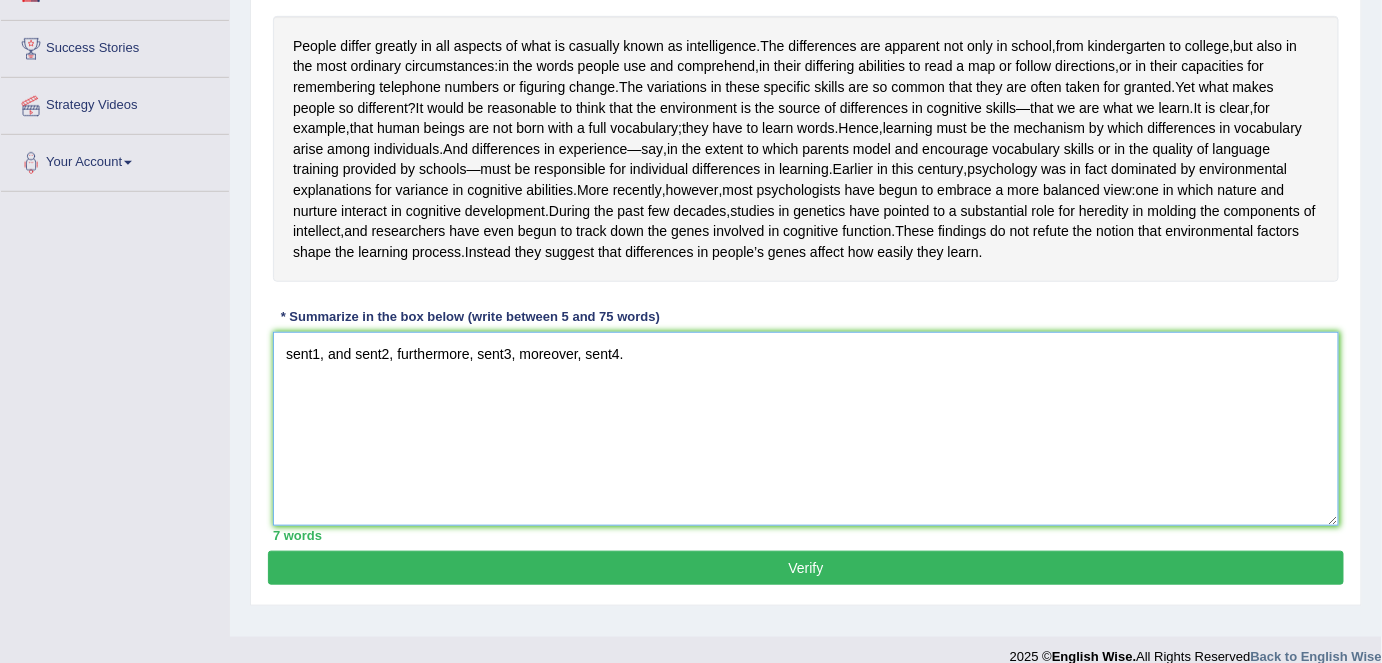 click on "sent1, and sent2, furthermore, sent3, moreover, sent4." at bounding box center (806, 429) 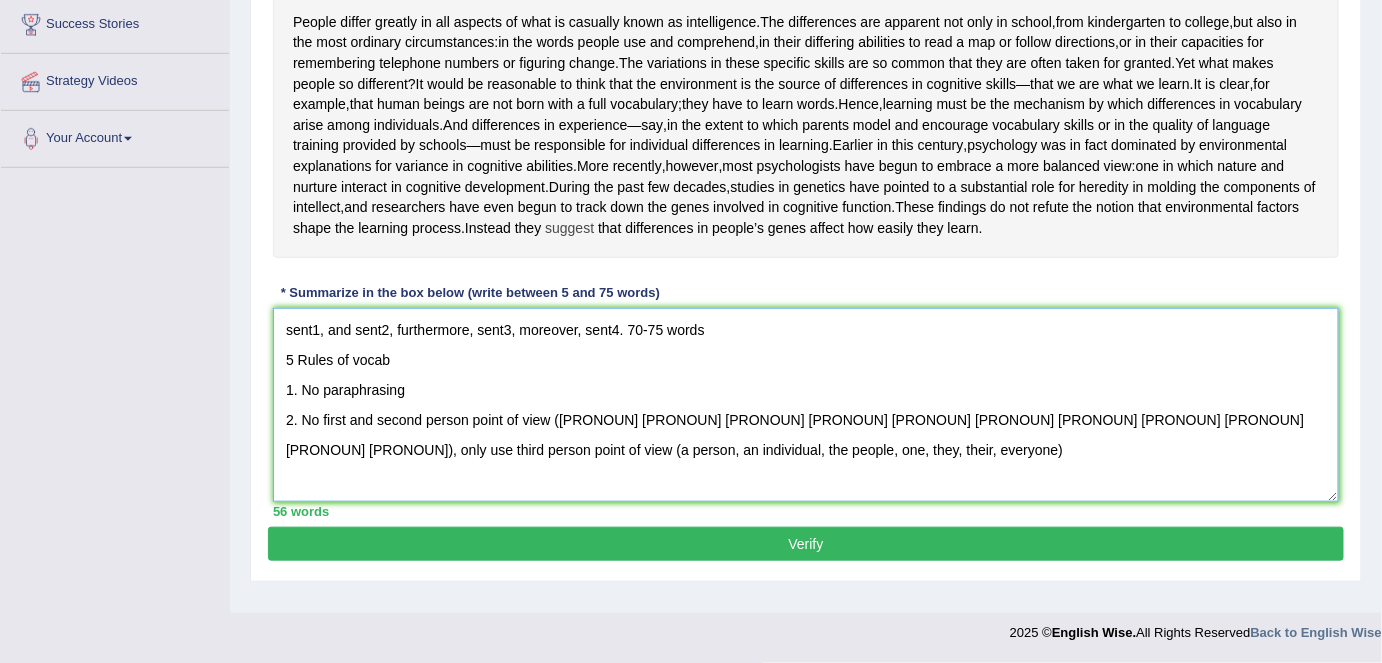 scroll, scrollTop: 450, scrollLeft: 0, axis: vertical 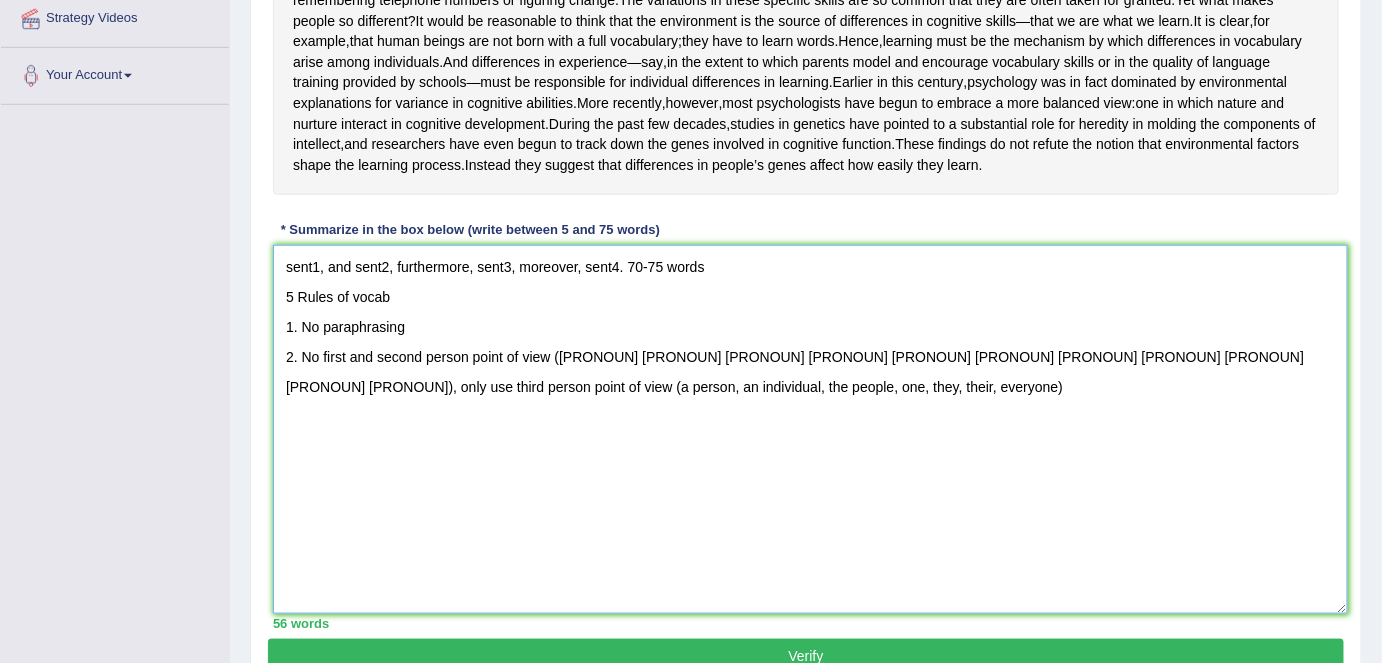 drag, startPoint x: 1335, startPoint y: 512, endPoint x: 1344, endPoint y: 688, distance: 176.22997 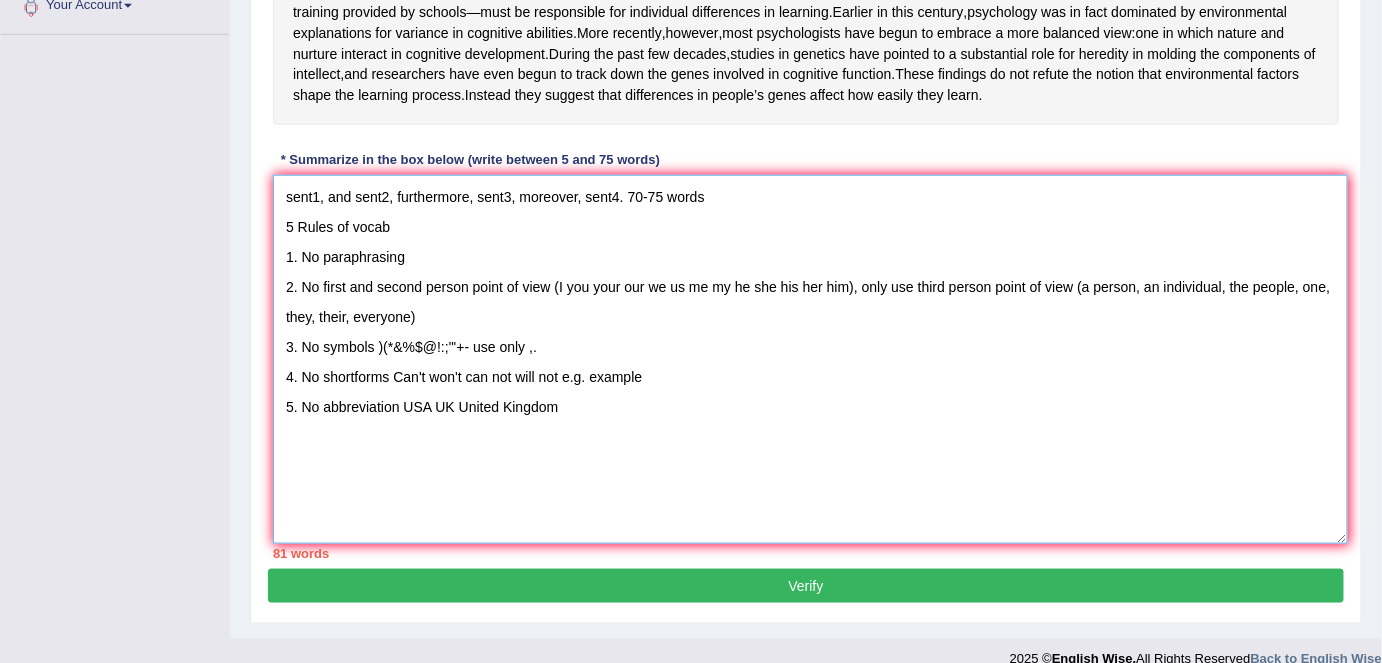 scroll, scrollTop: 541, scrollLeft: 0, axis: vertical 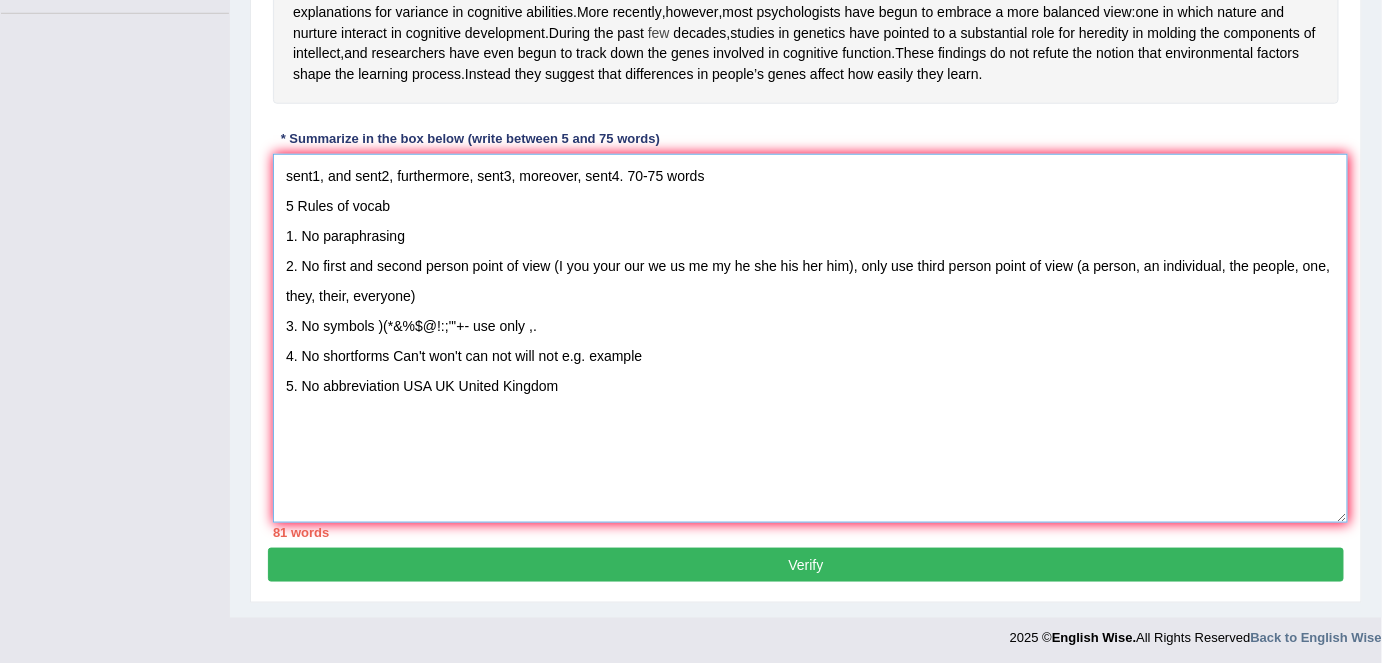 type on "sent1, and sent2, furthermore, sent3, moreover, sent4. 70-75 words
5 Rules of vocab
1. No paraphrasing
2. No first and second person point of view (I you your our we us me my he she his her him), only use third person point of view (a person, an individual, the people, one, they, their, everyone)
3. No symbols )(*&%$@!:;"'+- use only ,.
4. No shortforms Can't won't can not will not e.g. example
5. No abbreviation USA UK United Kingdom" 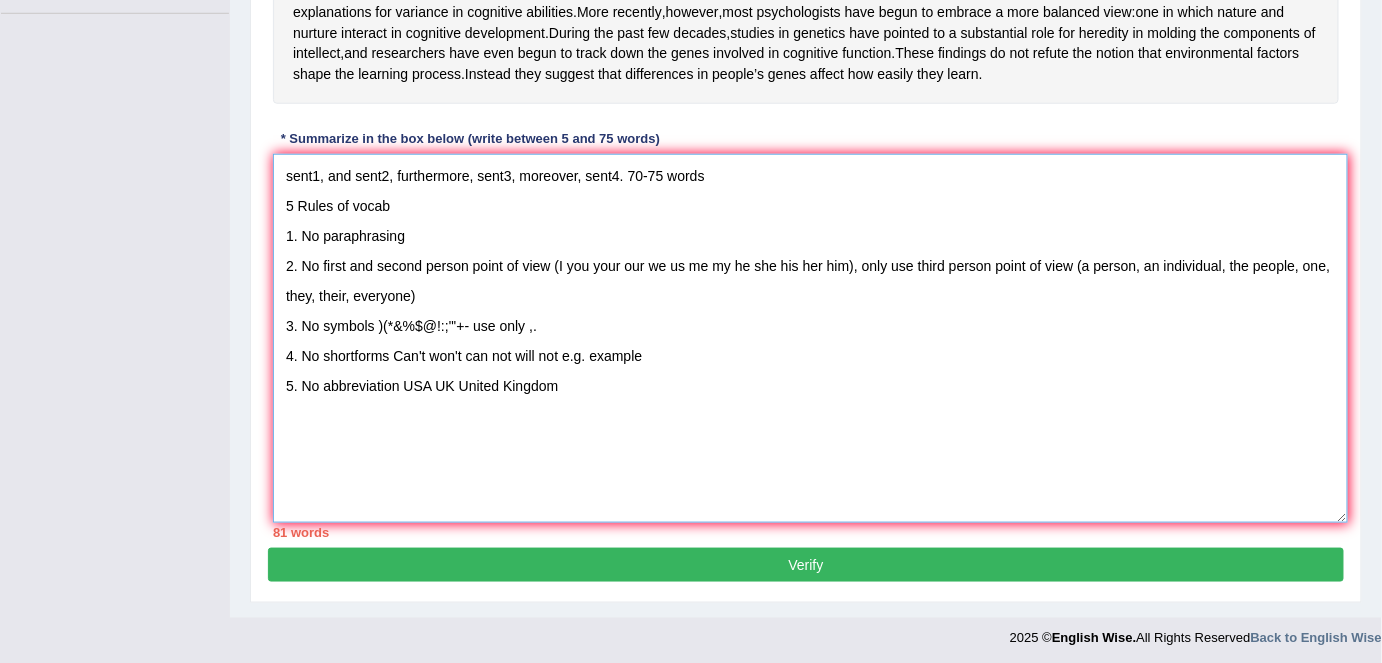 drag, startPoint x: 282, startPoint y: 243, endPoint x: 773, endPoint y: 524, distance: 565.72253 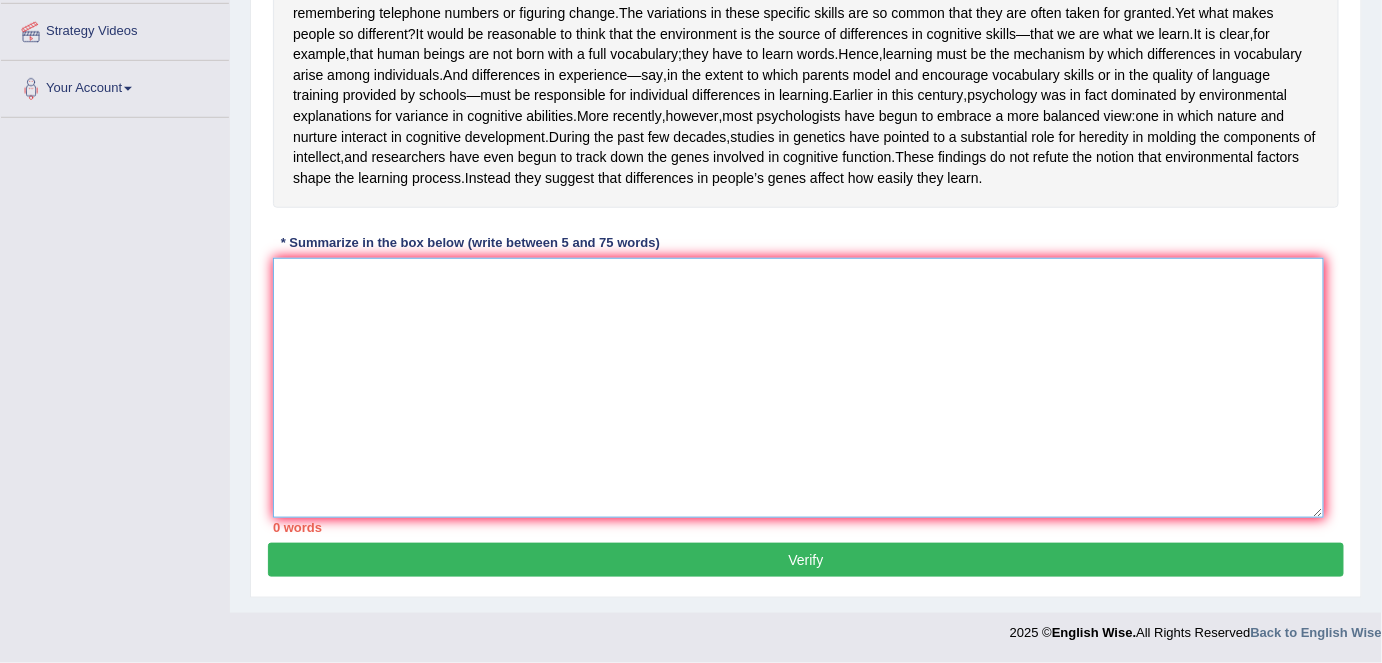 drag, startPoint x: 1341, startPoint y: 598, endPoint x: 1318, endPoint y: 483, distance: 117.27745 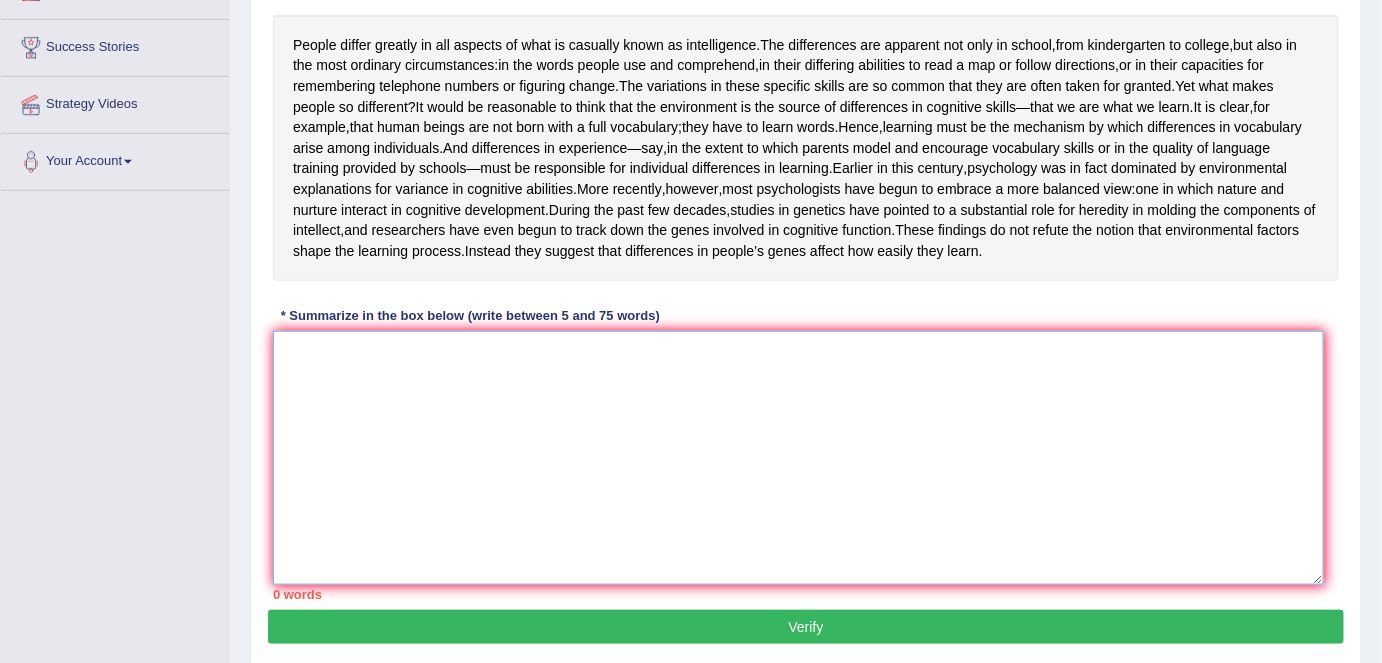 scroll, scrollTop: 329, scrollLeft: 0, axis: vertical 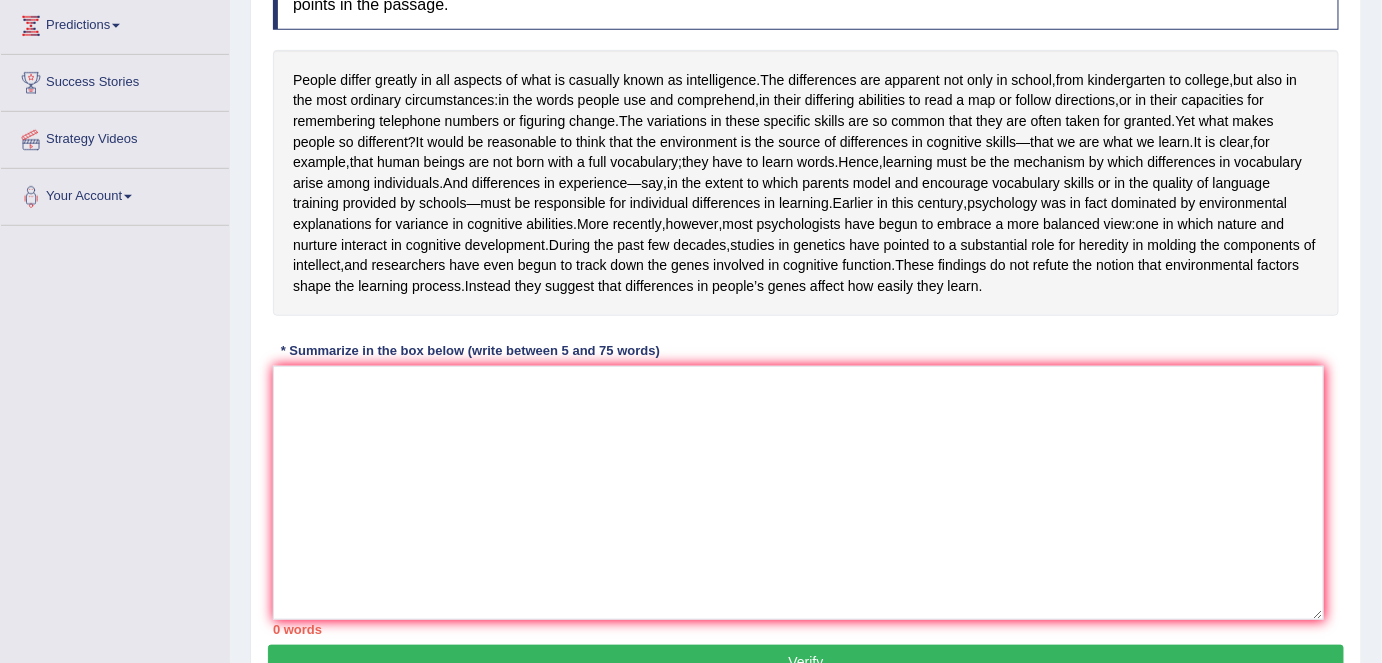click on "Toggle navigation
Home
Practice Questions   Speaking Practice Read Aloud
Repeat Sentence
Describe Image
Re-tell Lecture
Answer Short Question
Summarize Group Discussion
Respond To A Situation
Writing Practice  Summarize Written Text
Write Essay
Reading Practice  Reading & Writing: Fill In The Blanks
Choose Multiple Answers
Re-order Paragraphs
Fill In The Blanks
Choose Single Answer
Listening Practice  Summarize Spoken Text
Highlight Incorrect Words
Highlight Correct Summary
Select Missing Word
Choose Single Answer
Choose Multiple Answers
Fill In The Blanks
Write From Dictation
Pronunciation
Tests  Take Practice Sectional Test
Take Mock Test" at bounding box center [691, 213] 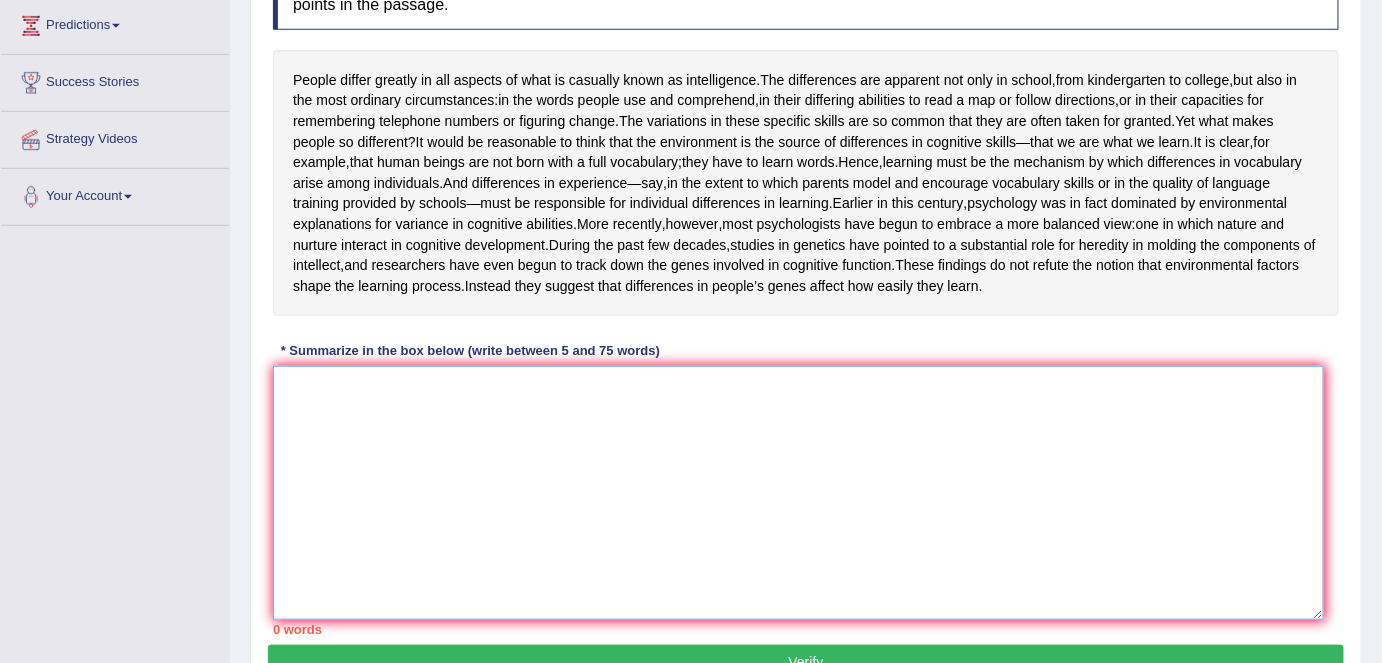 click at bounding box center [798, 493] 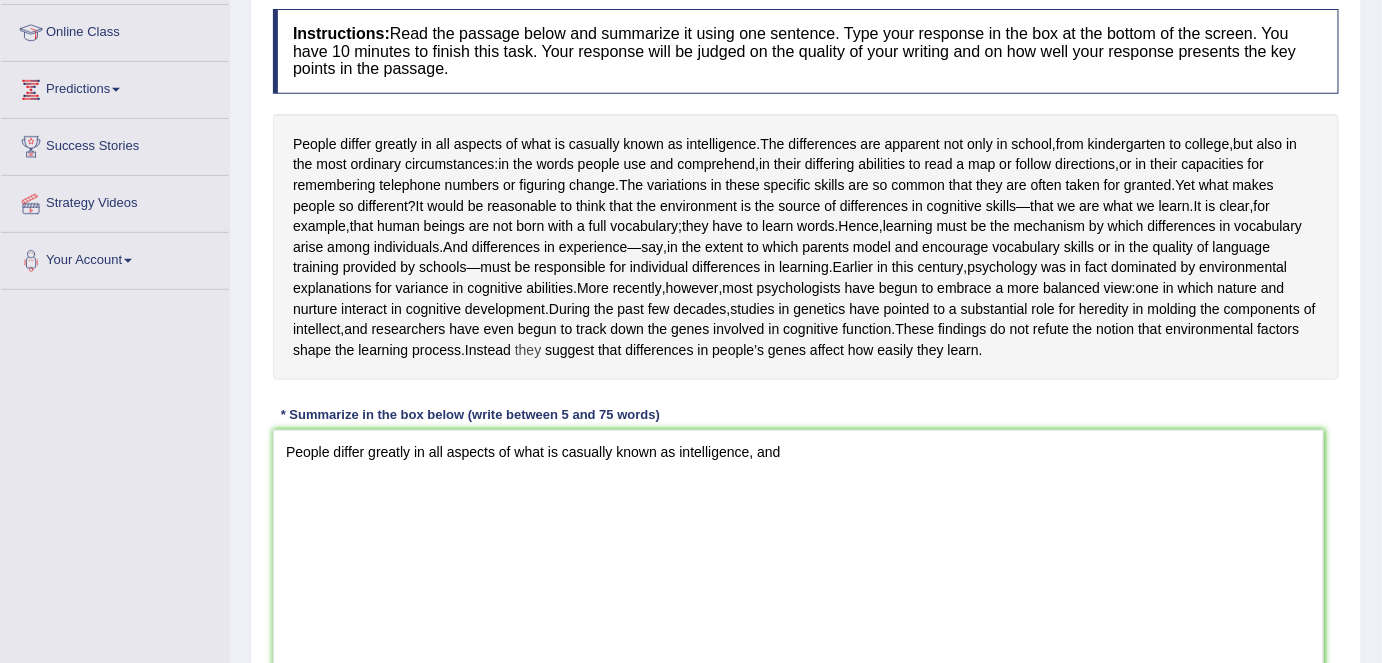 scroll, scrollTop: 238, scrollLeft: 0, axis: vertical 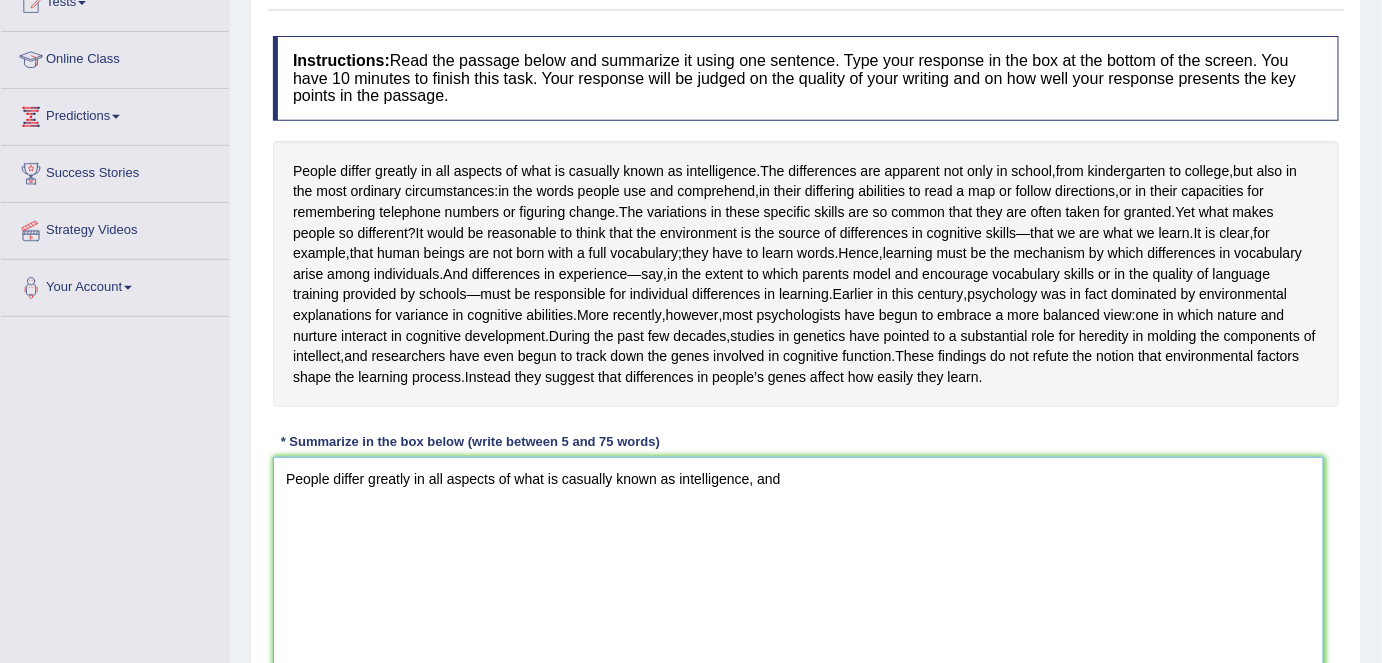 click on "People differ greatly in all aspects of what is casually known as intelligence, and" at bounding box center (798, 584) 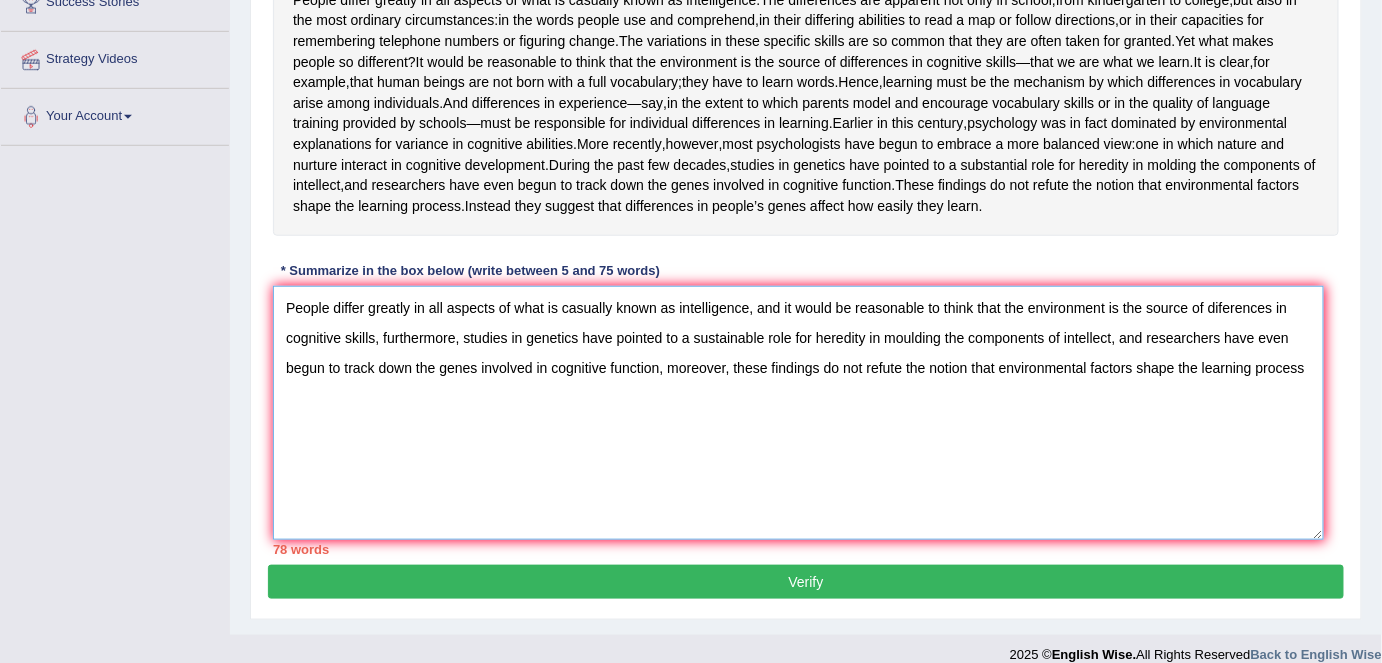scroll, scrollTop: 379, scrollLeft: 0, axis: vertical 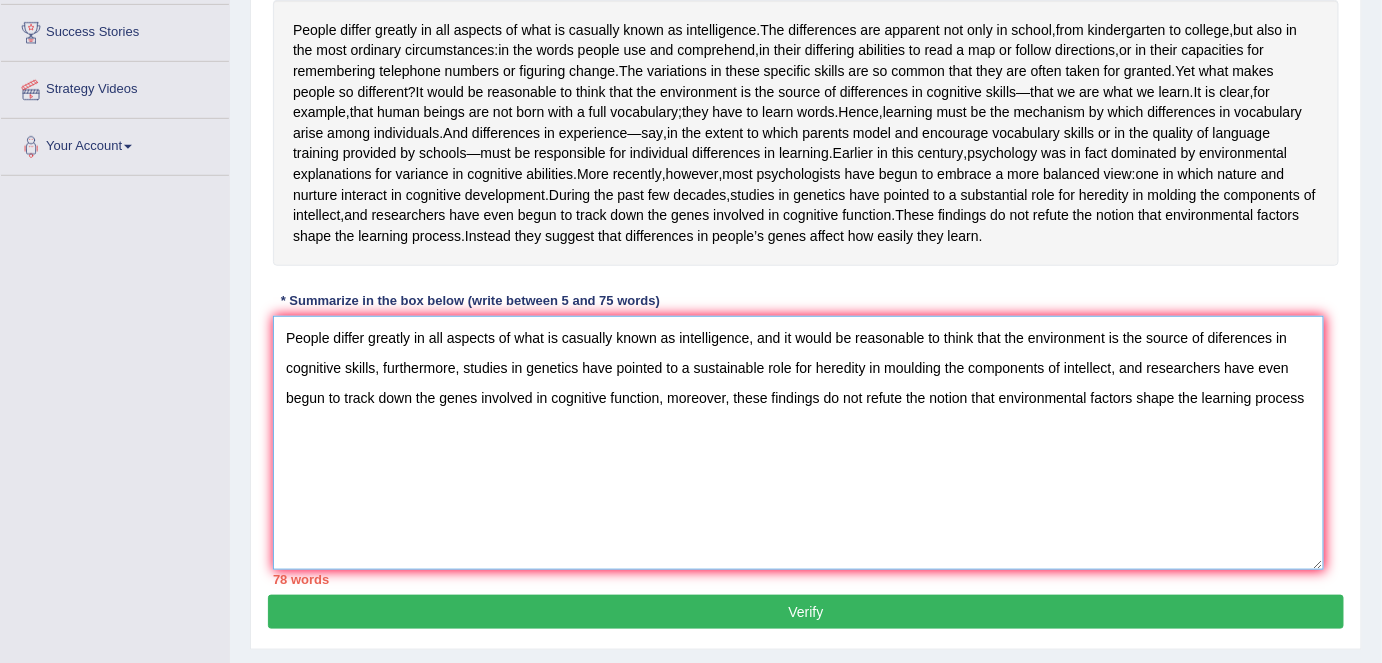 click on "People differ greatly in all aspects of what is casually known as intelligence, and it would be reasonable to think that the environment is the source of diferences in cognitive skills, furthermore, studies in genetics have pointed to a sustainable role for heredity in moulding the components of intellect, and researchers have even begun to track down the genes involved in cognitive function, moreover, these findings do not refute the notion that environmental factors shape the learning process" at bounding box center [798, 443] 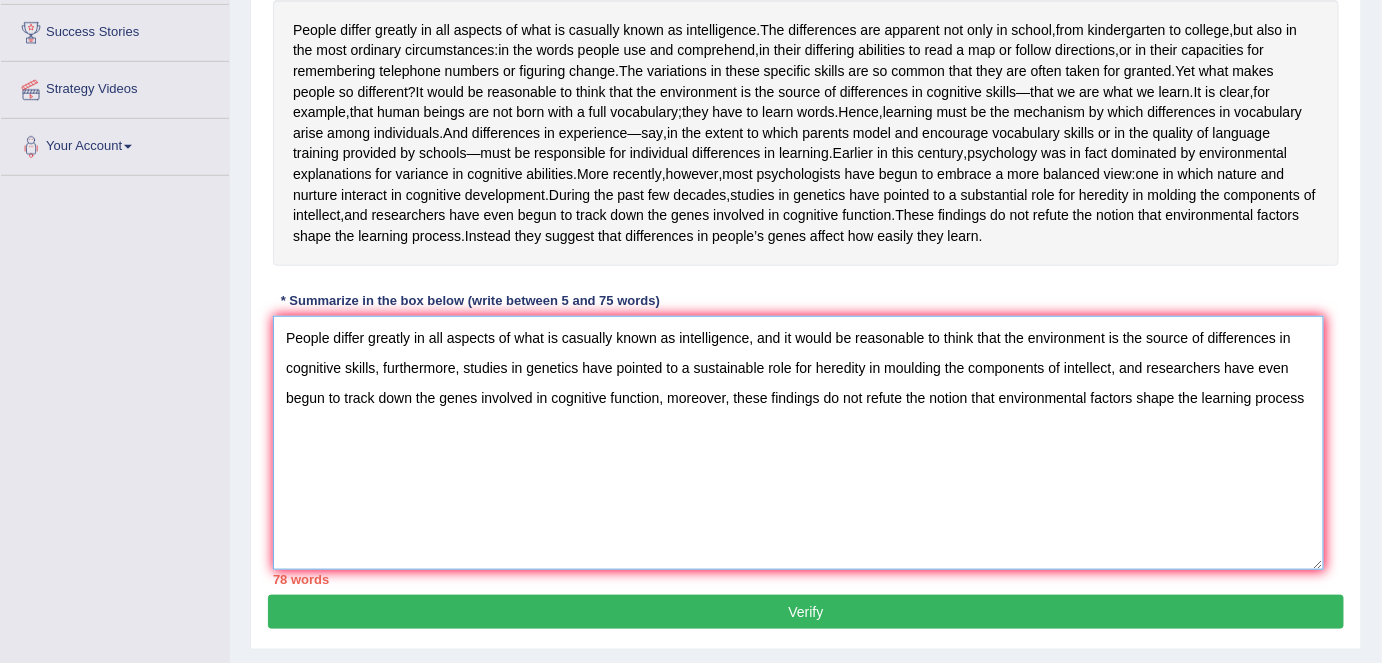 drag, startPoint x: 689, startPoint y: 447, endPoint x: 465, endPoint y: 443, distance: 224.0357 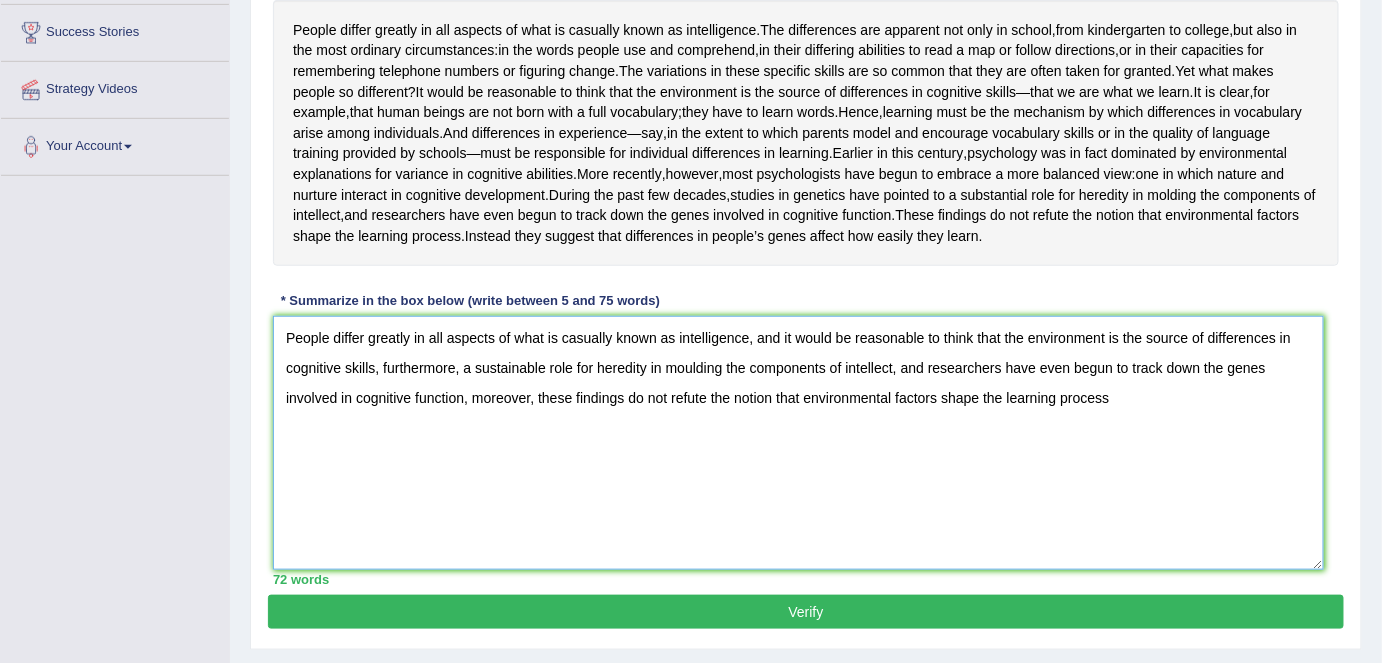 scroll, scrollTop: 470, scrollLeft: 0, axis: vertical 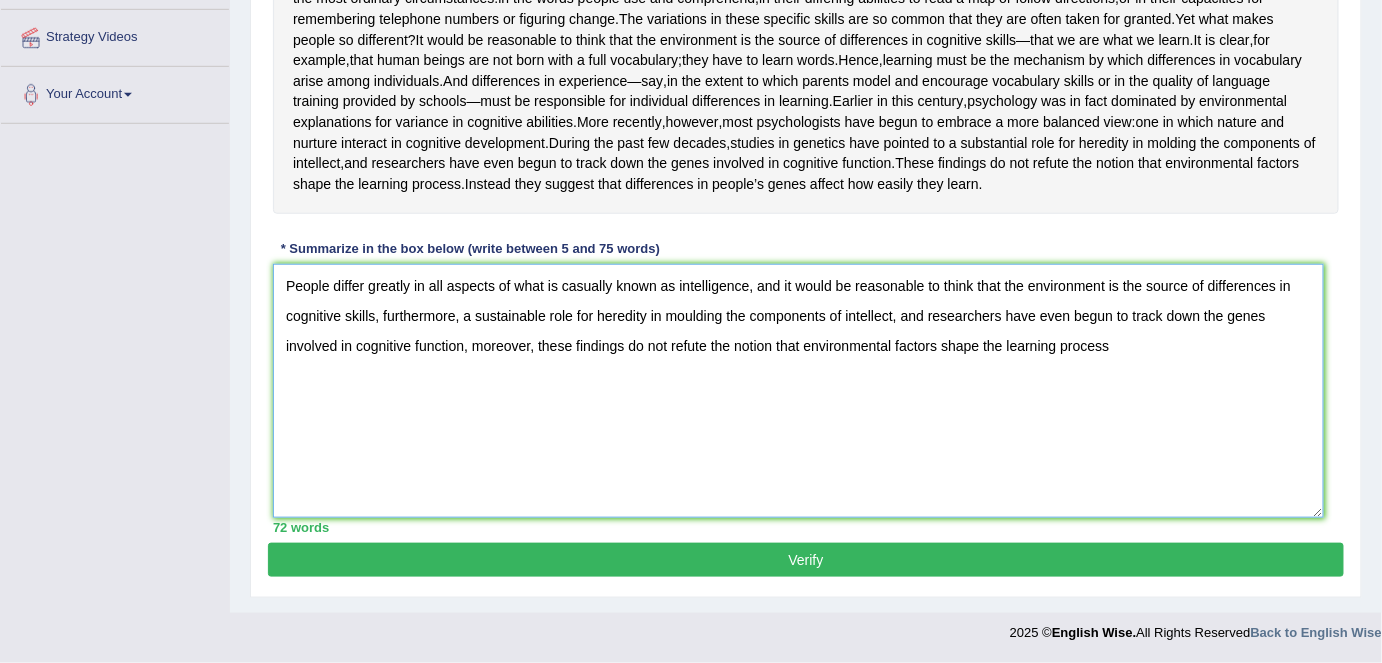 type on "People differ greatly in all aspects of what is casually known as intelligence, and it would be reasonable to think that the environment is the source of differences in cognitive skills, furthermore, a sustainable role for heredity in moulding the components of intellect, and researchers have even begun to track down the genes involved in cognitive function, moreover, these findings do not refute the notion that environmental factors shape the learning process" 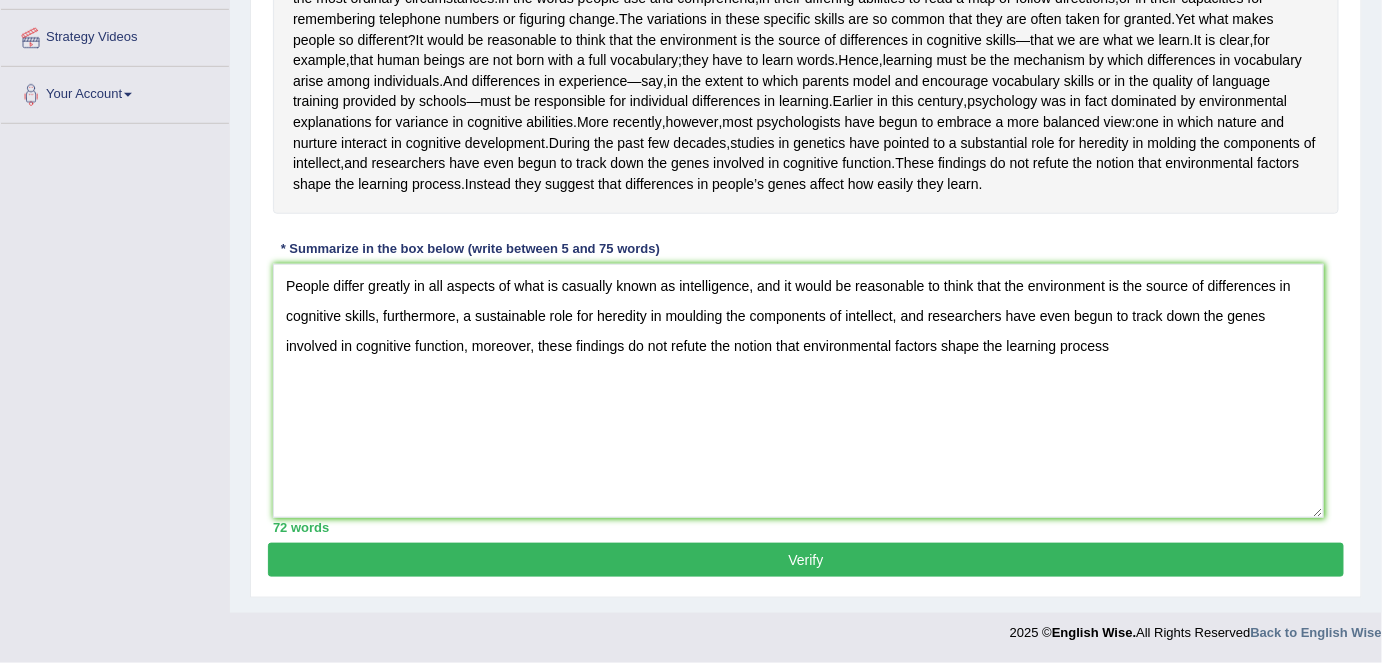 click on "Verify" at bounding box center [806, 560] 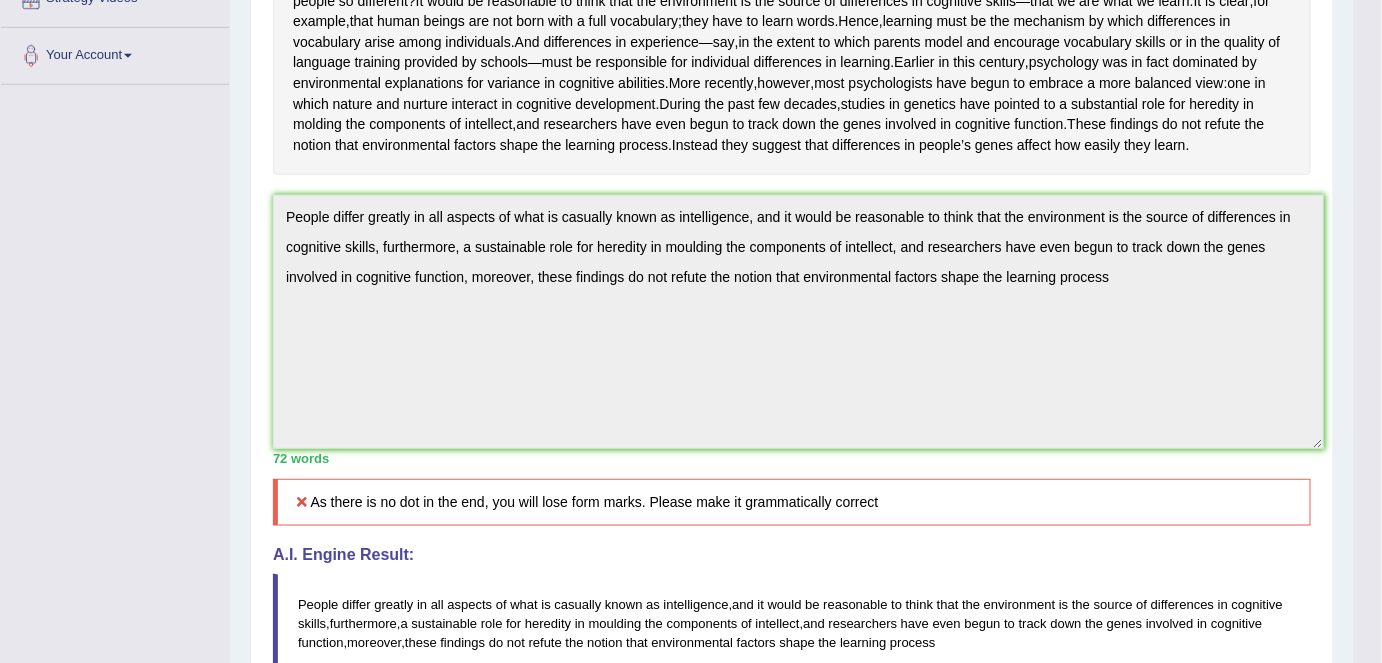 click on "Toggle navigation
Home
Practice Questions   Speaking Practice Read Aloud
Repeat Sentence
Describe Image
Re-tell Lecture
Answer Short Question
Summarize Group Discussion
Respond To A Situation
Writing Practice  Summarize Written Text
Write Essay
Reading Practice  Reading & Writing: Fill In The Blanks
Choose Multiple Answers
Re-order Paragraphs
Fill In The Blanks
Choose Single Answer
Listening Practice  Summarize Spoken Text
Highlight Incorrect Words
Highlight Correct Summary
Select Missing Word
Choose Single Answer
Choose Multiple Answers
Fill In The Blanks
Write From Dictation
Pronunciation
Tests
Take Mock Test" at bounding box center [691, -139] 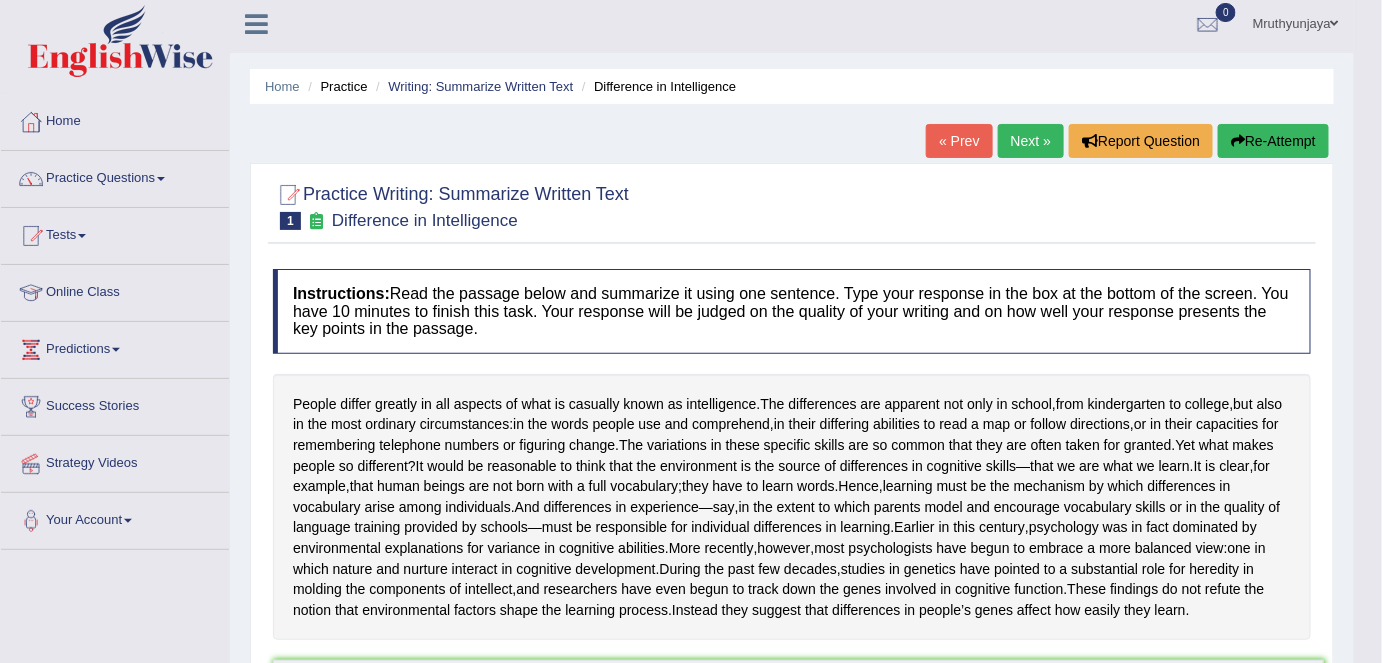 scroll, scrollTop: 0, scrollLeft: 0, axis: both 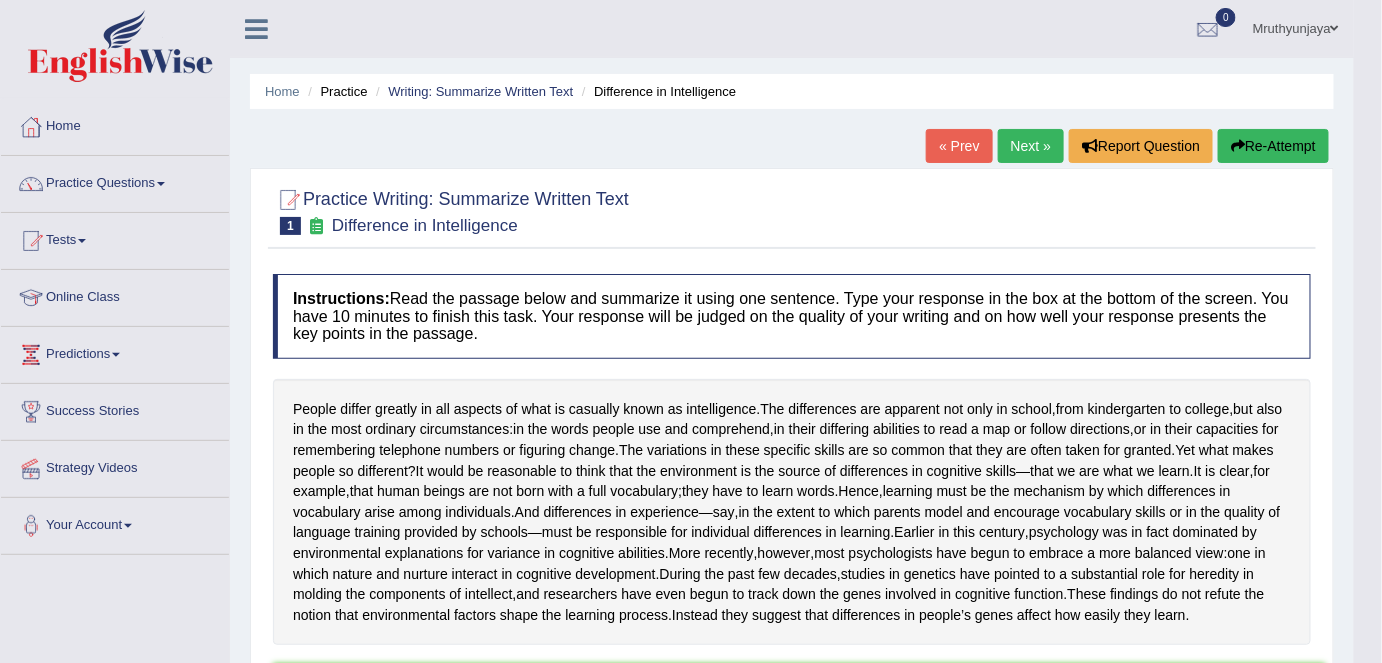 click on "Re-Attempt" at bounding box center (1273, 146) 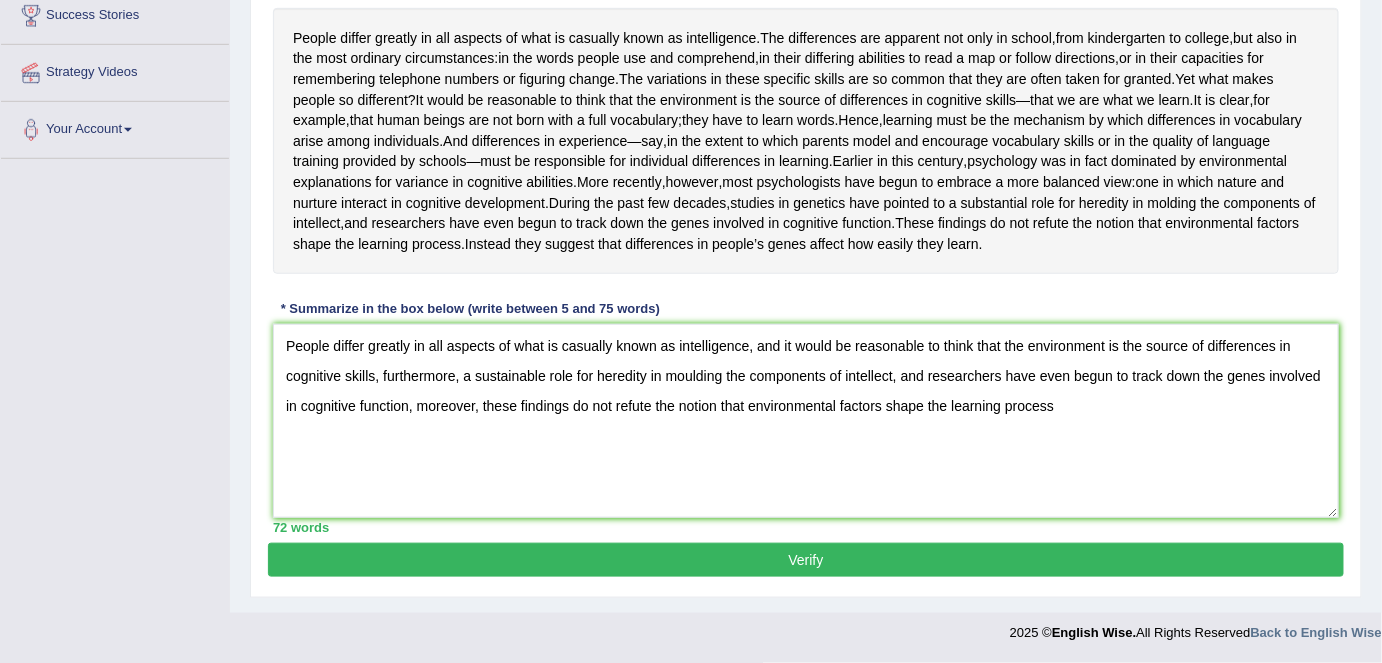 scroll, scrollTop: 454, scrollLeft: 0, axis: vertical 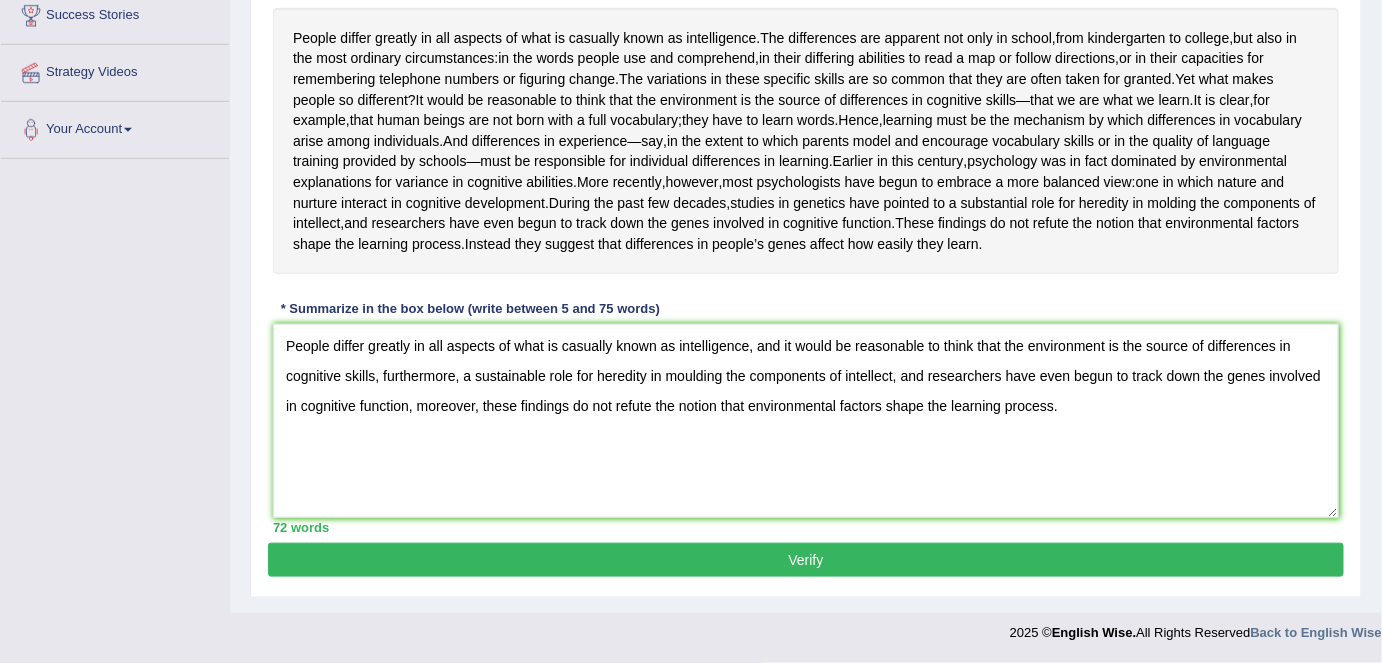 type on "People differ greatly in all aspects of what is casually known as intelligence, and it would be reasonable to think that the environment is the source of differences in cognitive skills, furthermore, a sustainable role for heredity in moulding the components of intellect, and researchers have even begun to track down the genes involved in cognitive function, moreover, these findings do not refute the notion that environmental factors shape the learning process." 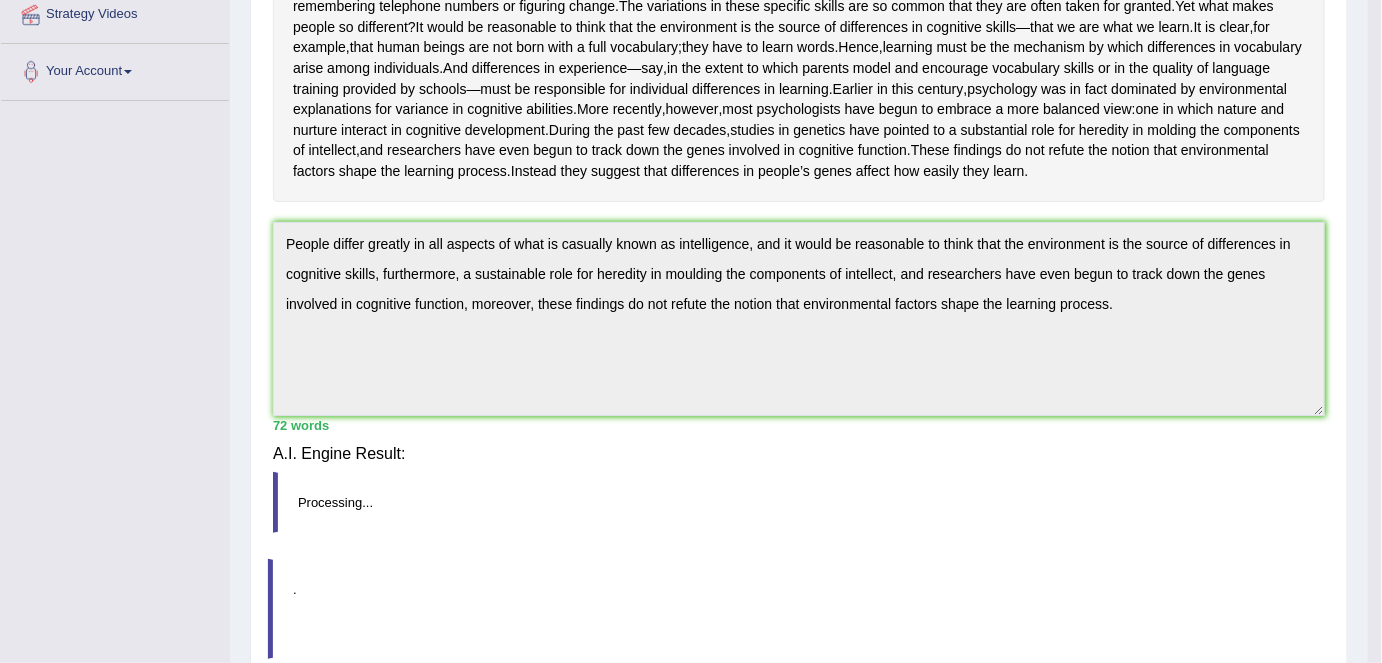 scroll, scrollTop: 448, scrollLeft: 0, axis: vertical 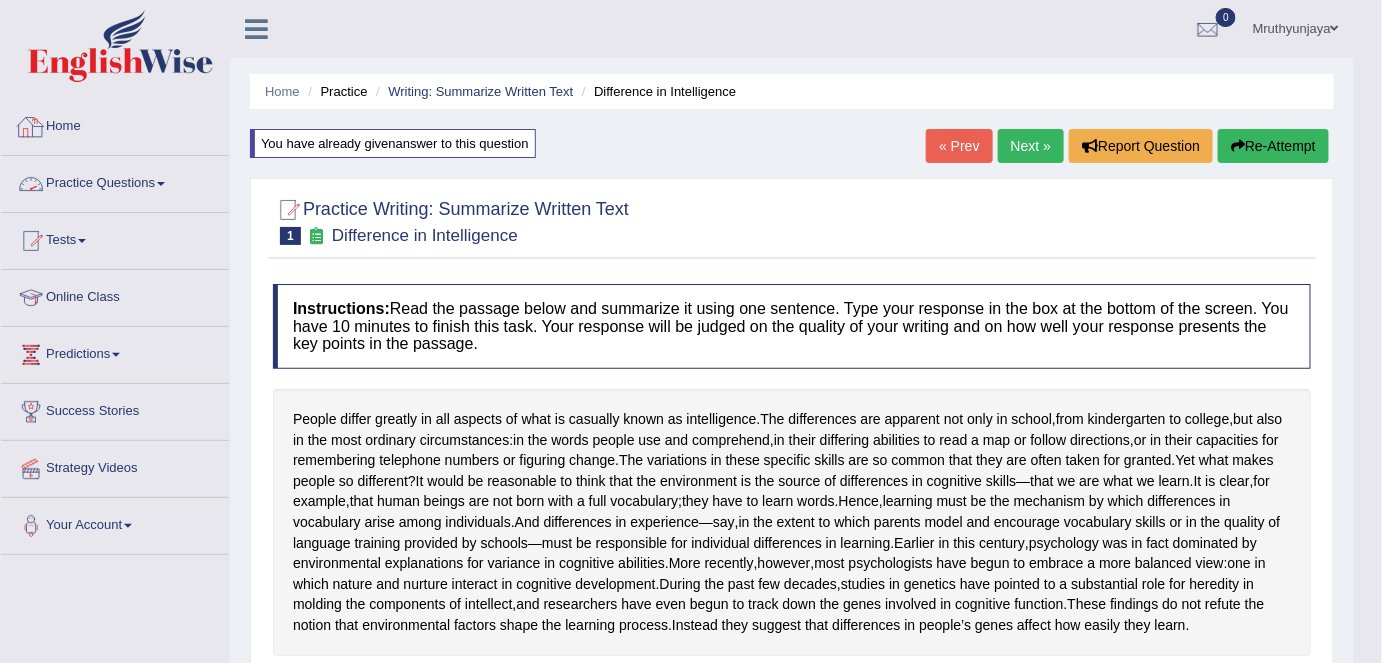 click on "Home" at bounding box center [115, 124] 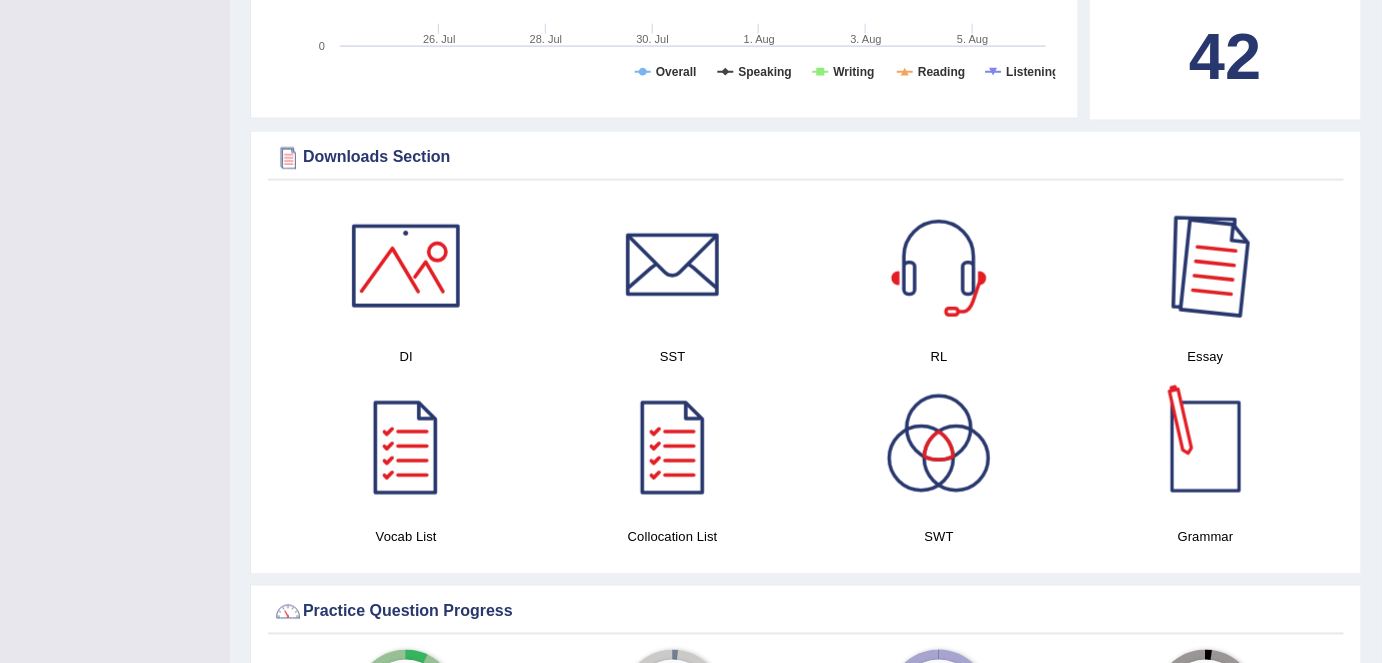 scroll, scrollTop: 876, scrollLeft: 0, axis: vertical 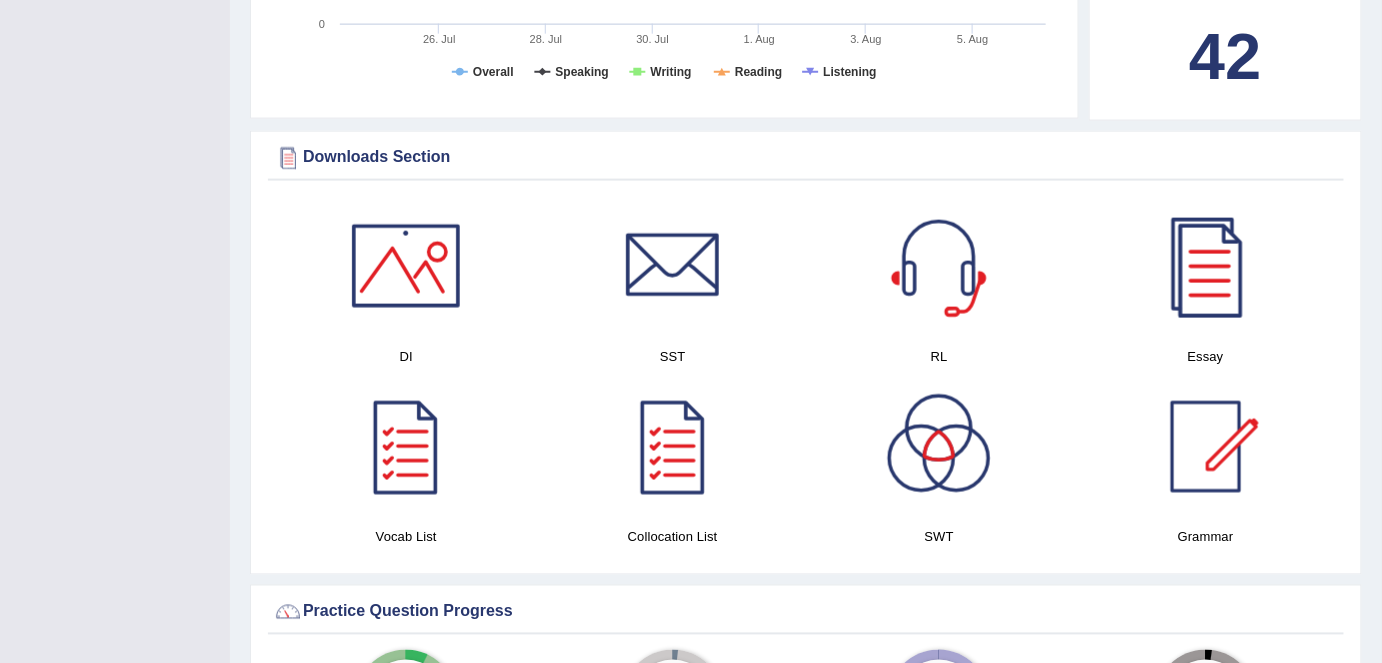 click at bounding box center (1206, 266) 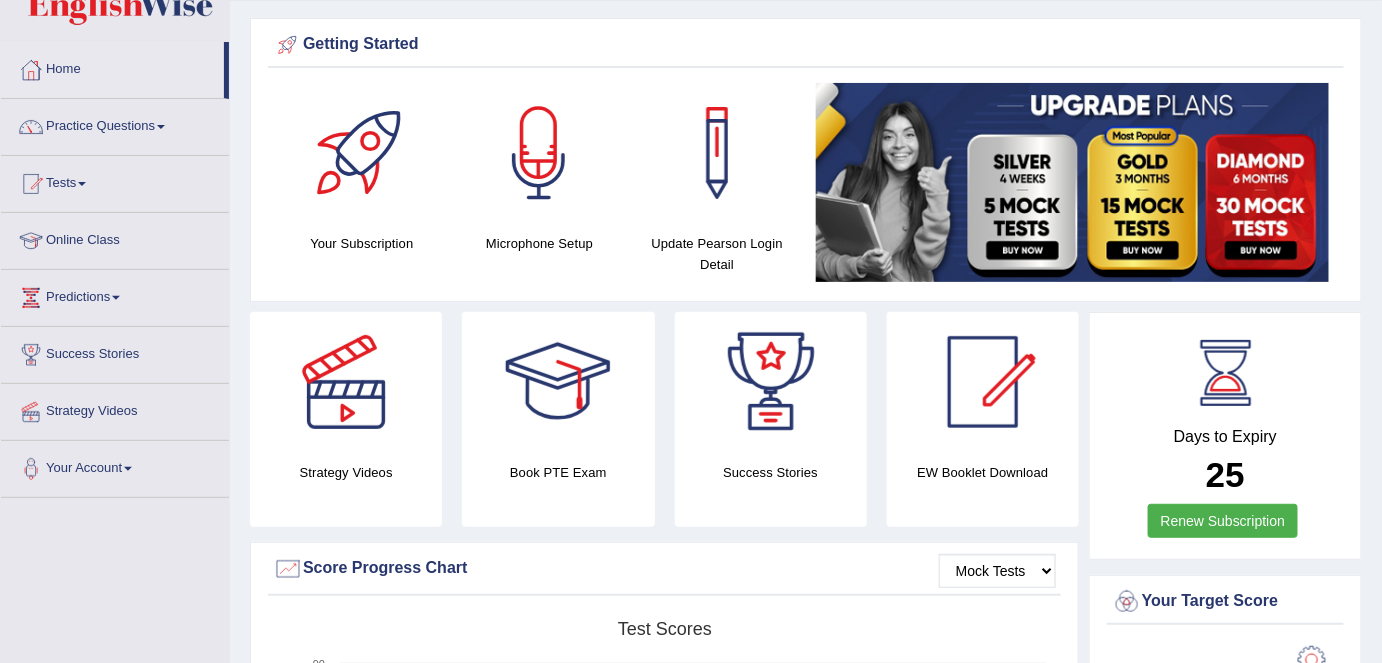 scroll, scrollTop: 0, scrollLeft: 0, axis: both 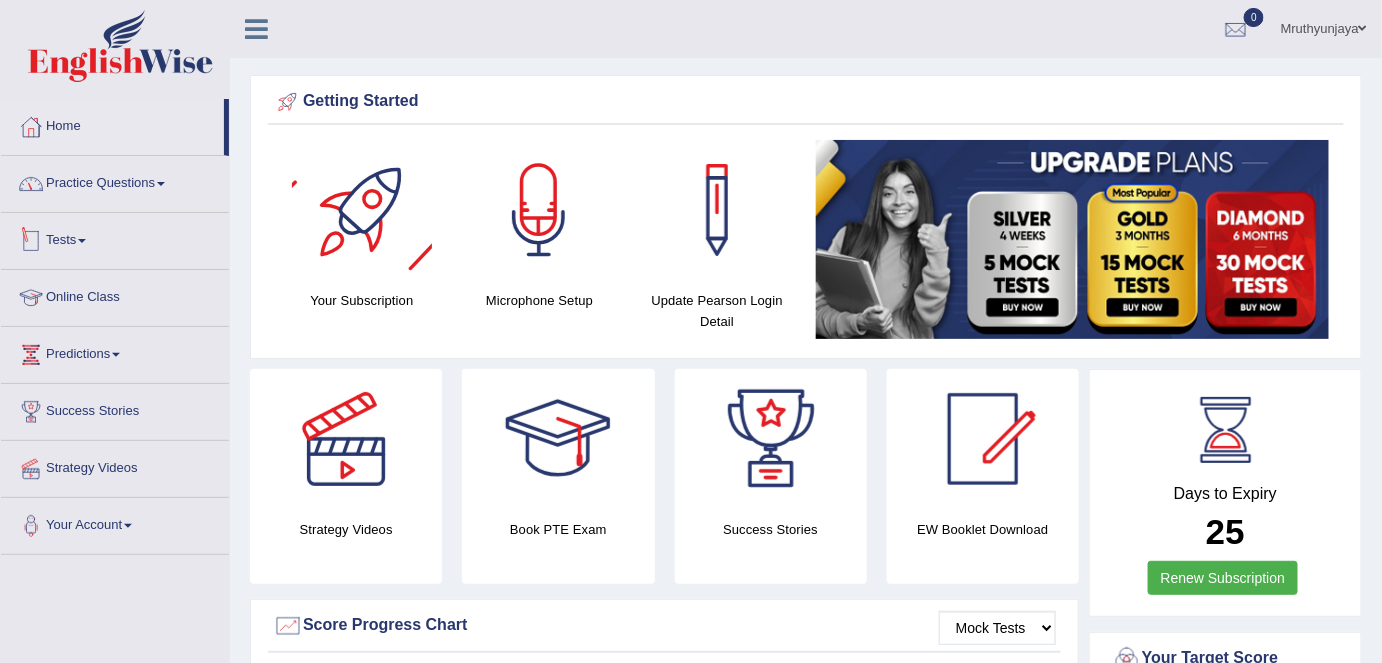 click on "Practice Questions" at bounding box center (115, 181) 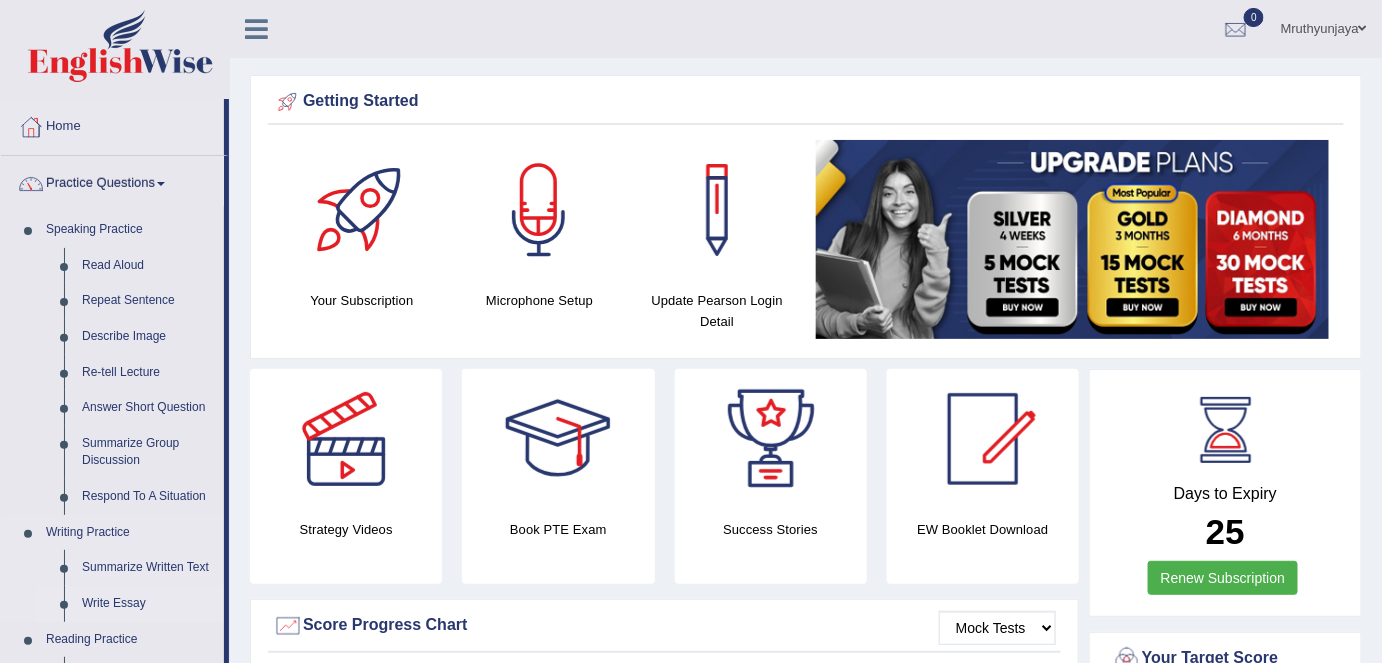 click on "Write Essay" at bounding box center [148, 604] 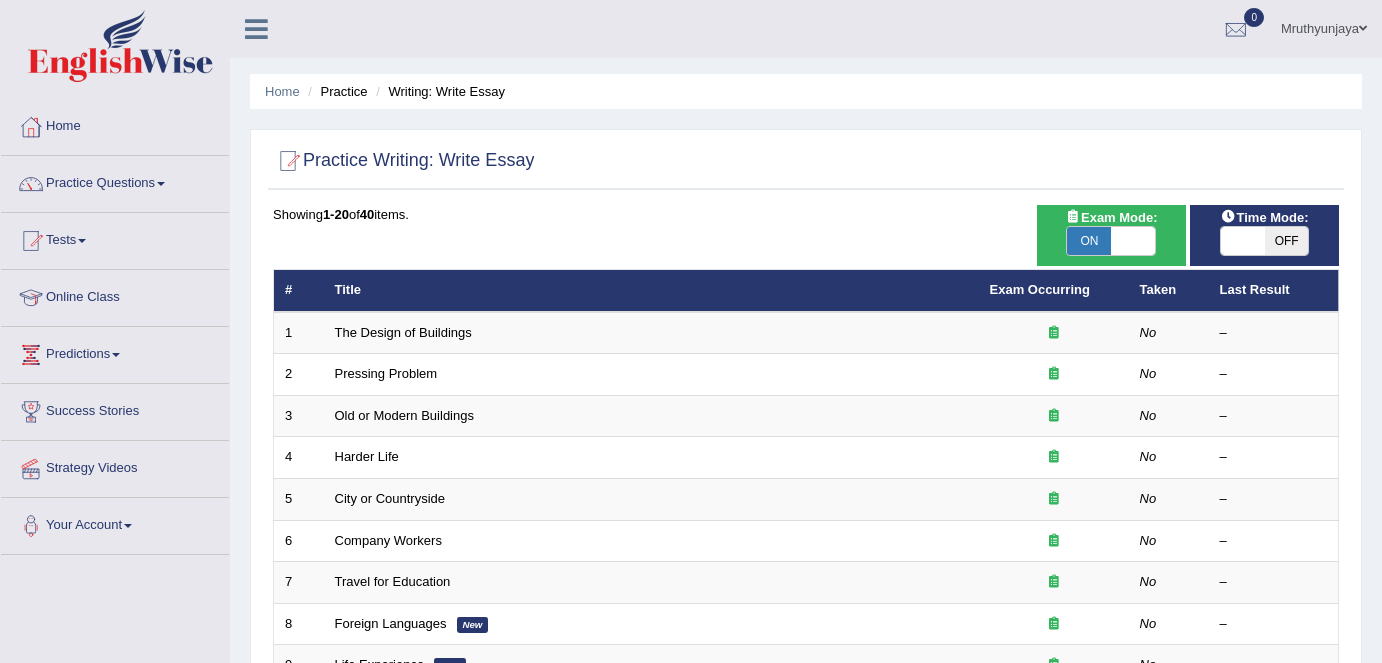 scroll, scrollTop: 0, scrollLeft: 0, axis: both 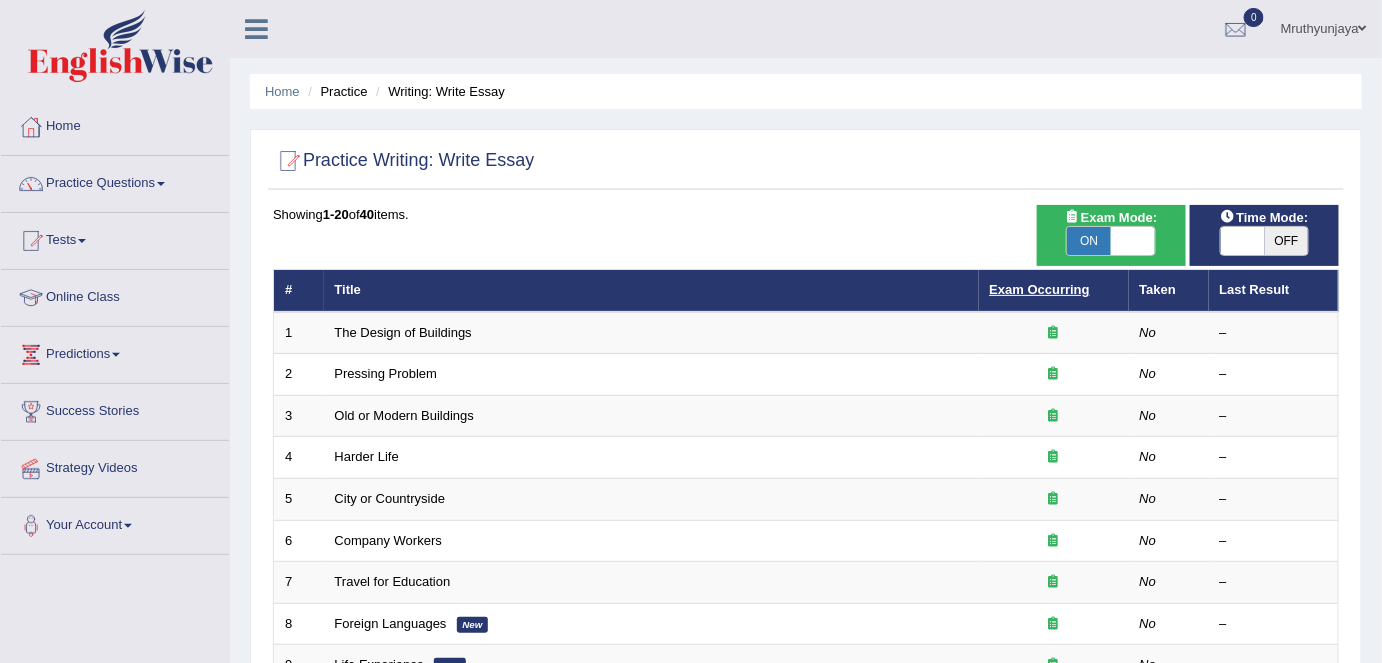 click on "Exam Occurring" at bounding box center [1040, 289] 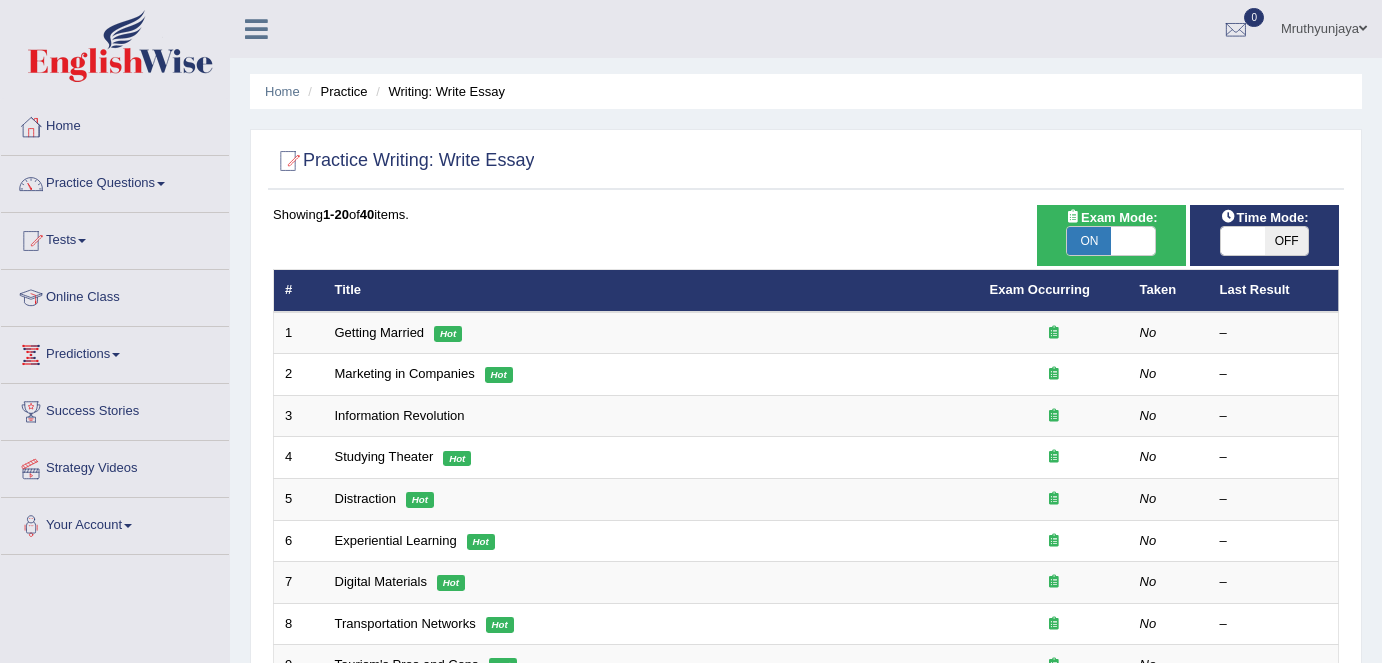 scroll, scrollTop: 0, scrollLeft: 0, axis: both 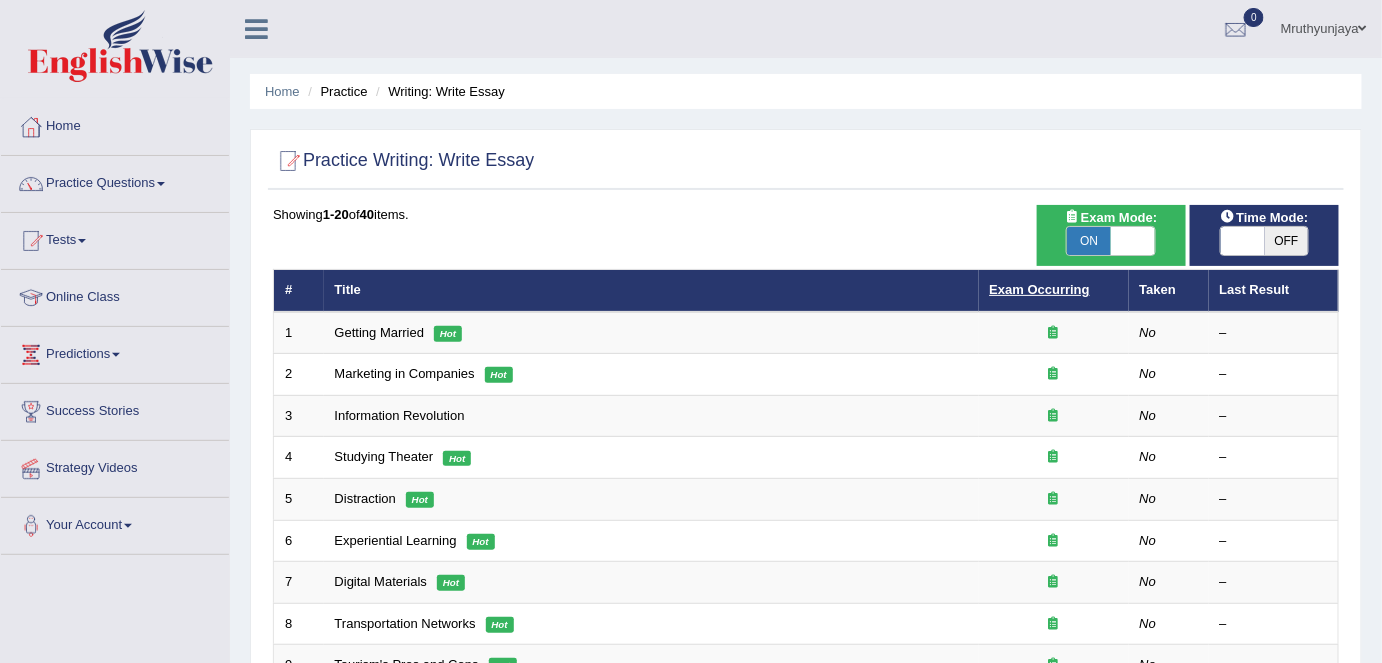 click on "Exam Occurring" at bounding box center (1040, 289) 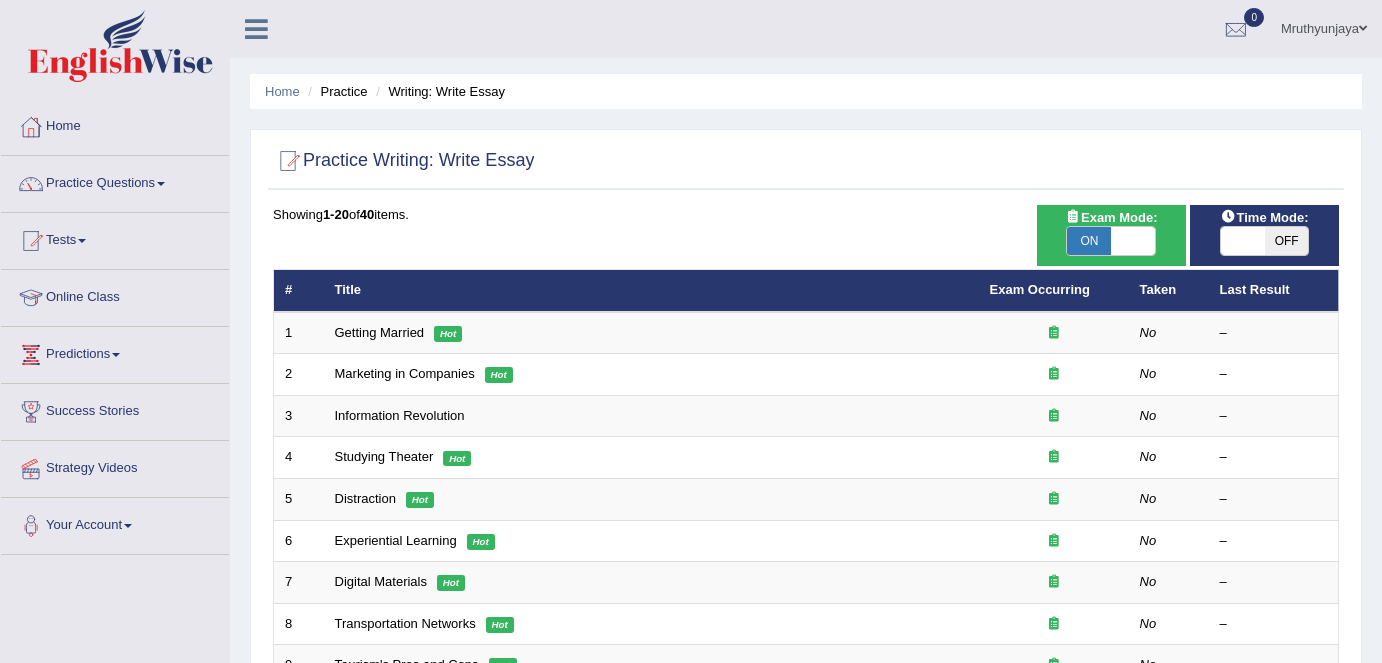 scroll, scrollTop: 0, scrollLeft: 0, axis: both 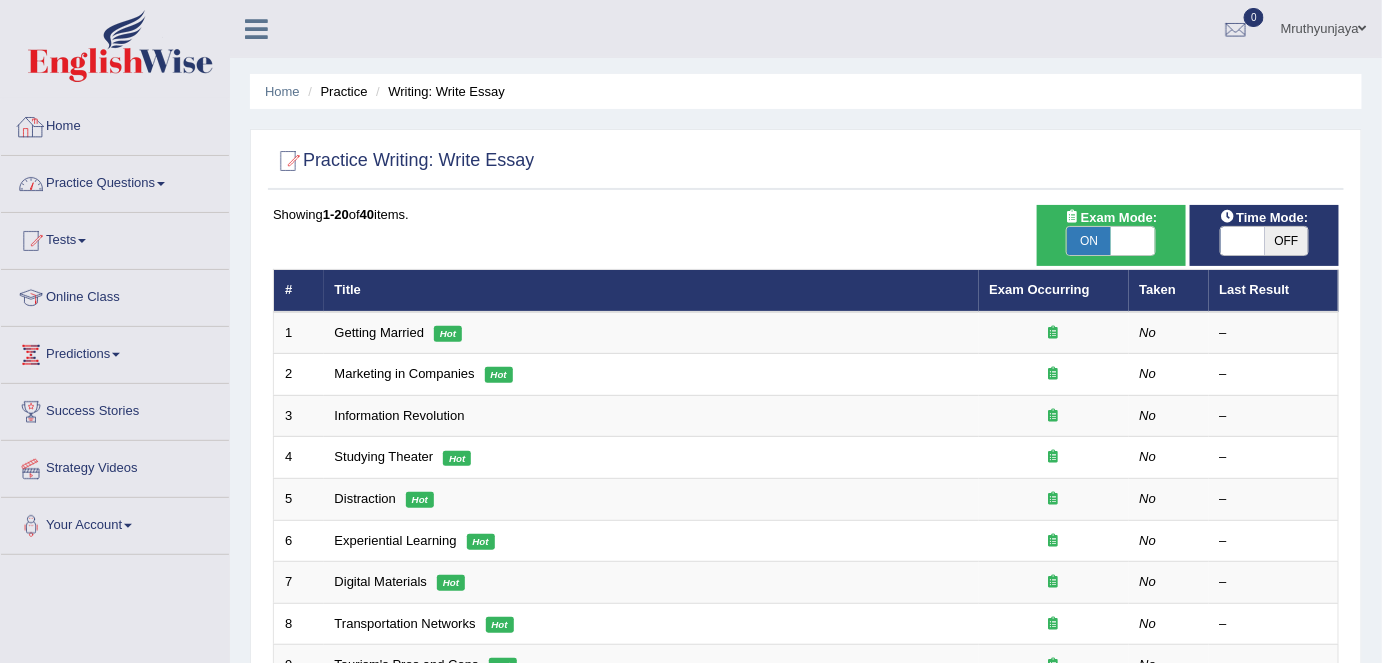click at bounding box center [161, 184] 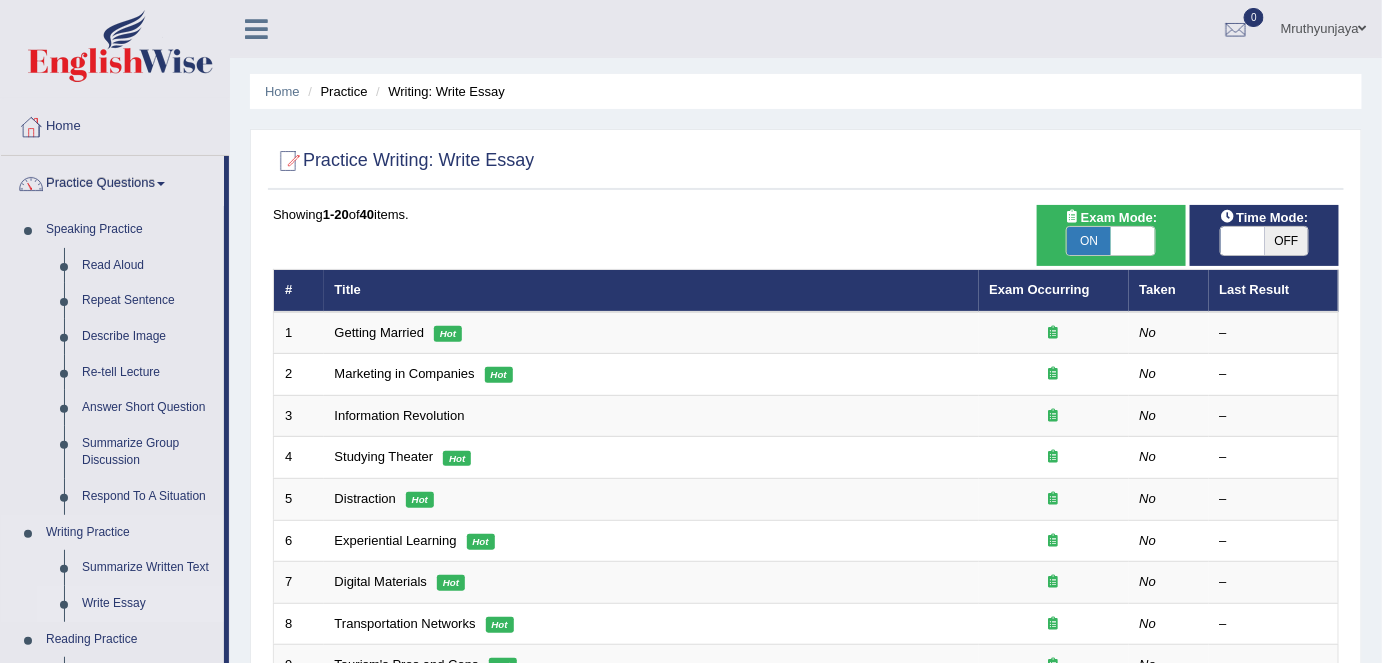 click on "Write Essay" at bounding box center (148, 604) 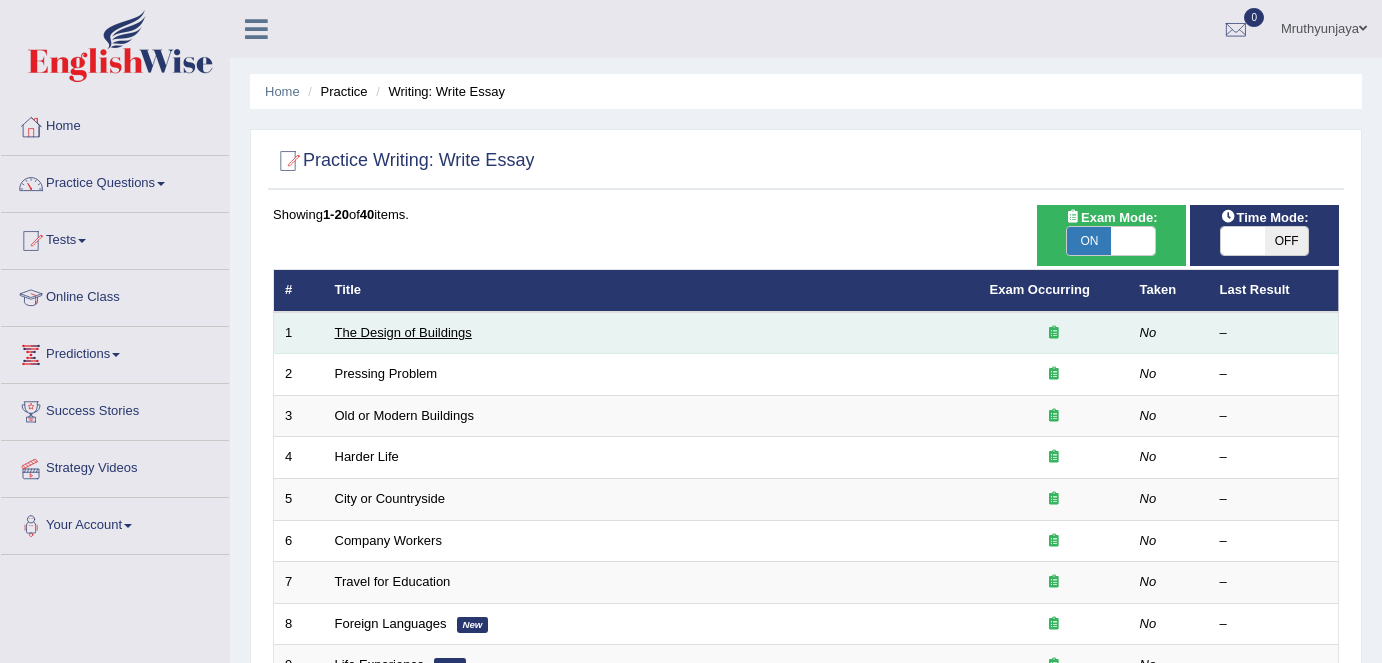 scroll, scrollTop: 0, scrollLeft: 0, axis: both 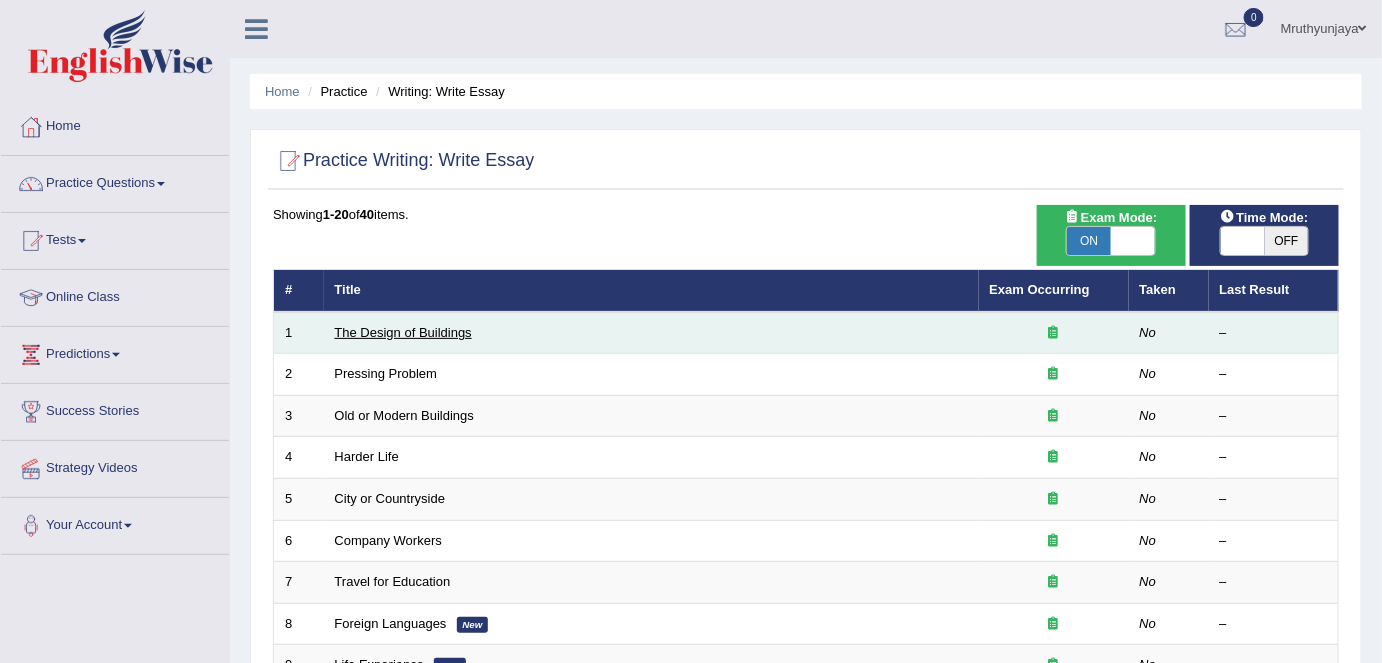 click on "The Design of Buildings" at bounding box center (403, 332) 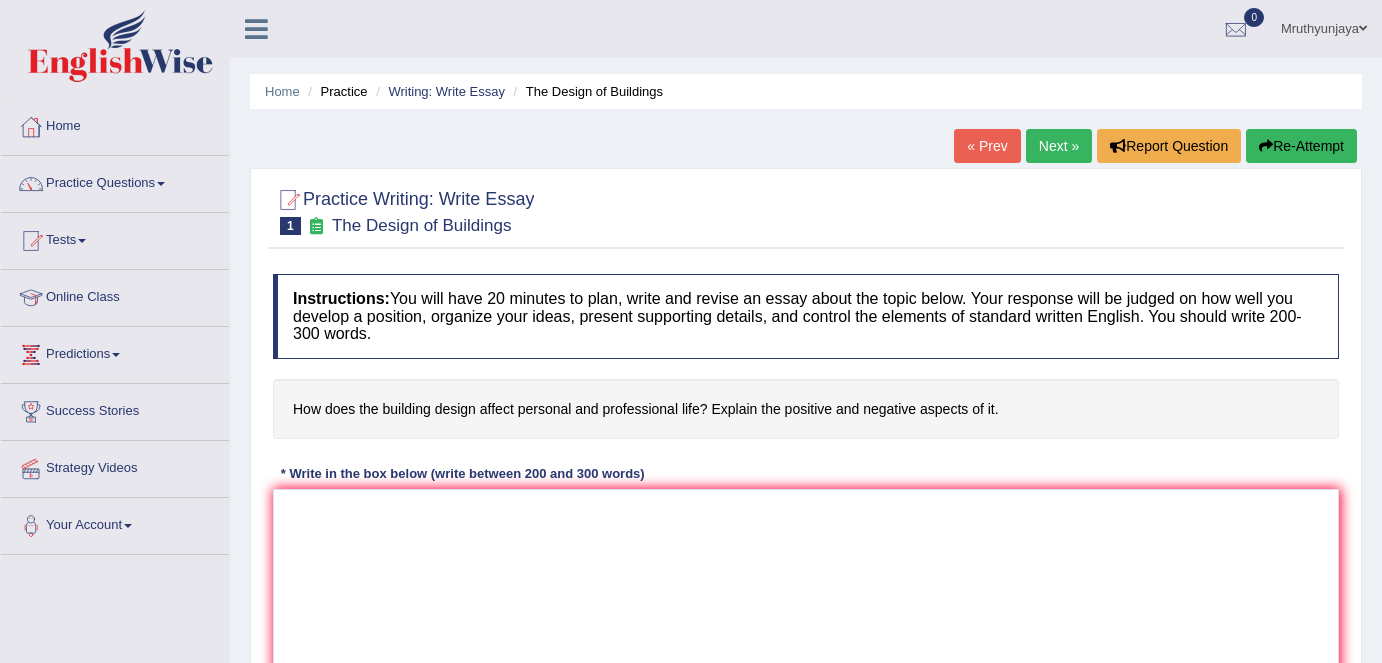 scroll, scrollTop: 0, scrollLeft: 0, axis: both 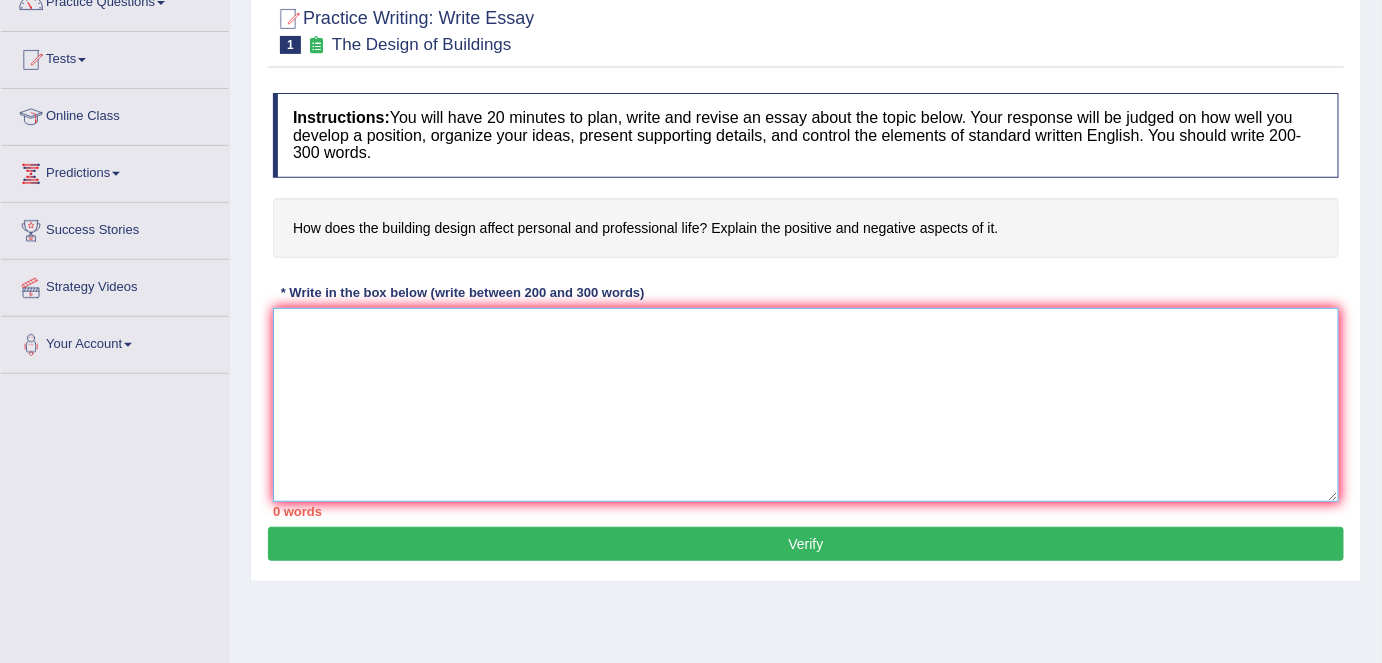 drag, startPoint x: 371, startPoint y: 350, endPoint x: 741, endPoint y: 374, distance: 370.77756 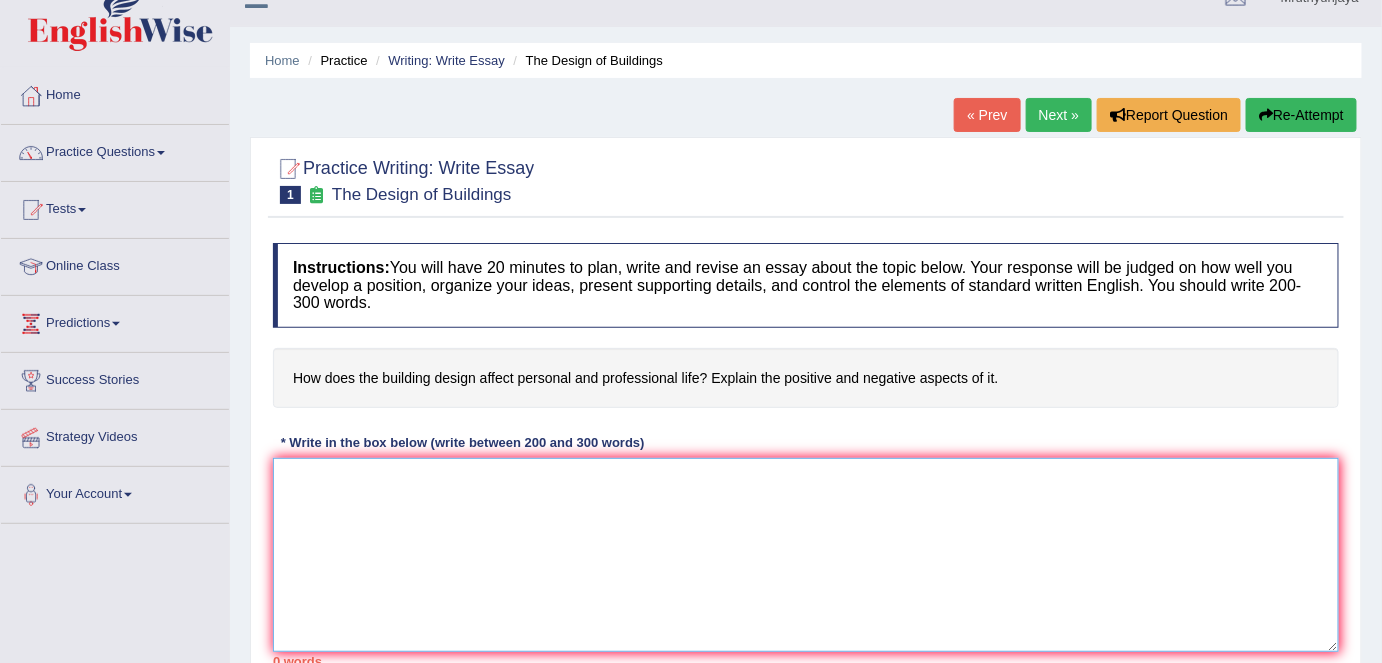 scroll, scrollTop: 0, scrollLeft: 0, axis: both 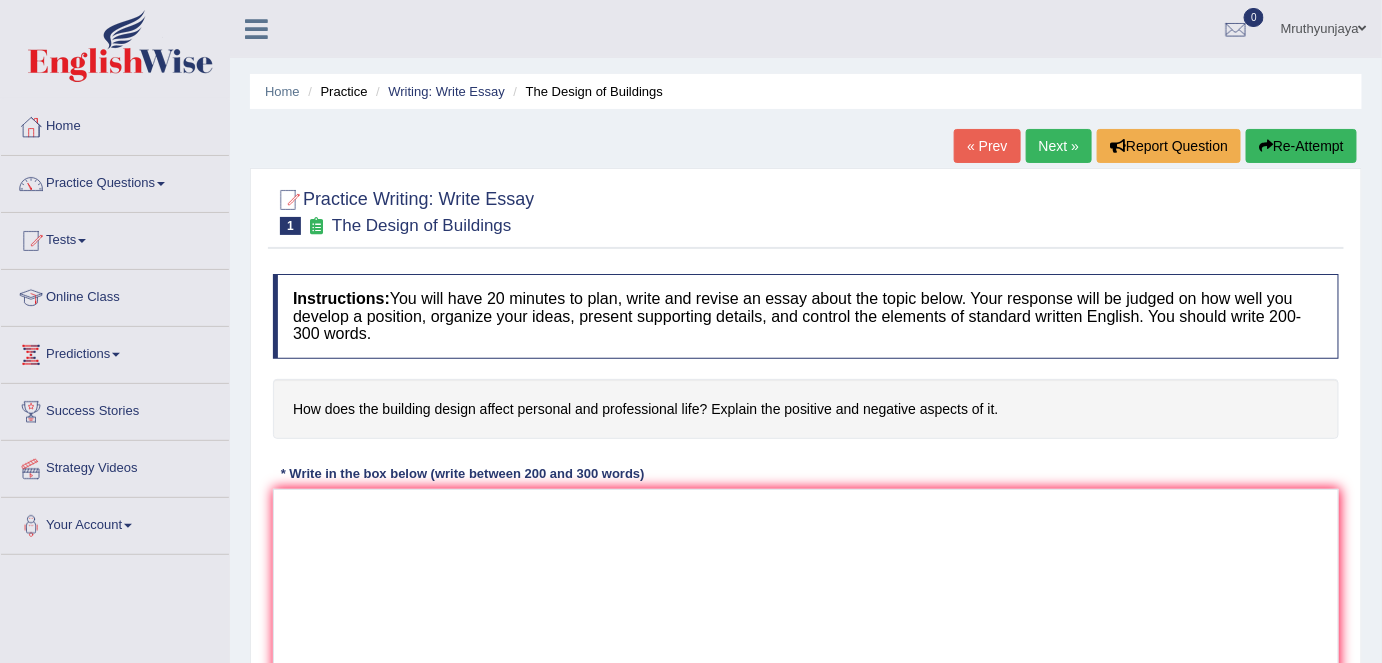 click on "Next »" at bounding box center [1059, 146] 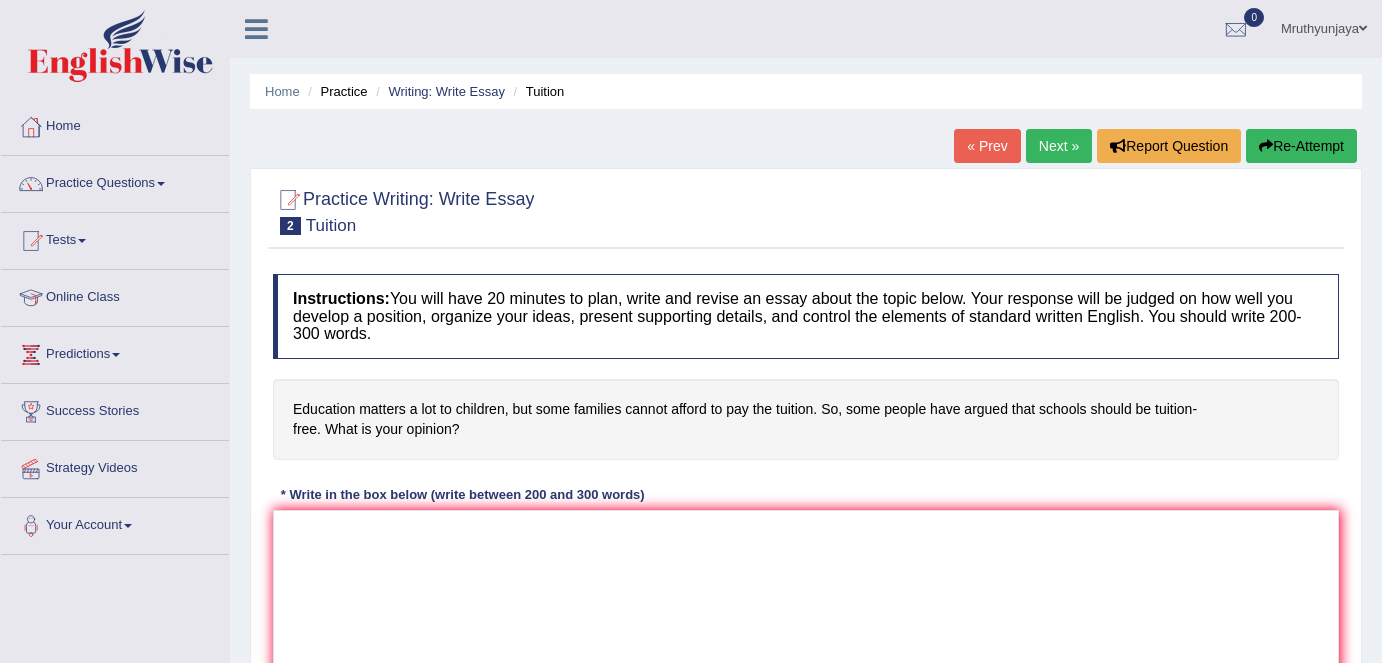scroll, scrollTop: 0, scrollLeft: 0, axis: both 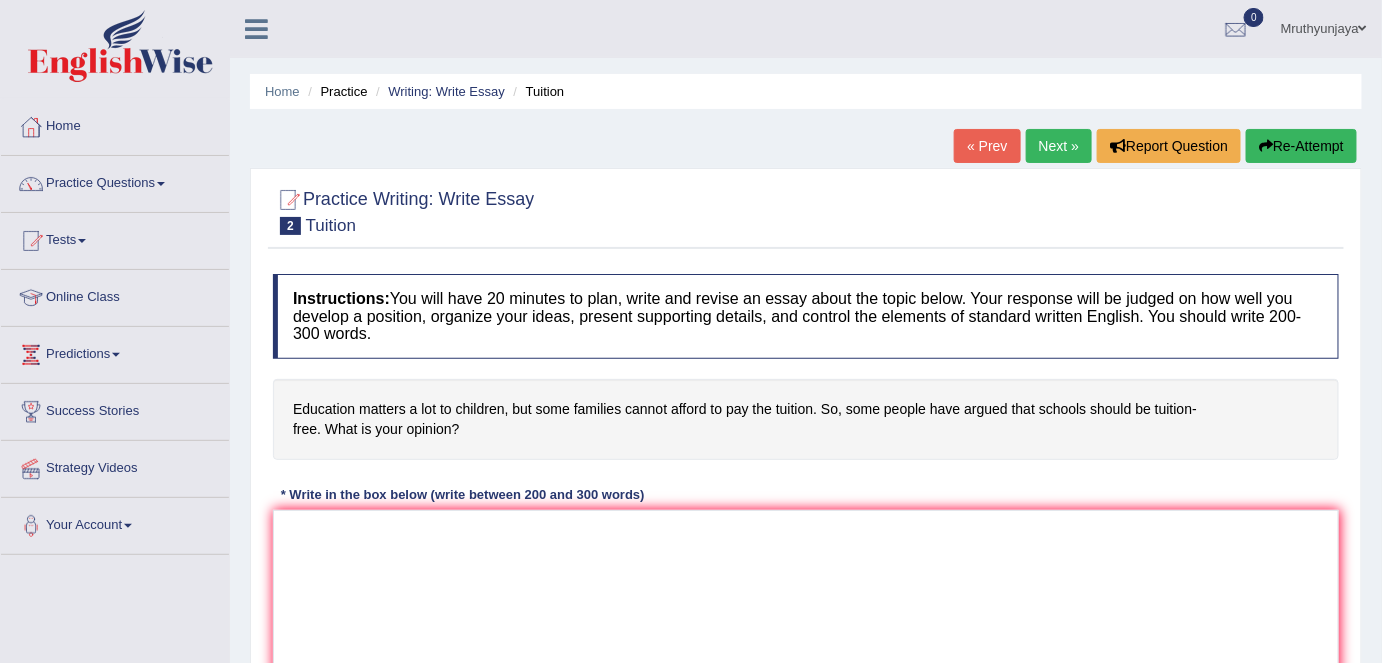 click on "Next »" at bounding box center (1059, 146) 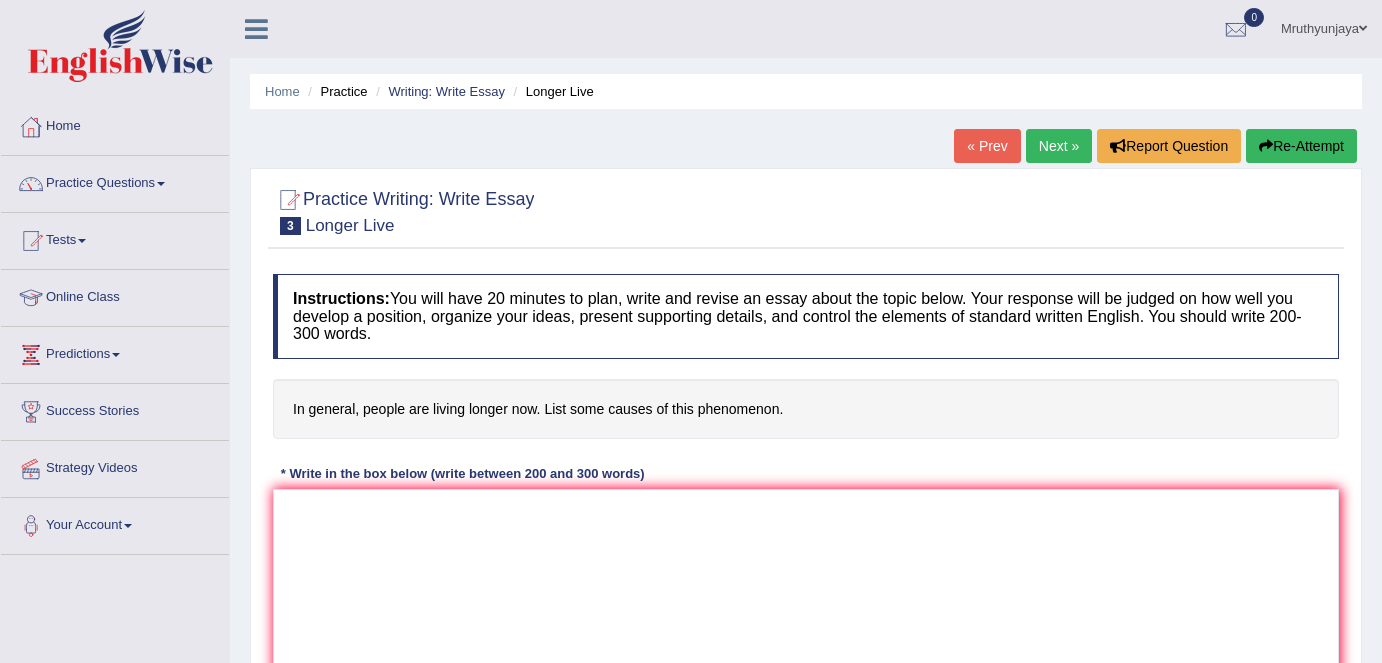 scroll, scrollTop: 0, scrollLeft: 0, axis: both 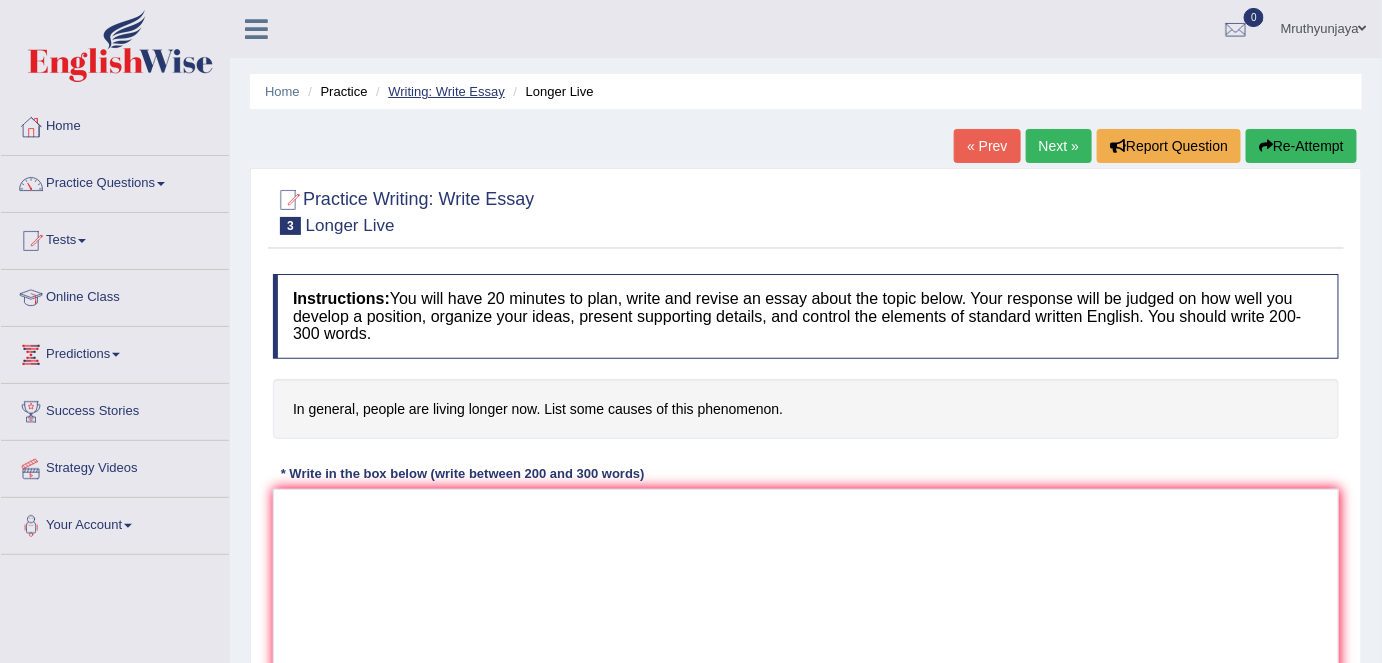click on "Writing: Write Essay" at bounding box center (446, 91) 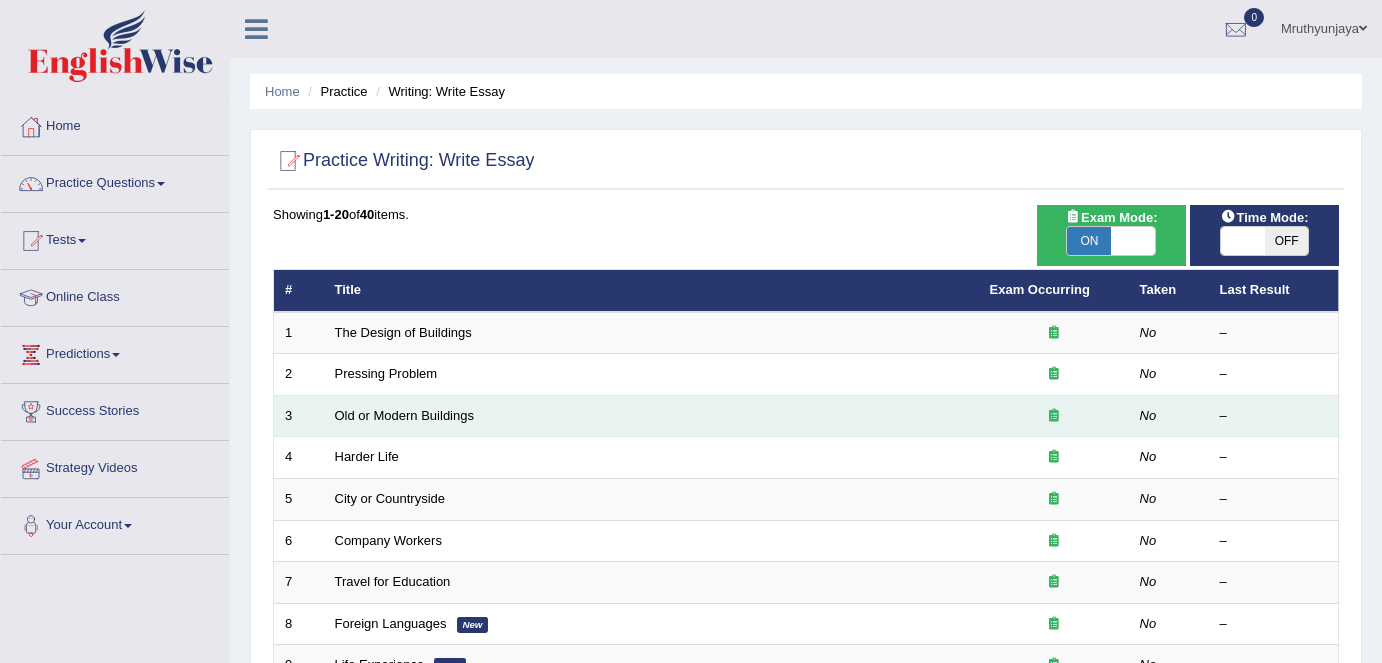 scroll, scrollTop: 0, scrollLeft: 0, axis: both 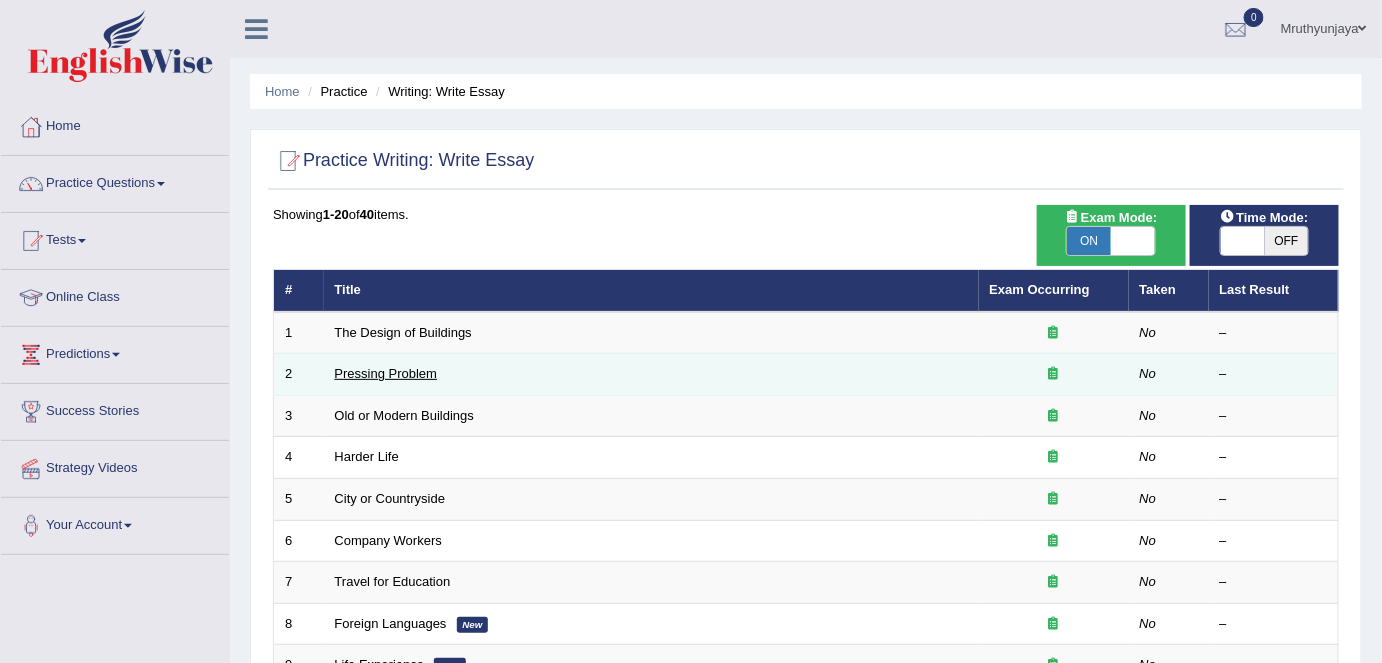click on "Pressing Problem" at bounding box center (386, 373) 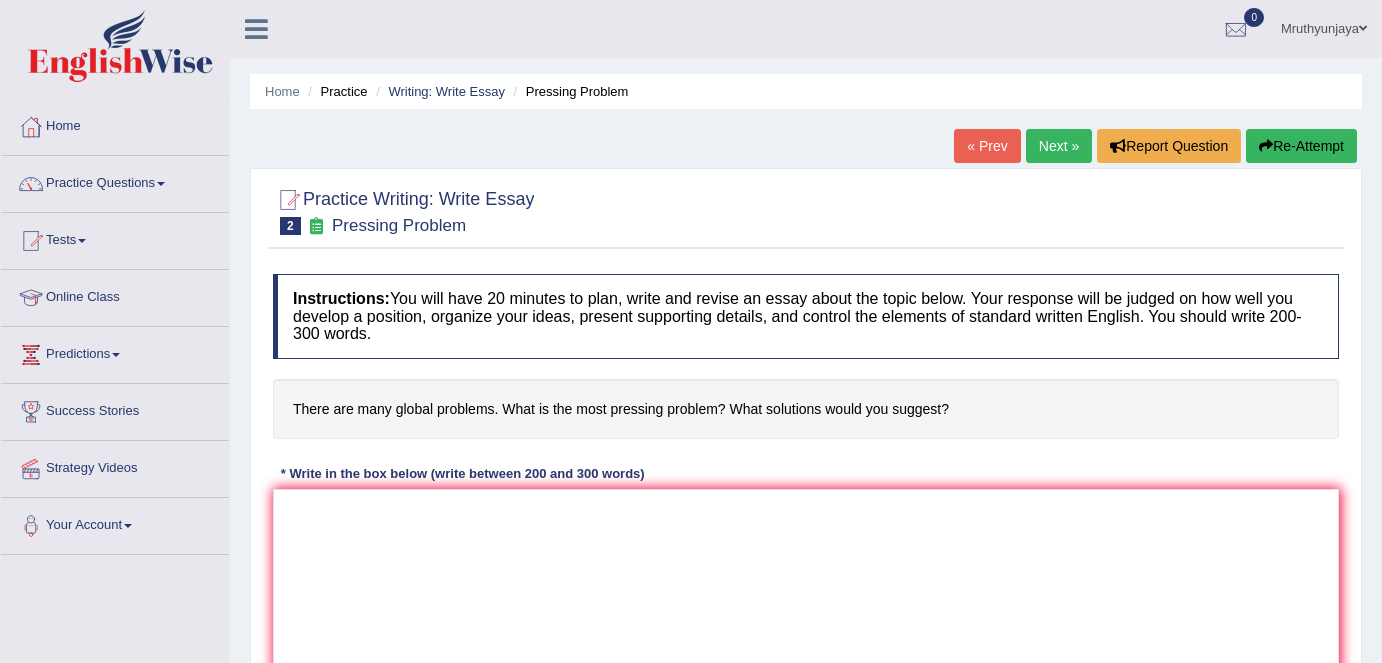 scroll, scrollTop: 0, scrollLeft: 0, axis: both 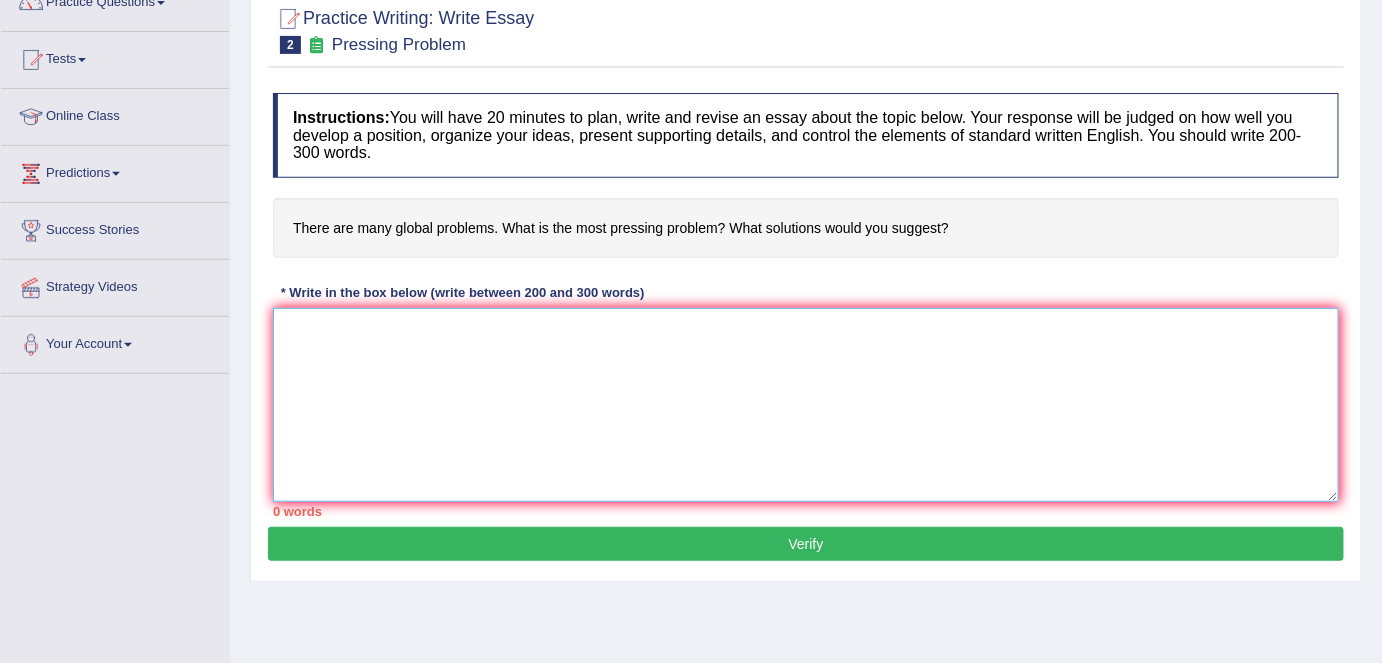 drag, startPoint x: 550, startPoint y: 377, endPoint x: 1152, endPoint y: 418, distance: 603.3946 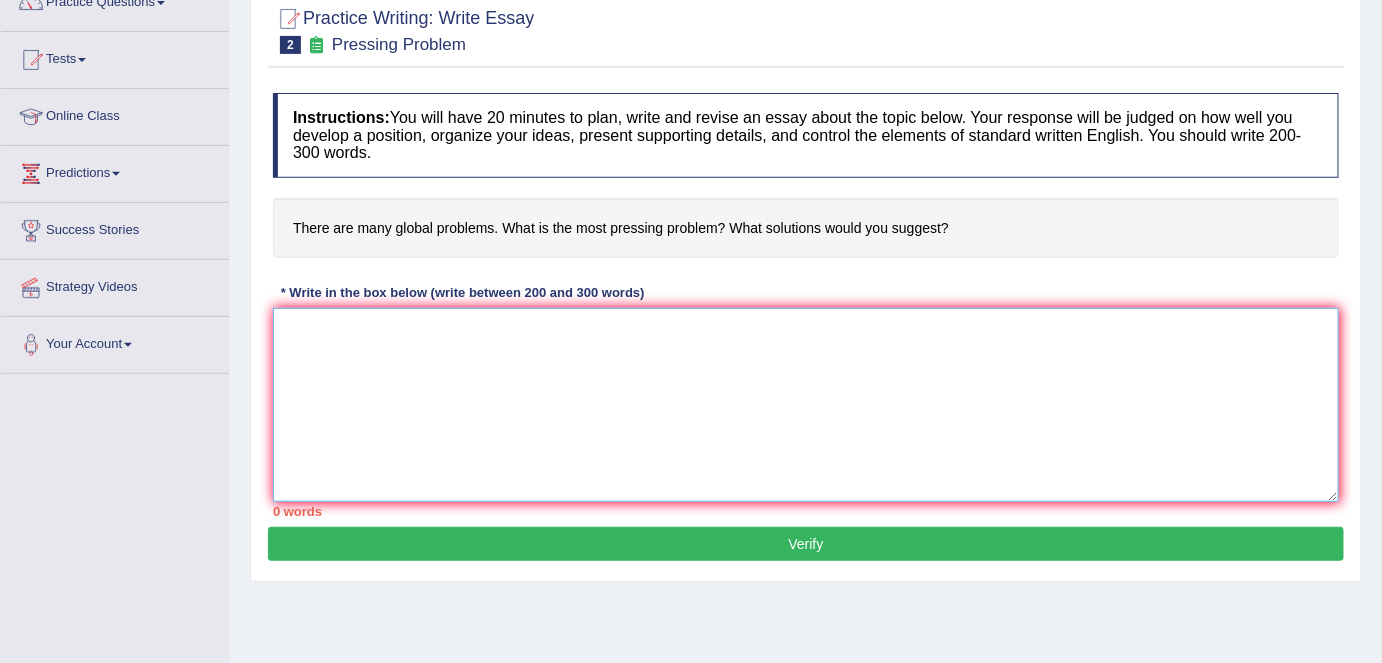paste on "The increasing influence of (essay topic) on our lives has ignited numerous discussions. This
matter is particularly significant due to its impact on
. In this essay, I will examine the
(advantages and disadvantages / causes and effects / problems and solutions) of (essay topic)
and their implications for society.
One of the (primary advantages/ main causes / major problems) of (essay topic) is (point 1).
This is further supported by the fact that (further explanation of point 1). Research has
demonstrated that (essay topic / keywords) (improves / causes / leads to) . Moreover,
an additional (benefit / cause / problem) of (essay topic) is its abilityto (point 2). Consequently,
the (advantages / causes / problems) of (essay topic) are essential to be considered for both
individuals and society.
However, (alongside the benefits, there are drawbacks of / along with the causes, there are
several effects of / despite the problems, there are solutions to) the (essay topic). One
significant (drawbac..." 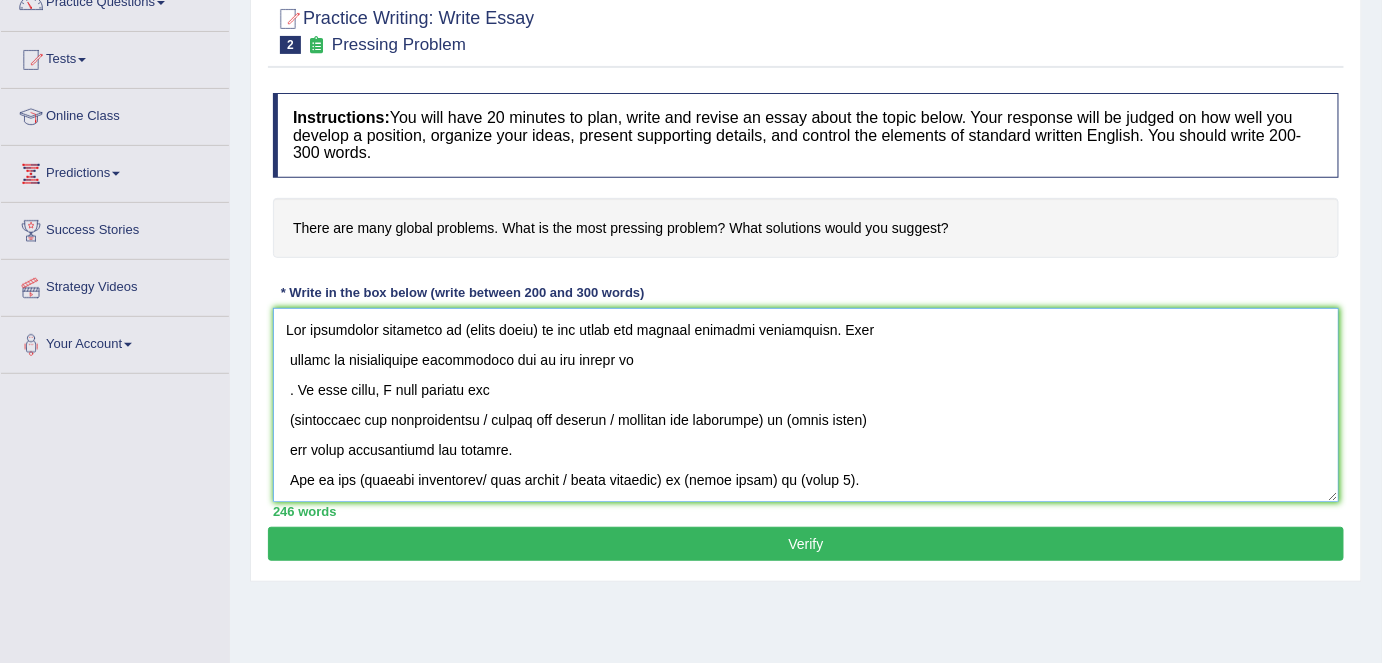 scroll, scrollTop: 466, scrollLeft: 0, axis: vertical 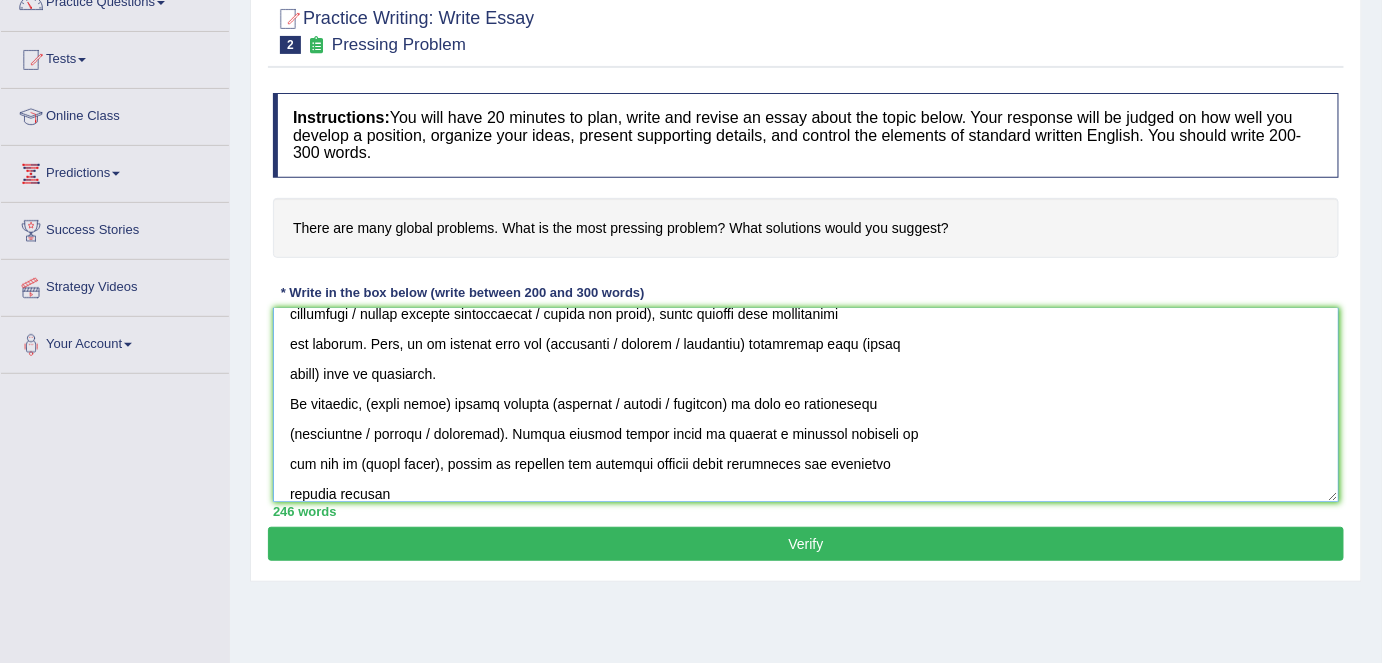 click at bounding box center (806, 405) 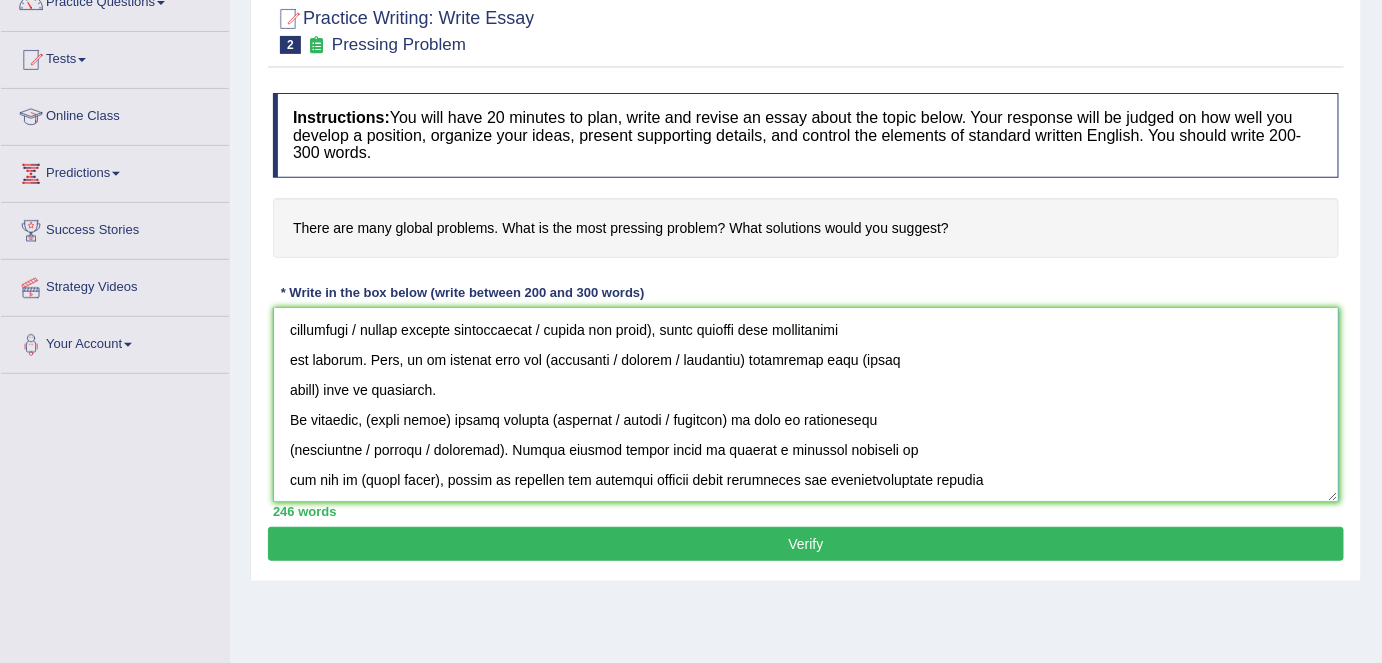 scroll, scrollTop: 450, scrollLeft: 0, axis: vertical 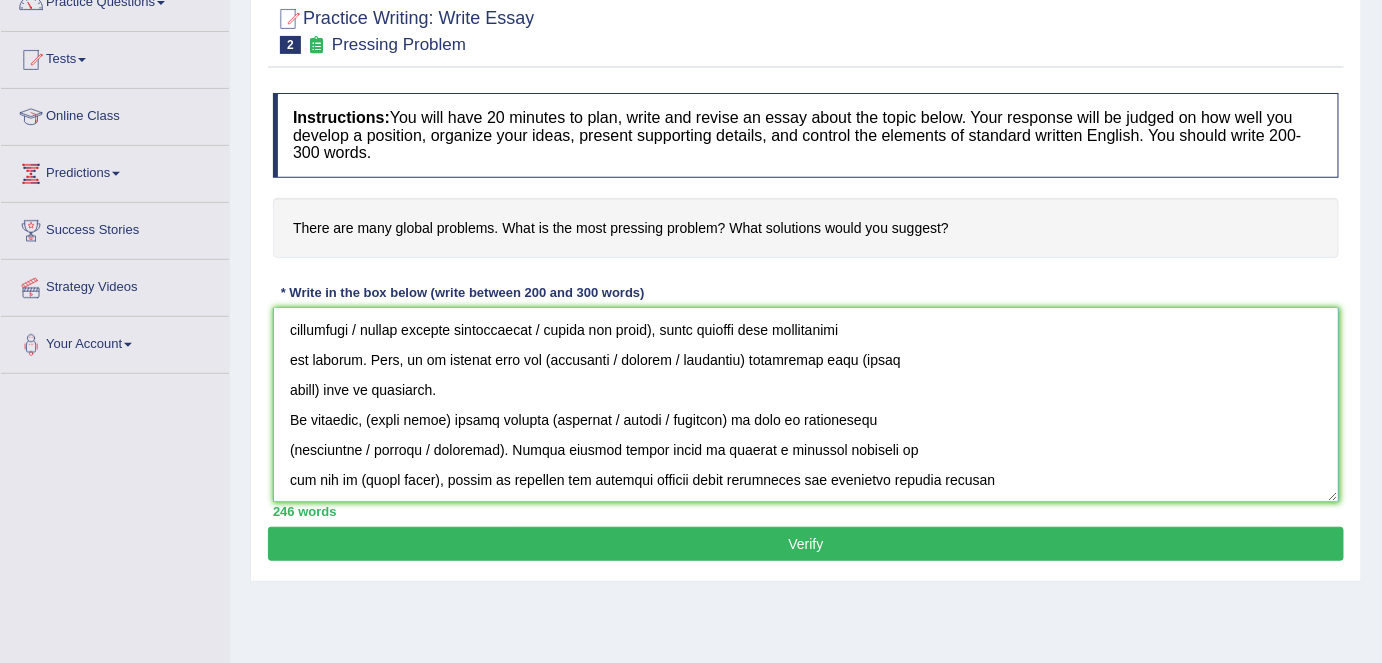 click at bounding box center (806, 405) 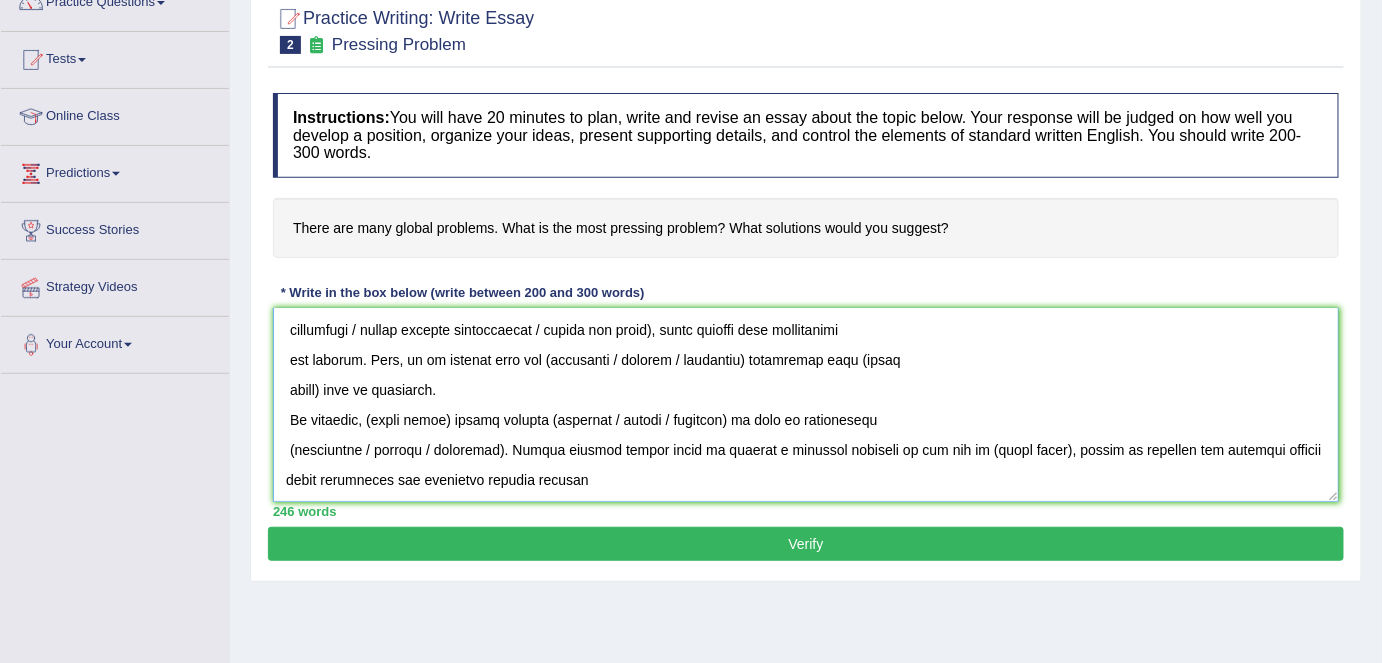 click at bounding box center [806, 405] 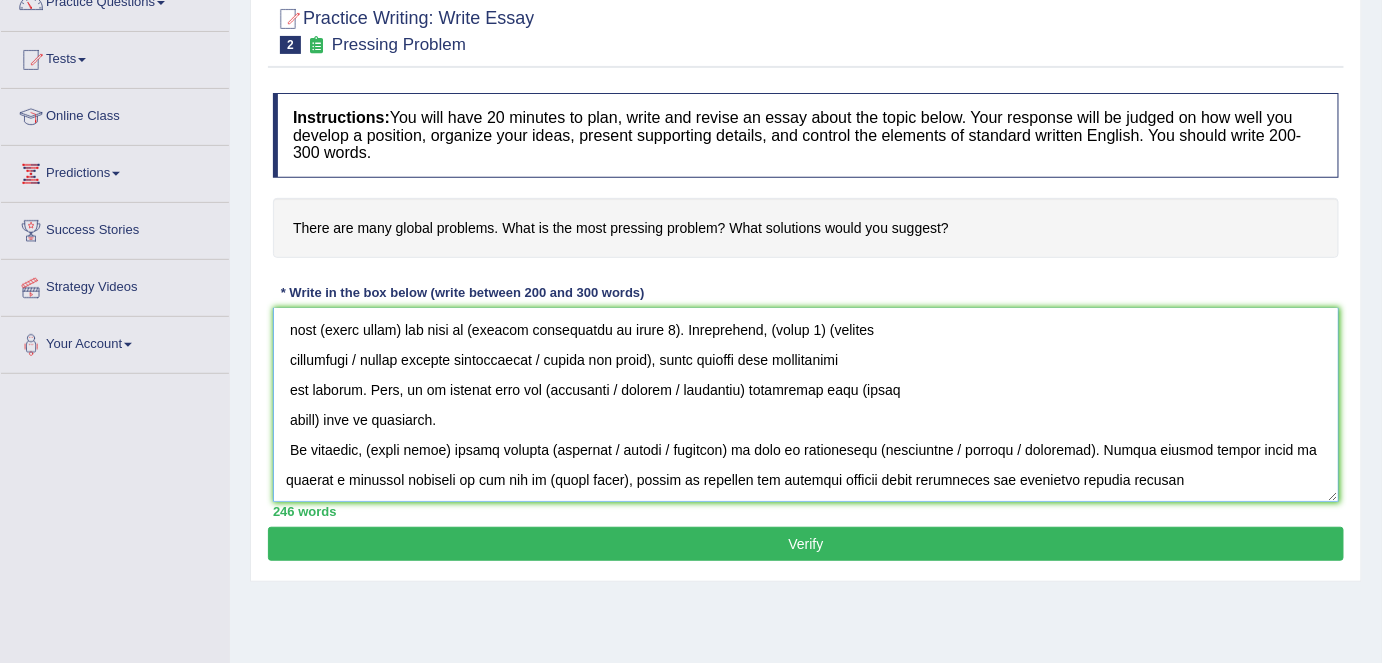 scroll, scrollTop: 420, scrollLeft: 0, axis: vertical 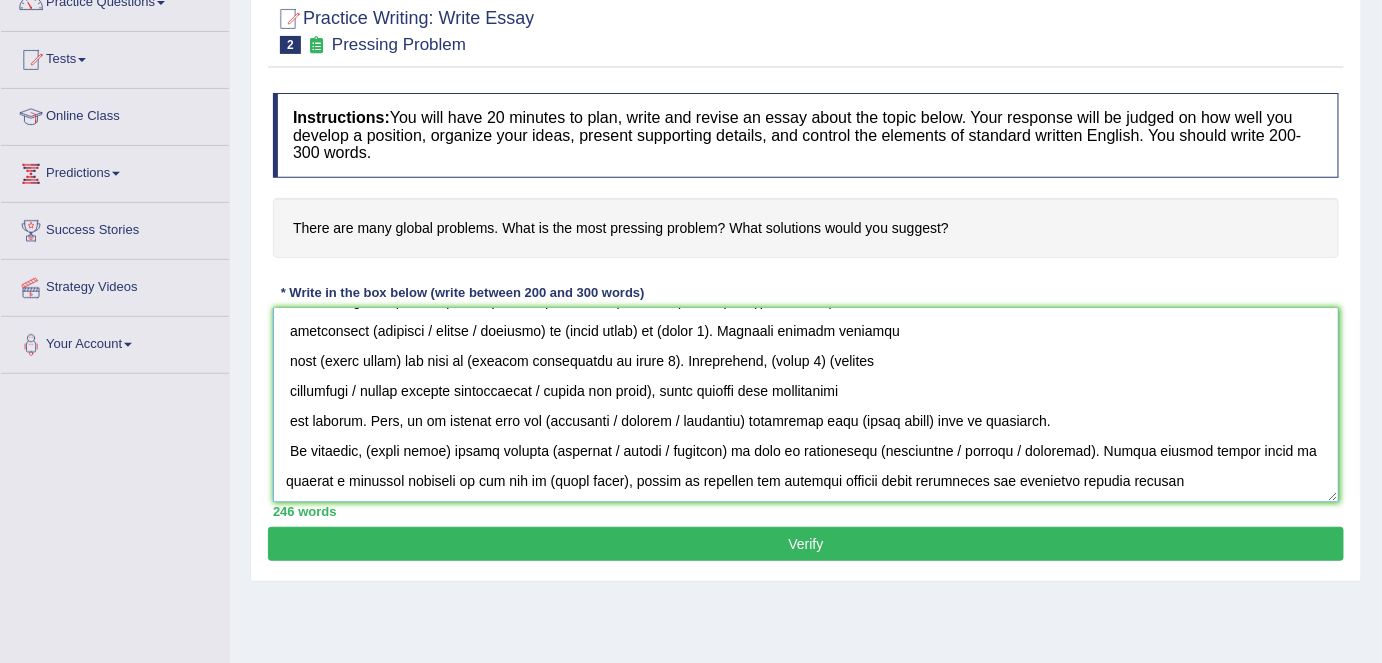 click at bounding box center (806, 405) 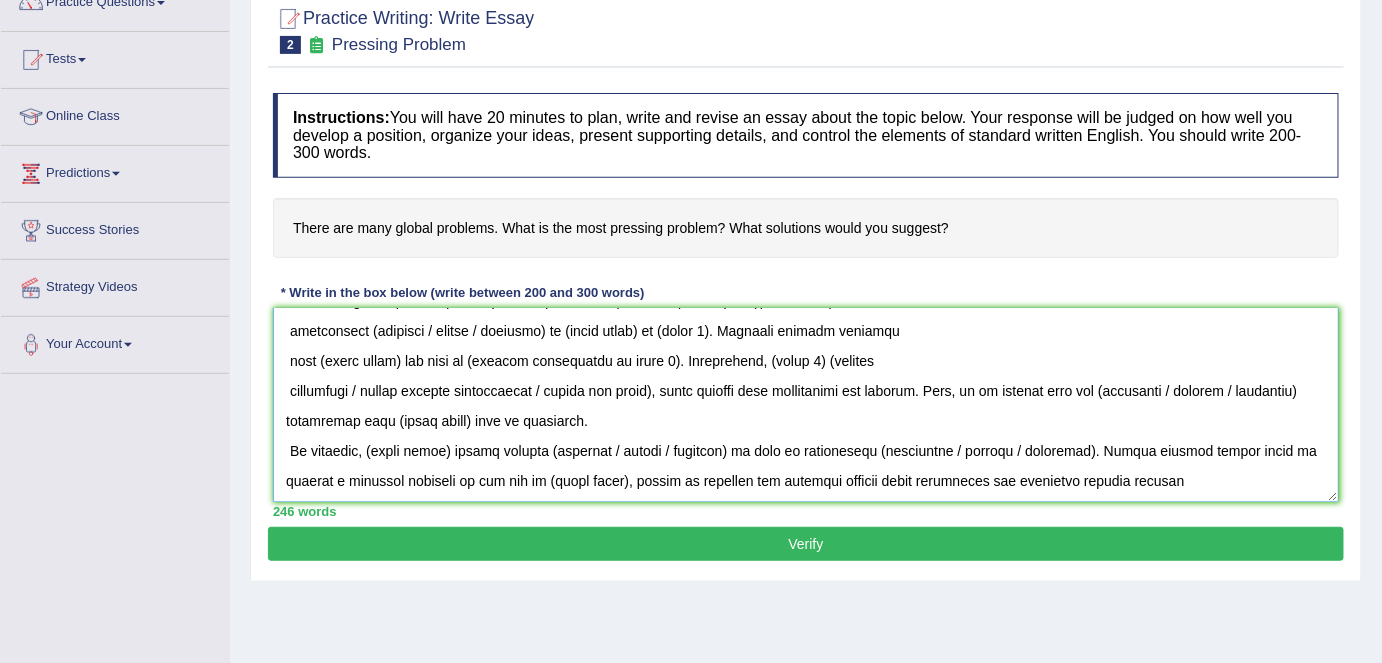 click at bounding box center (806, 405) 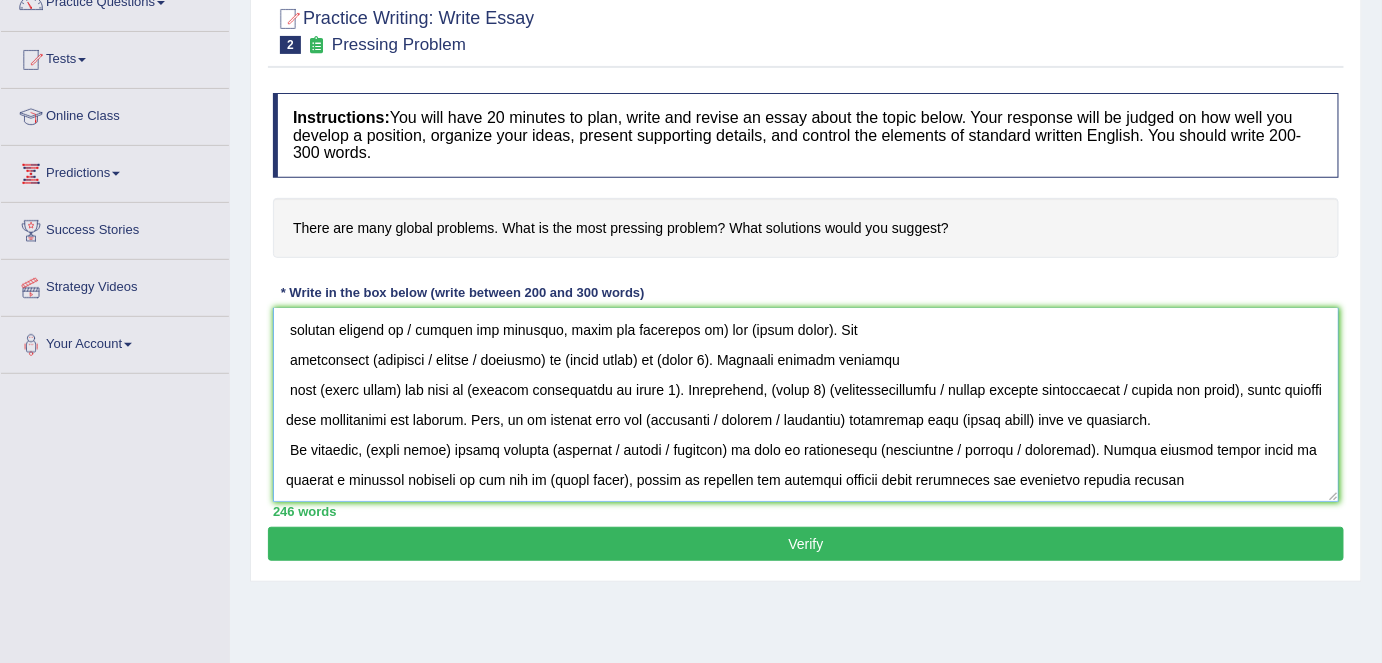 scroll, scrollTop: 360, scrollLeft: 0, axis: vertical 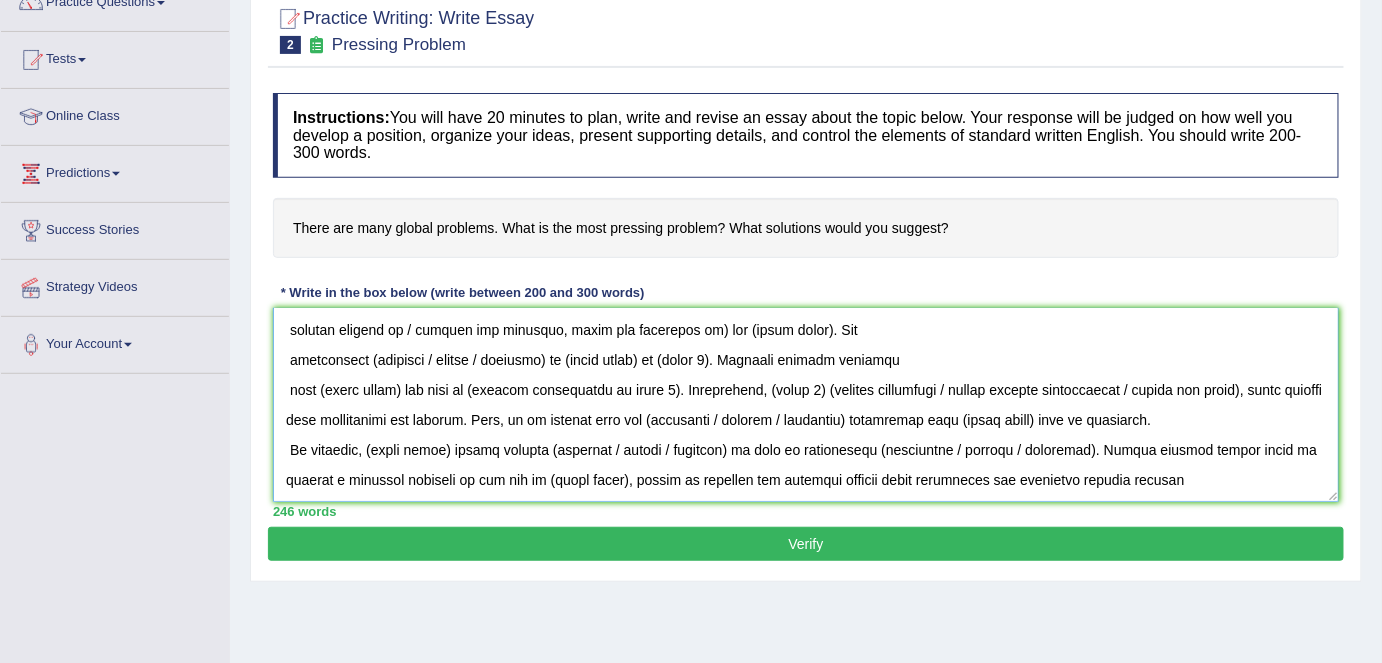 click at bounding box center (806, 405) 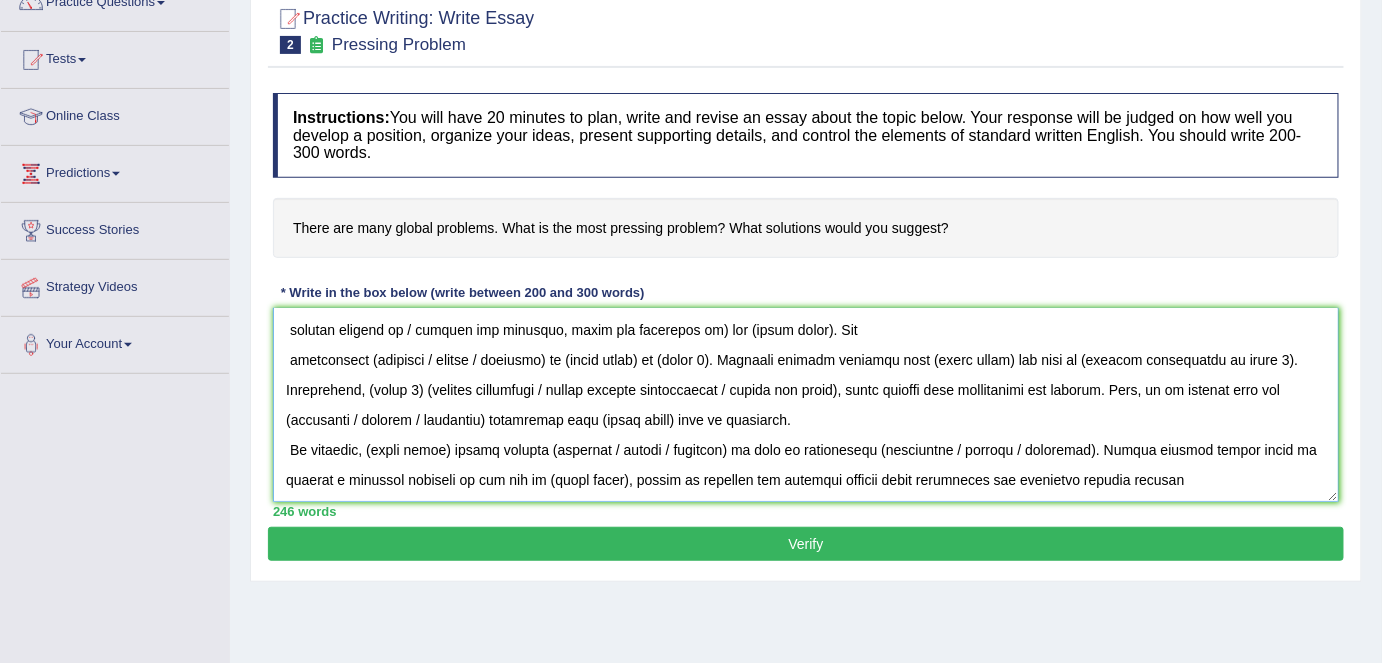 click at bounding box center [806, 405] 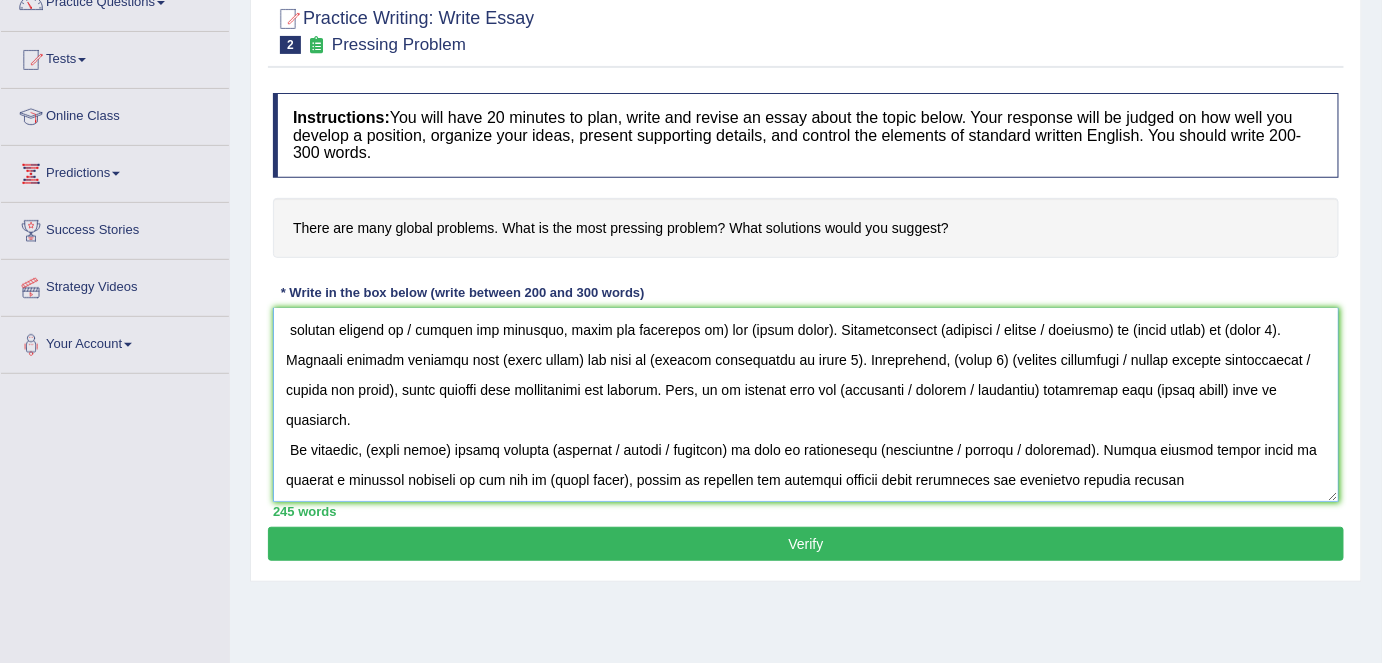 scroll, scrollTop: 329, scrollLeft: 0, axis: vertical 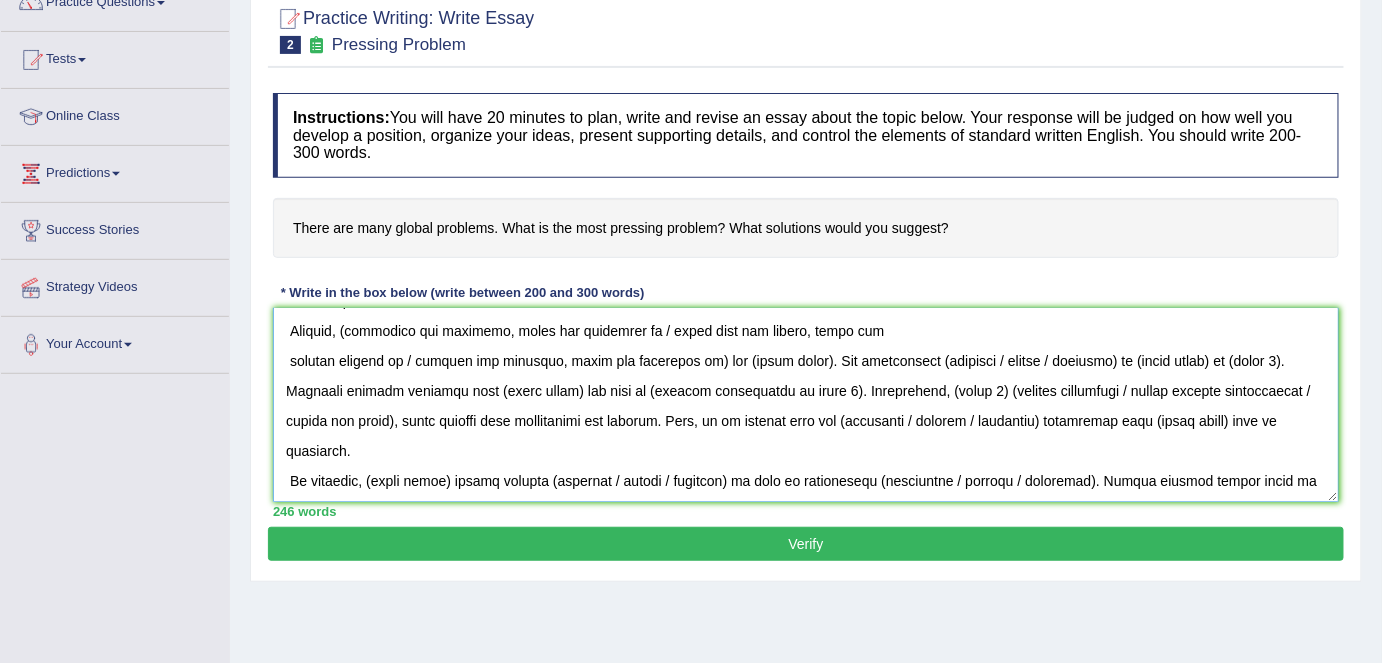 click at bounding box center (806, 405) 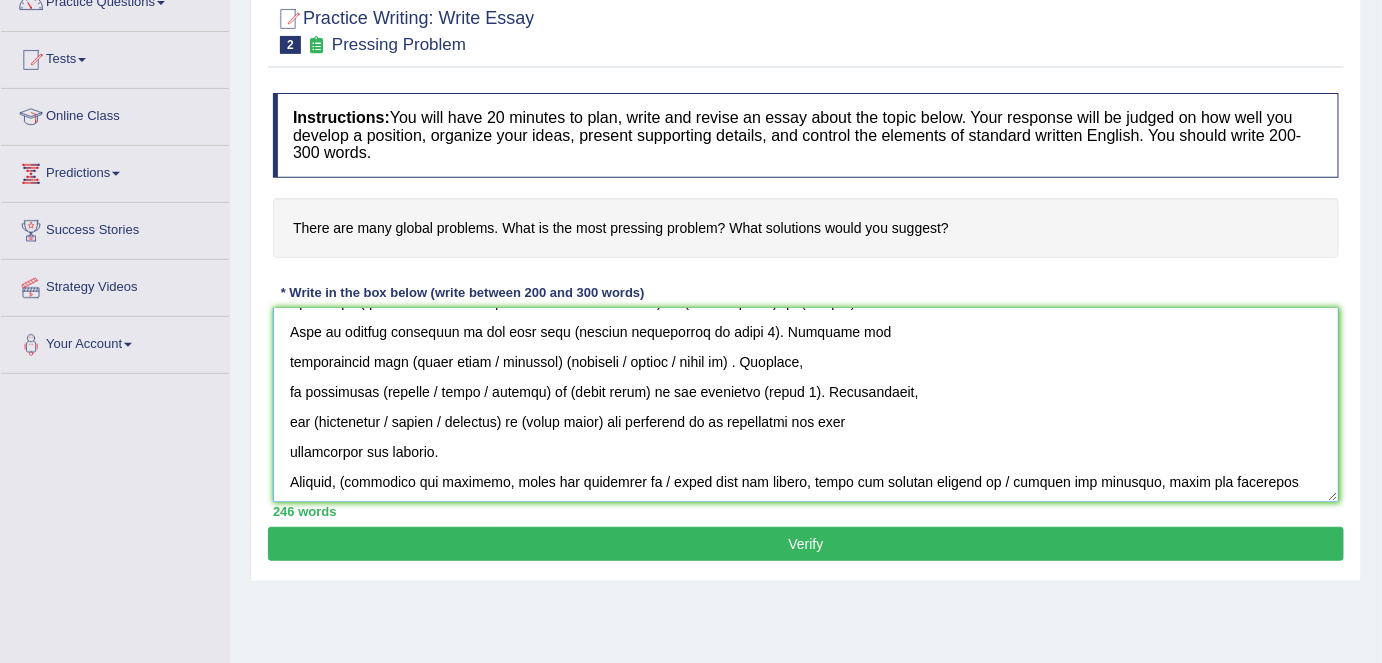 scroll, scrollTop: 147, scrollLeft: 0, axis: vertical 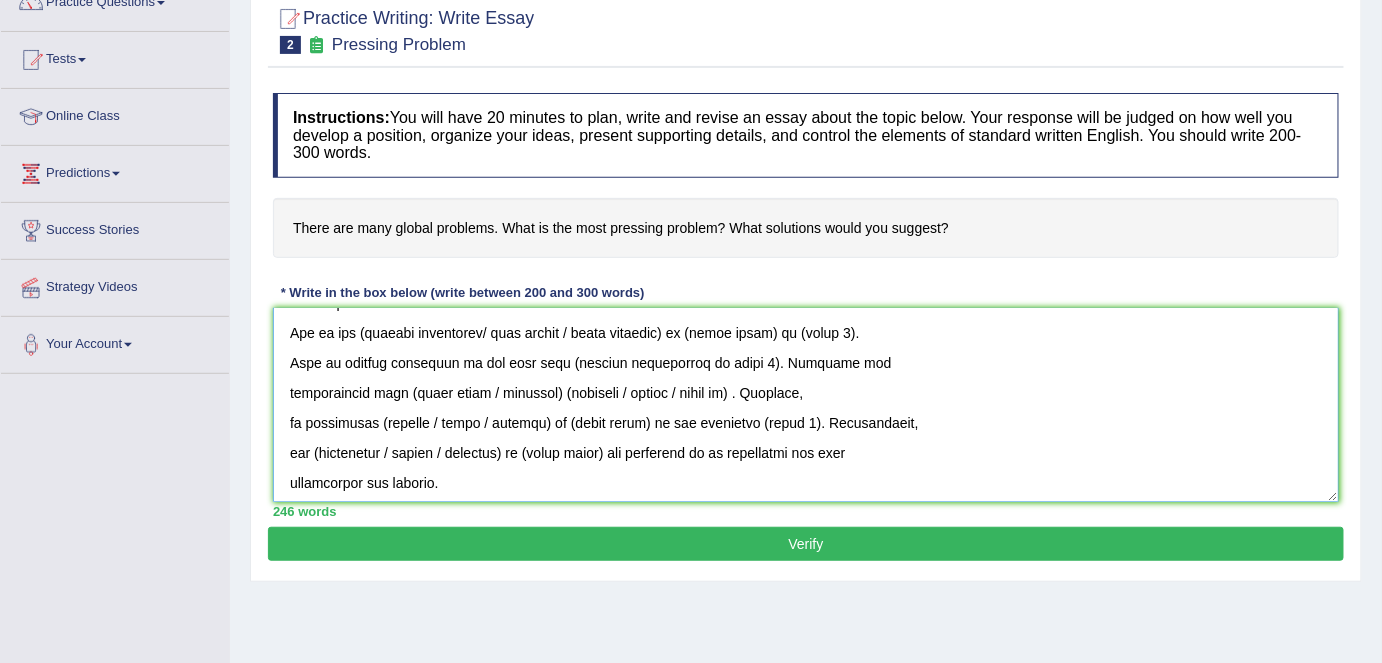 click at bounding box center [806, 405] 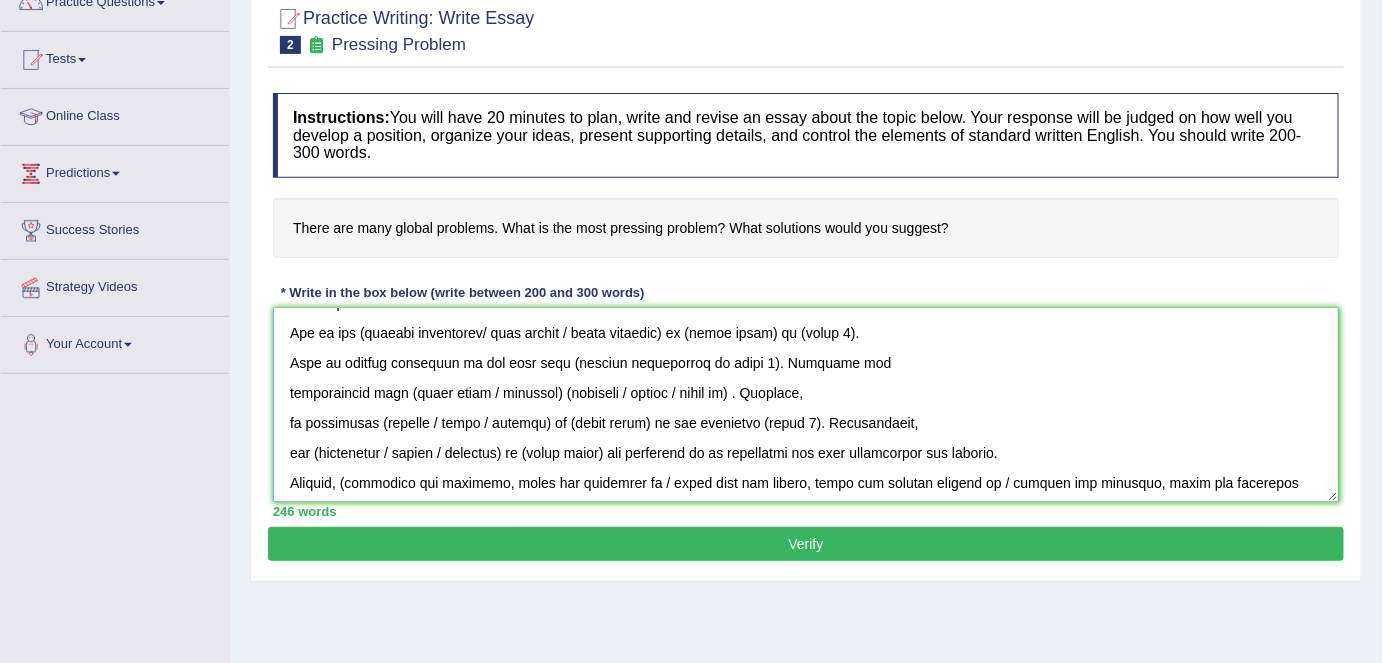 click at bounding box center [806, 405] 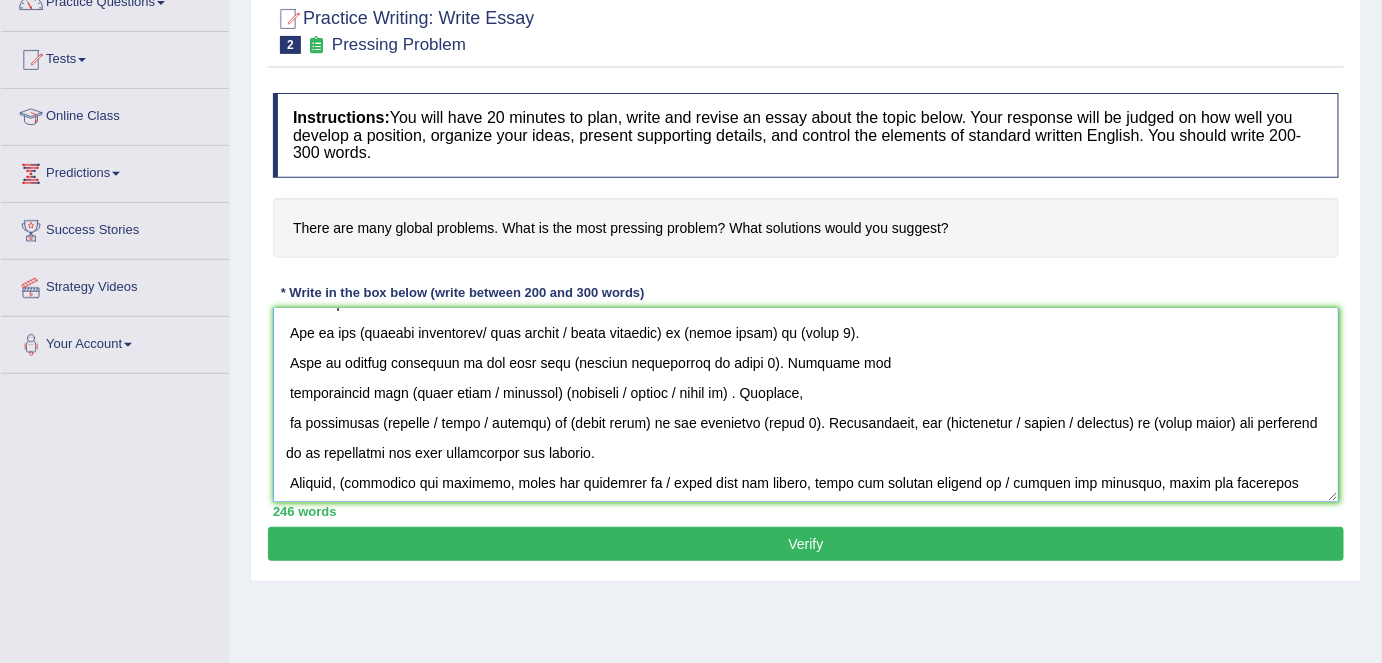 click at bounding box center (806, 405) 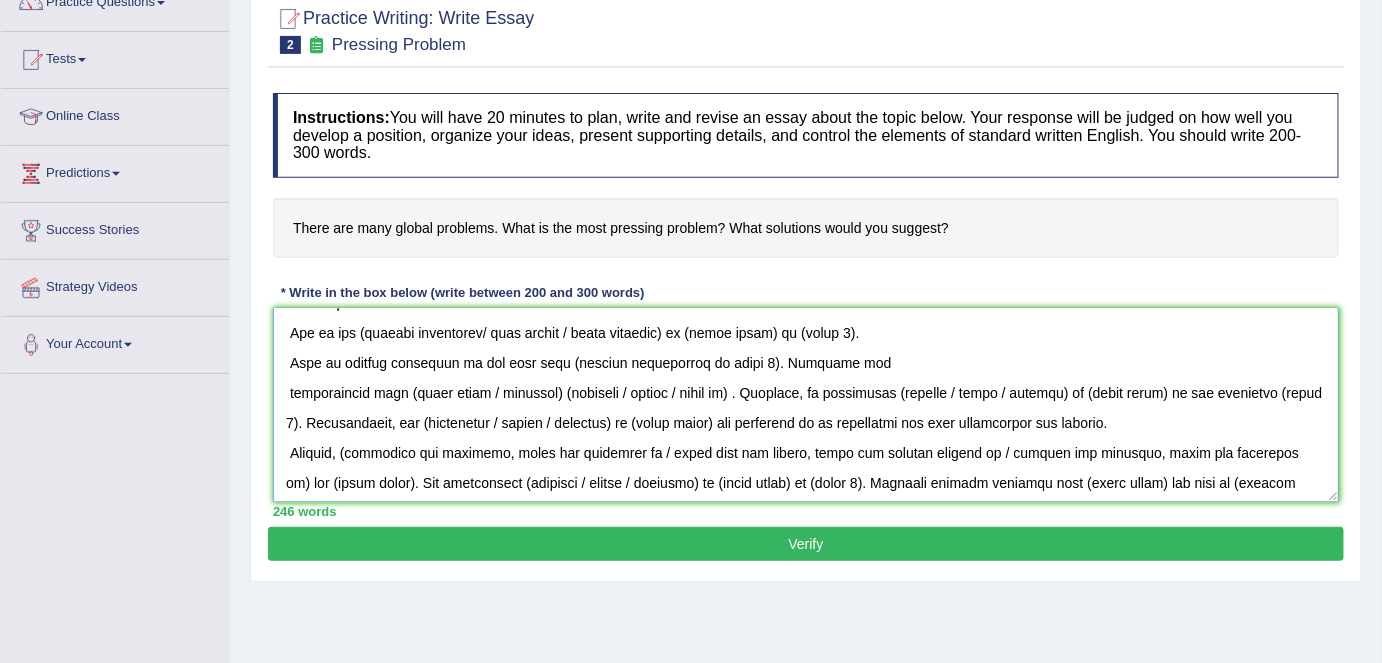 click at bounding box center (806, 405) 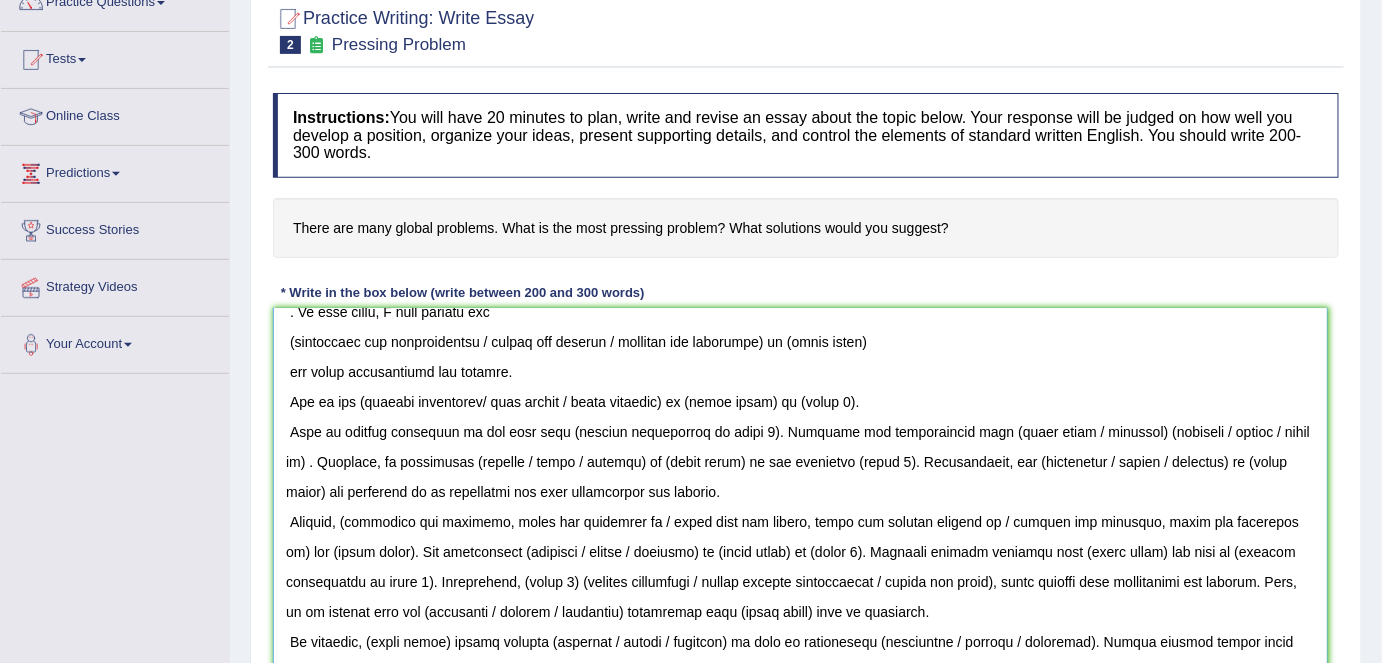 scroll, scrollTop: 77, scrollLeft: 0, axis: vertical 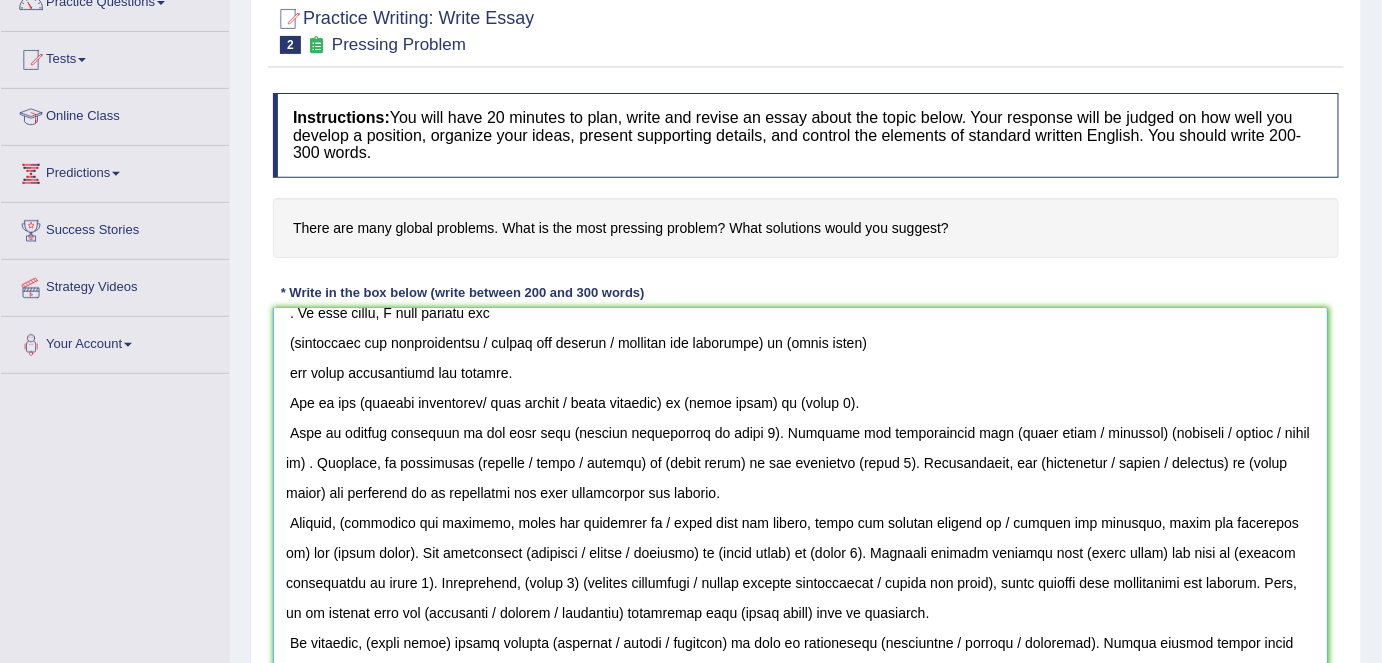drag, startPoint x: 1330, startPoint y: 491, endPoint x: 1319, endPoint y: 684, distance: 193.31322 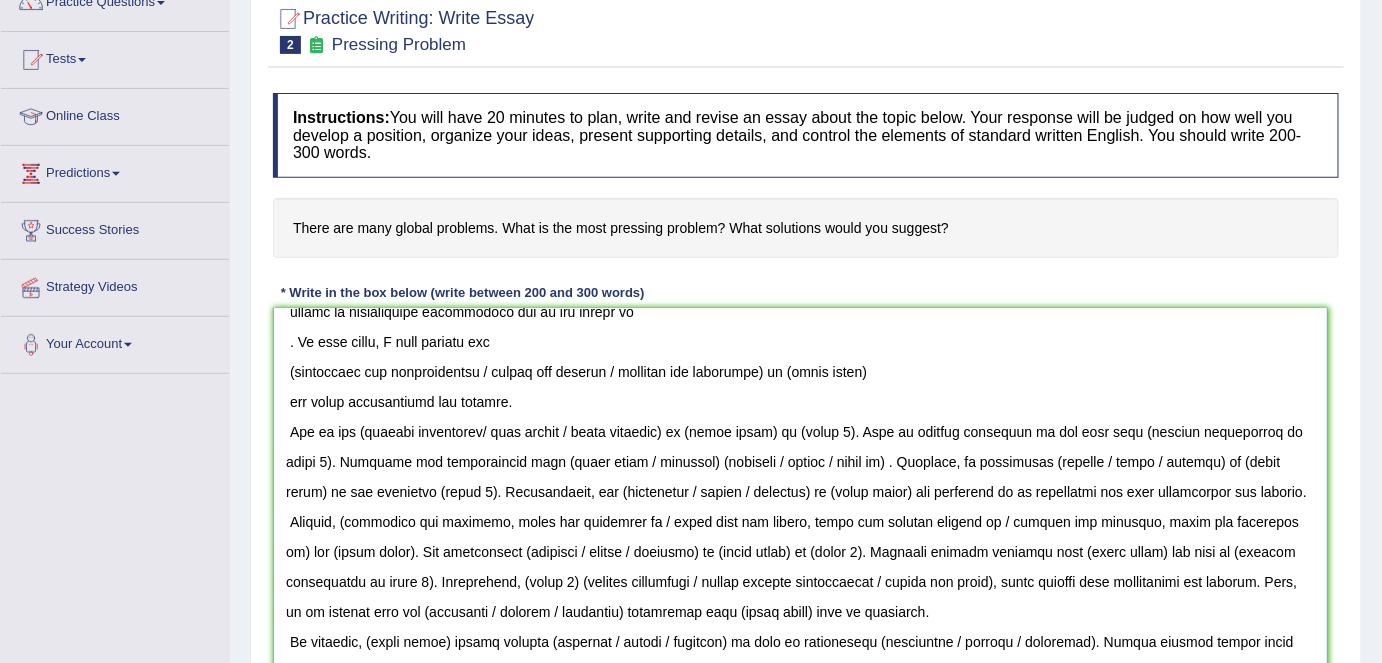 scroll, scrollTop: 47, scrollLeft: 0, axis: vertical 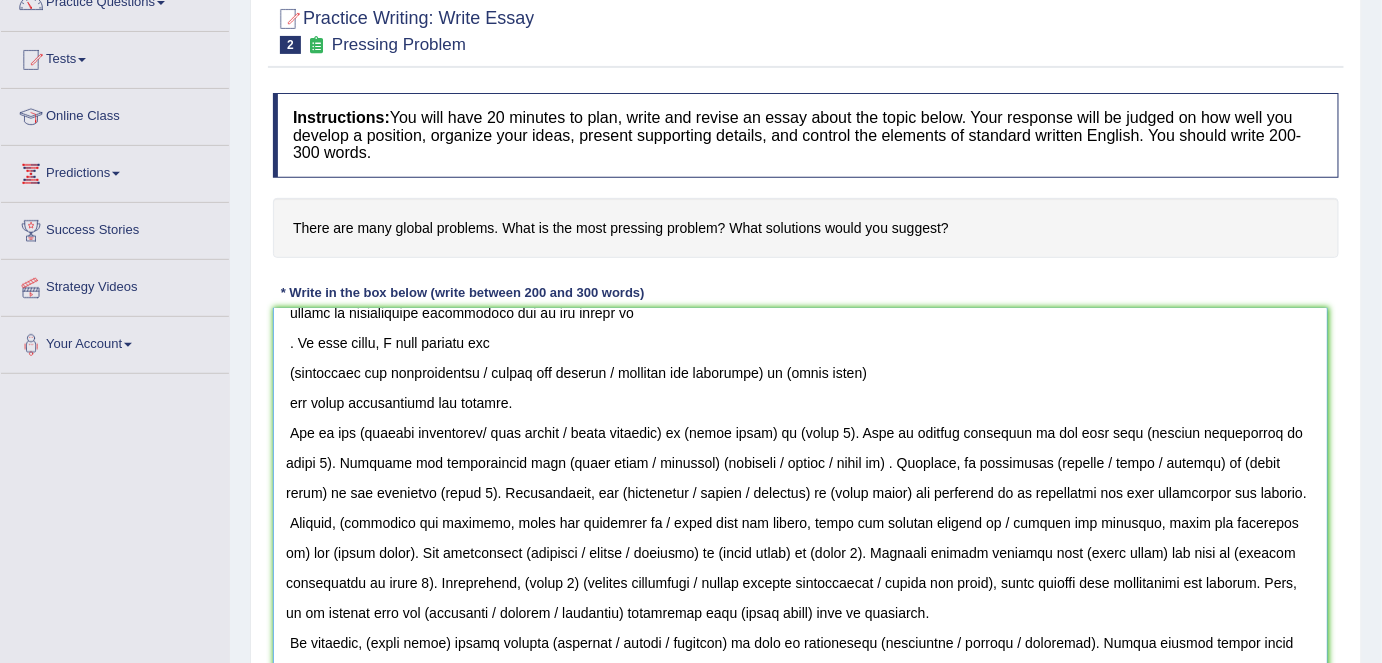 click at bounding box center [800, 501] 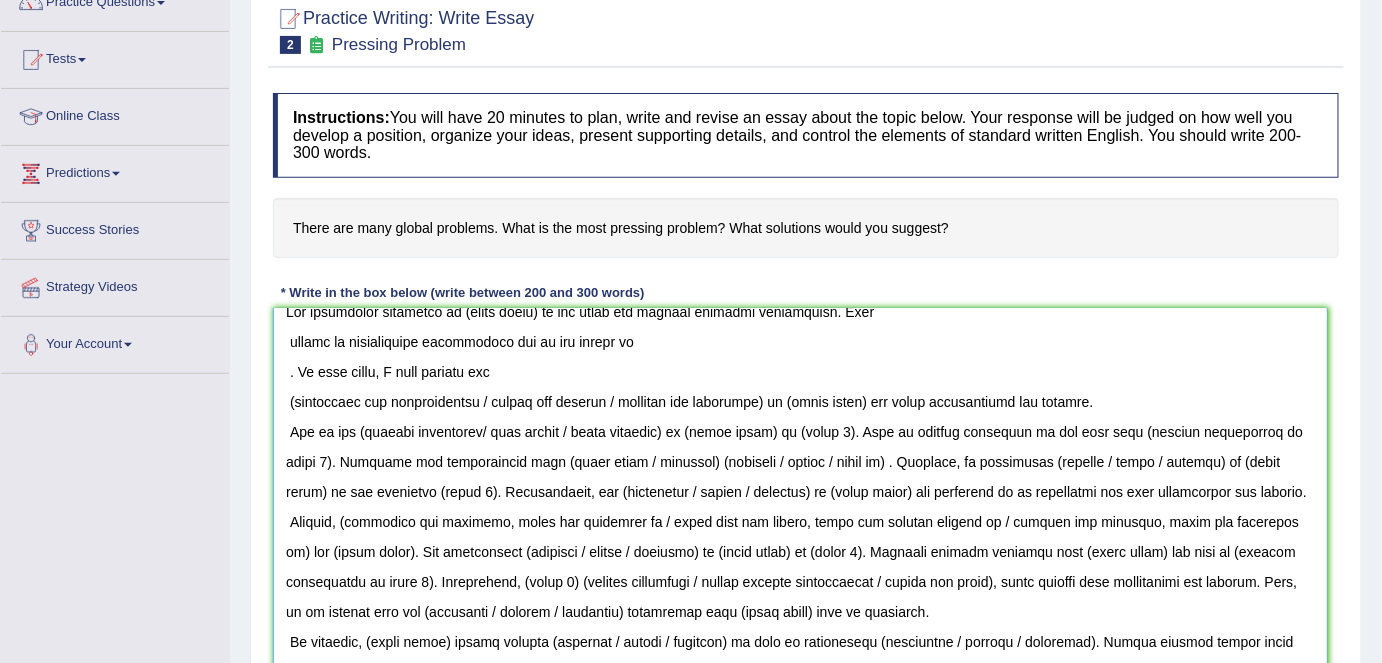 scroll, scrollTop: 17, scrollLeft: 0, axis: vertical 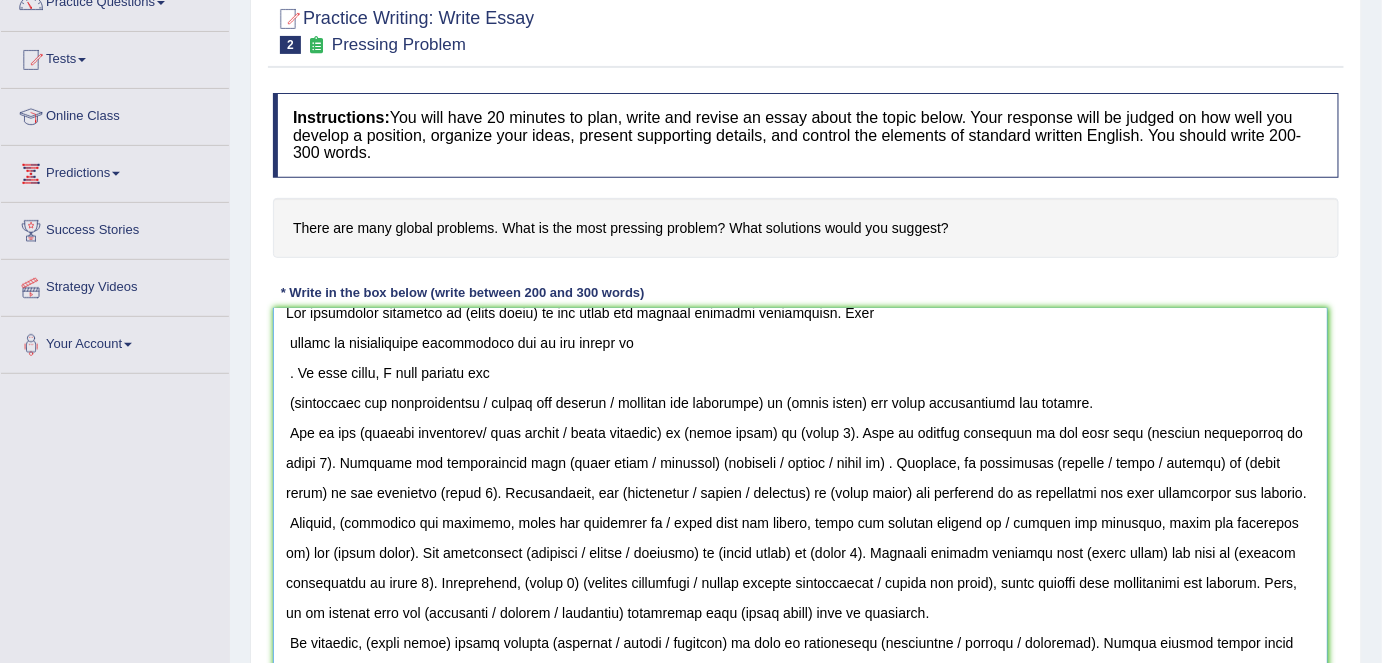 click at bounding box center (800, 501) 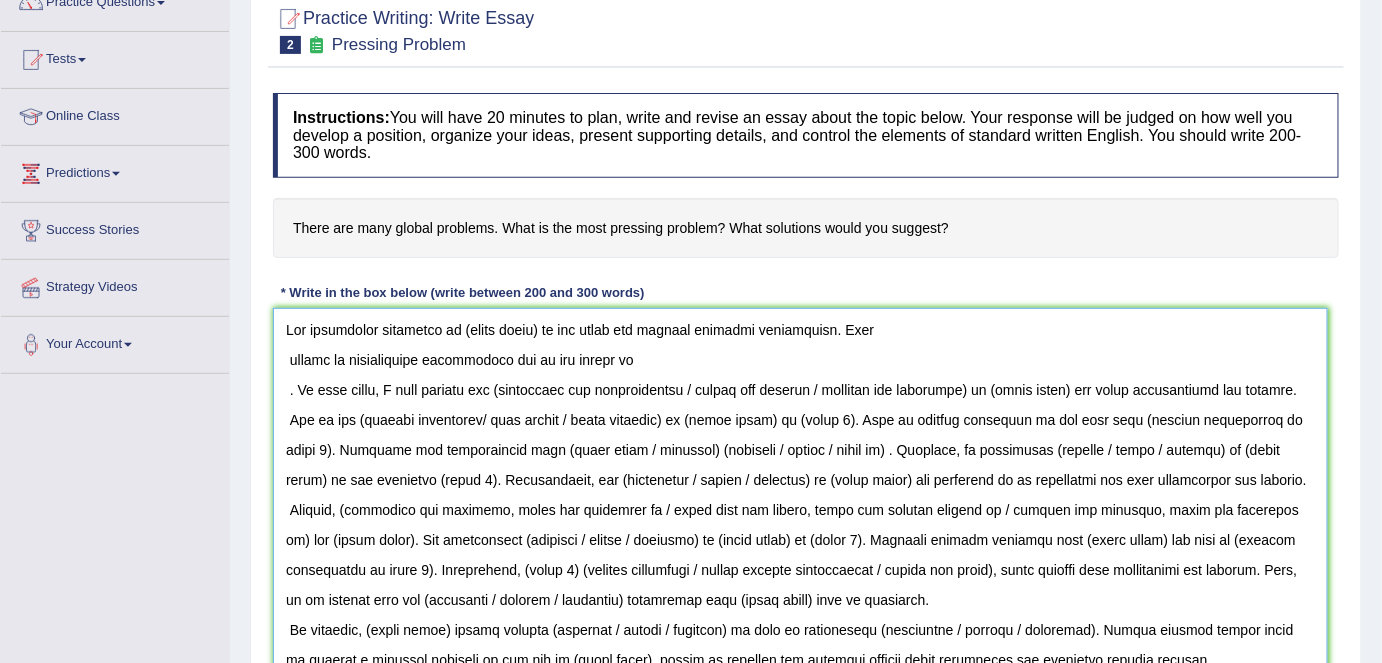 scroll, scrollTop: 0, scrollLeft: 0, axis: both 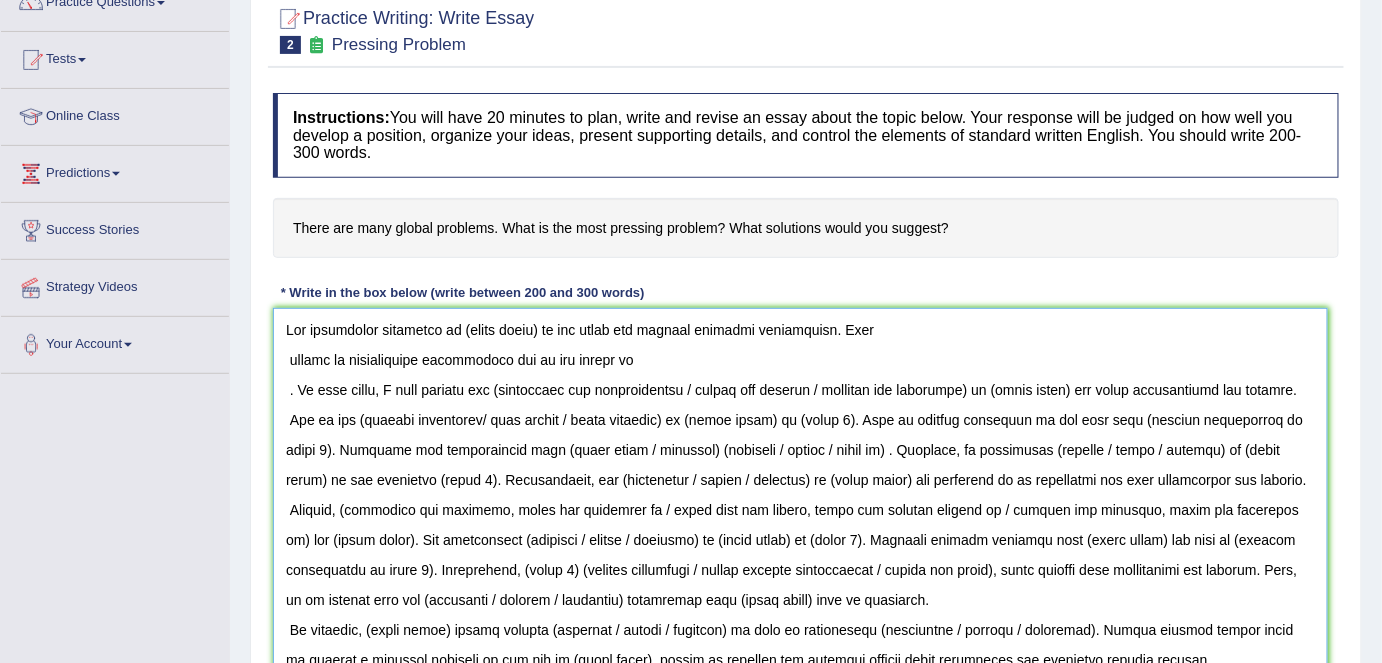 click at bounding box center (800, 501) 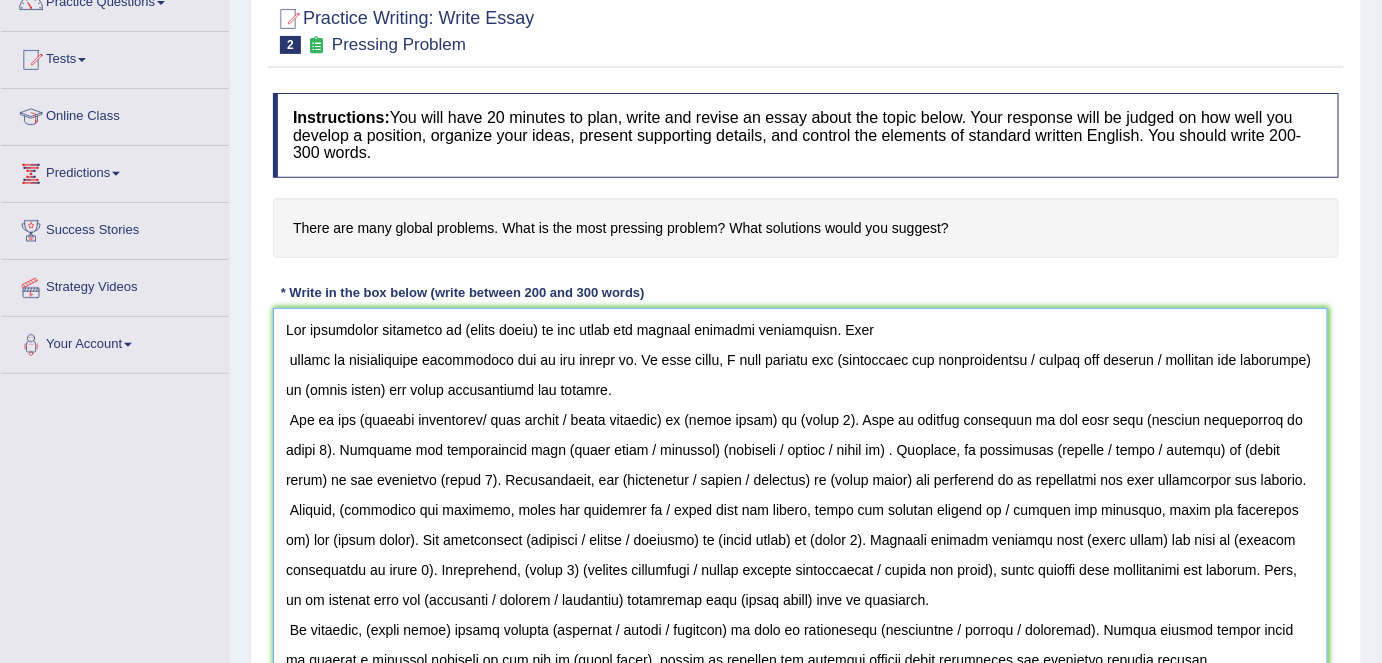 click at bounding box center (800, 501) 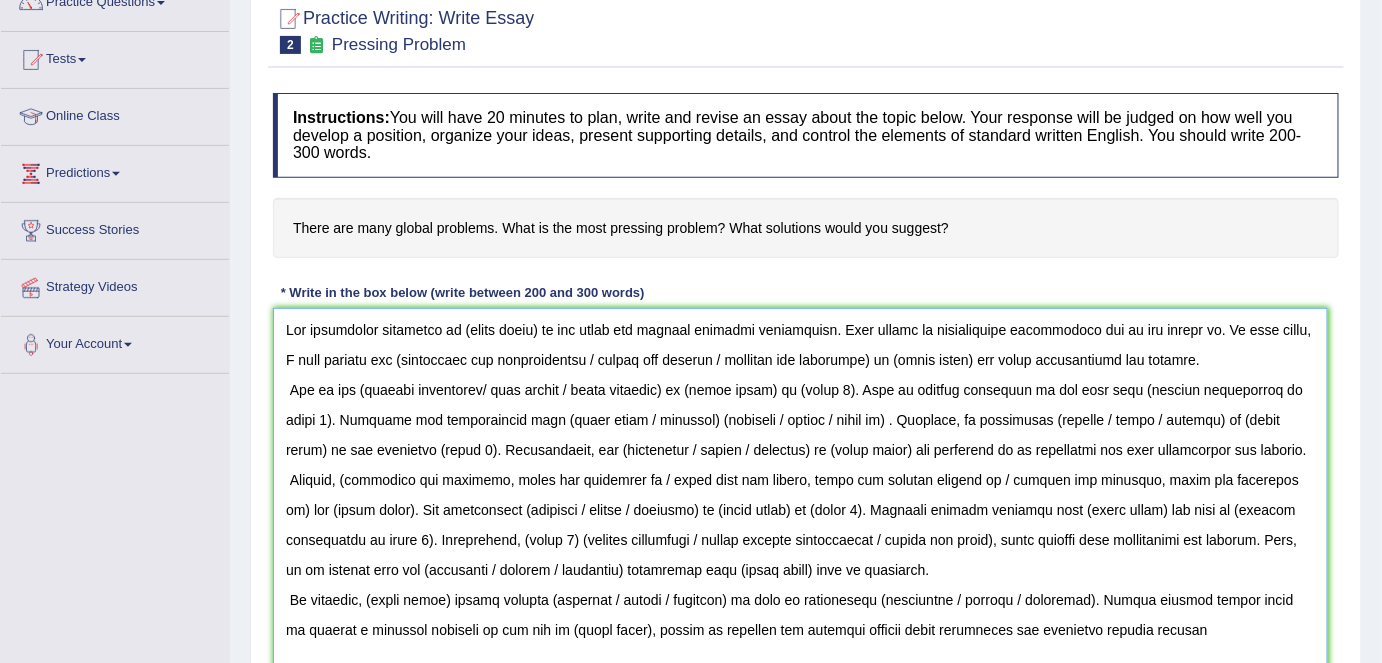 click at bounding box center [800, 501] 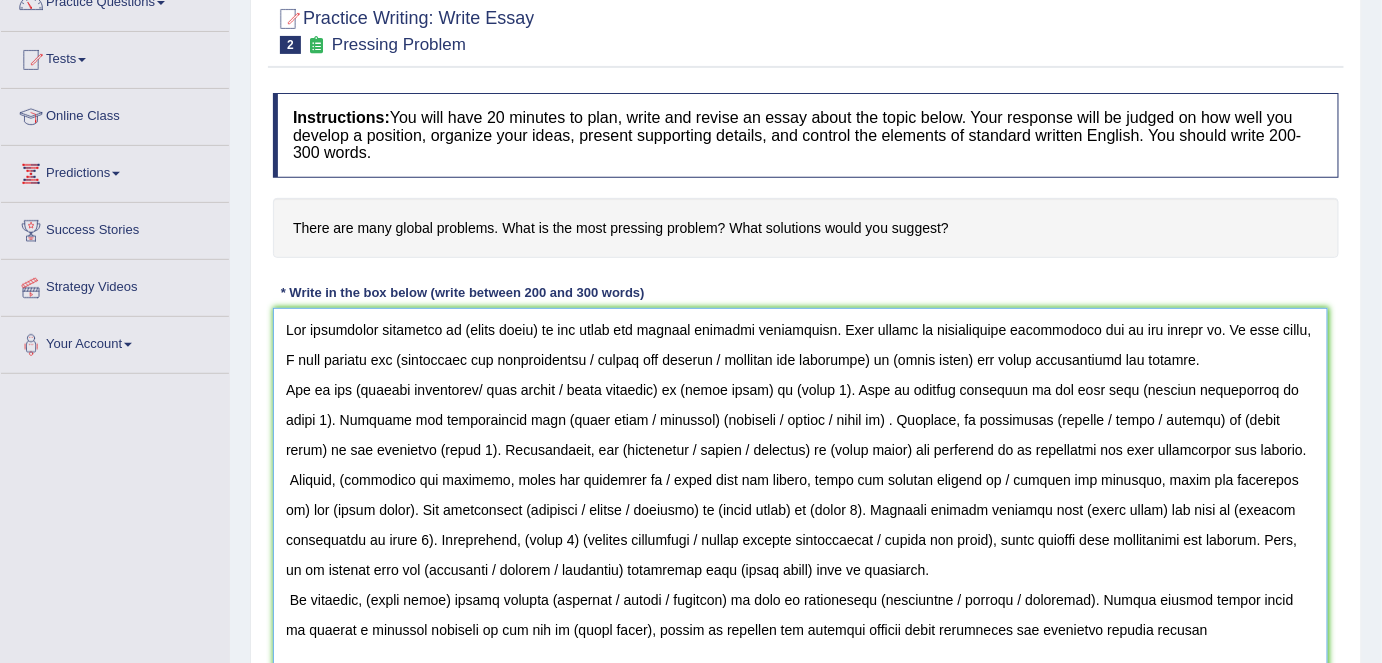 click at bounding box center (800, 501) 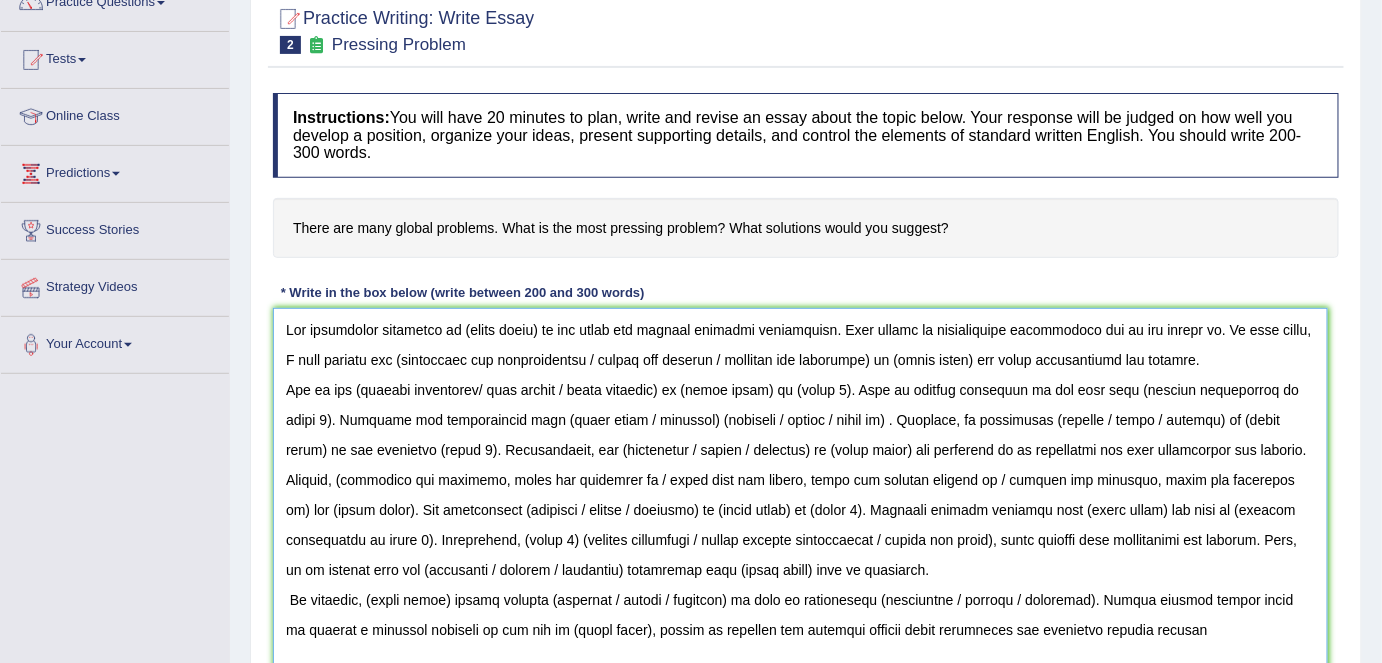 click at bounding box center [800, 501] 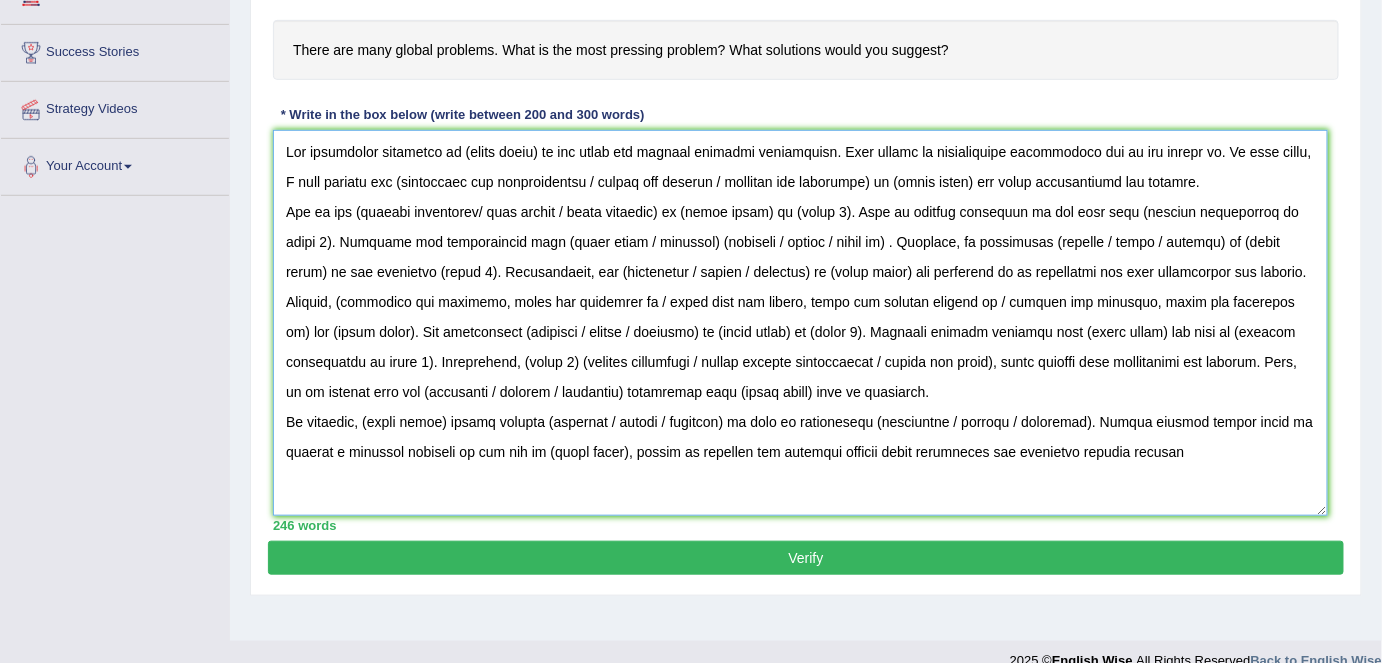 scroll, scrollTop: 363, scrollLeft: 0, axis: vertical 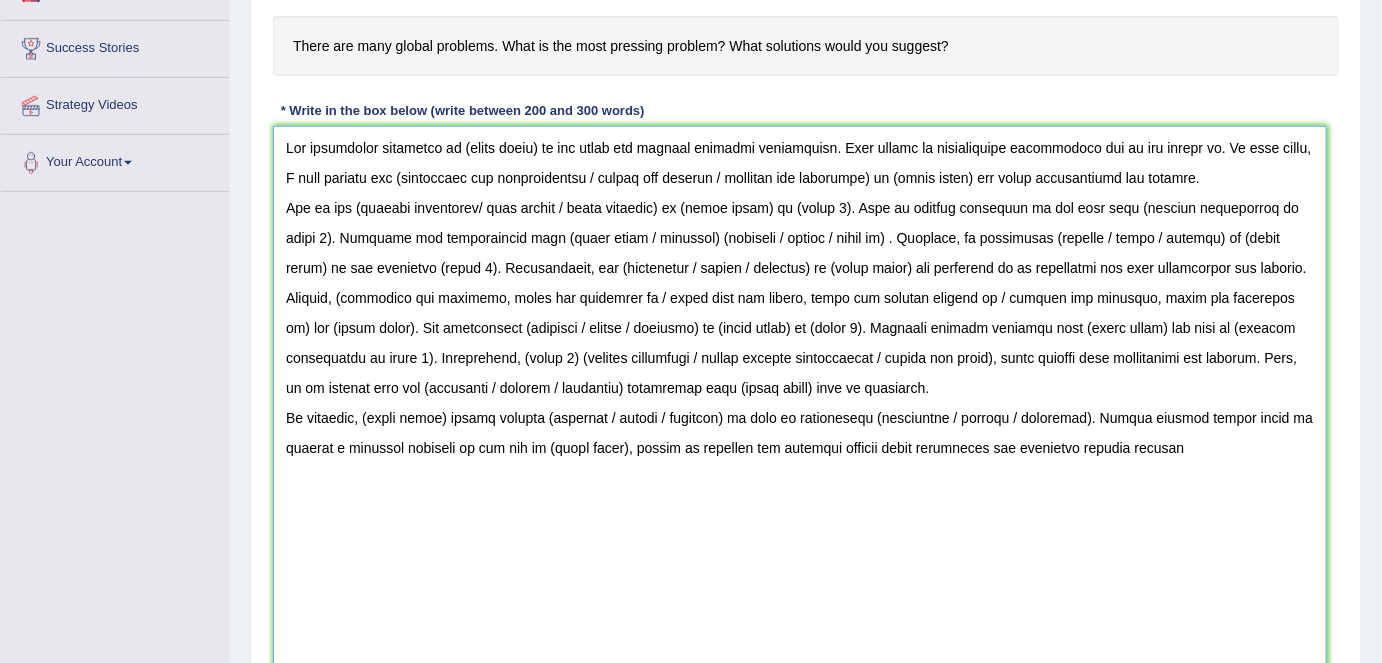 drag, startPoint x: 1320, startPoint y: 504, endPoint x: 1319, endPoint y: 696, distance: 192.00261 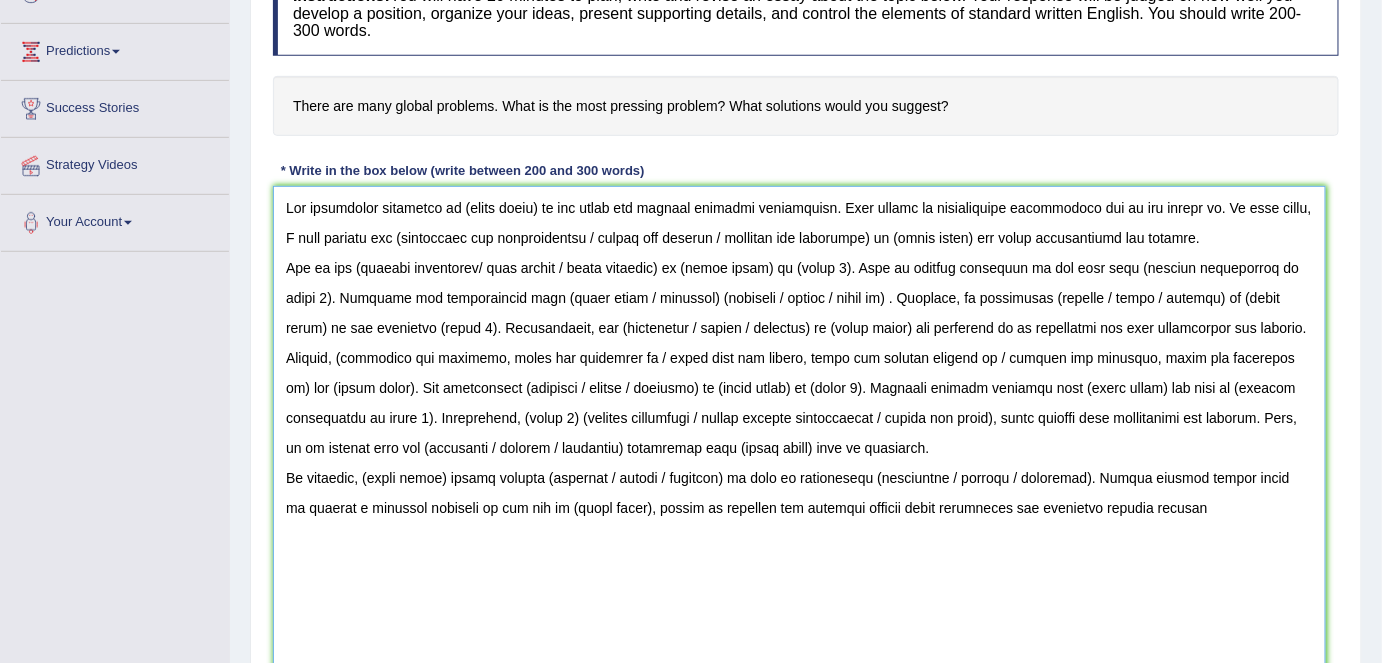 scroll, scrollTop: 272, scrollLeft: 0, axis: vertical 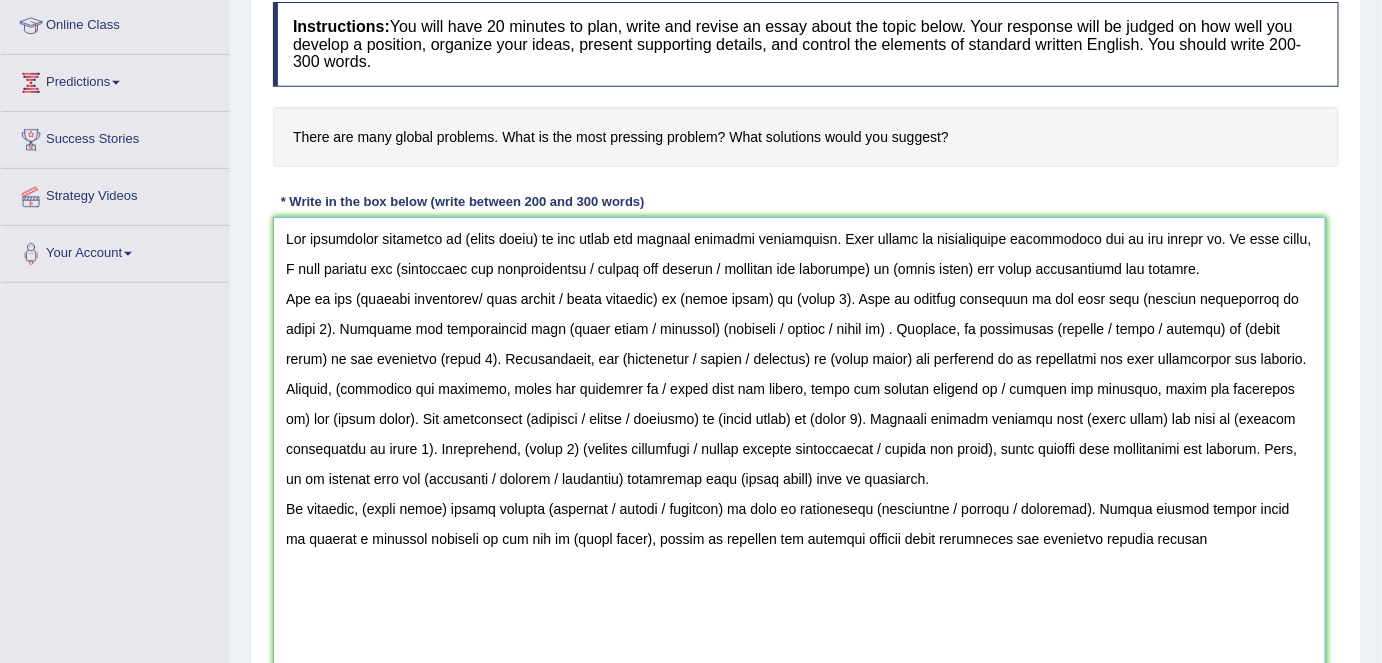 click at bounding box center (799, 506) 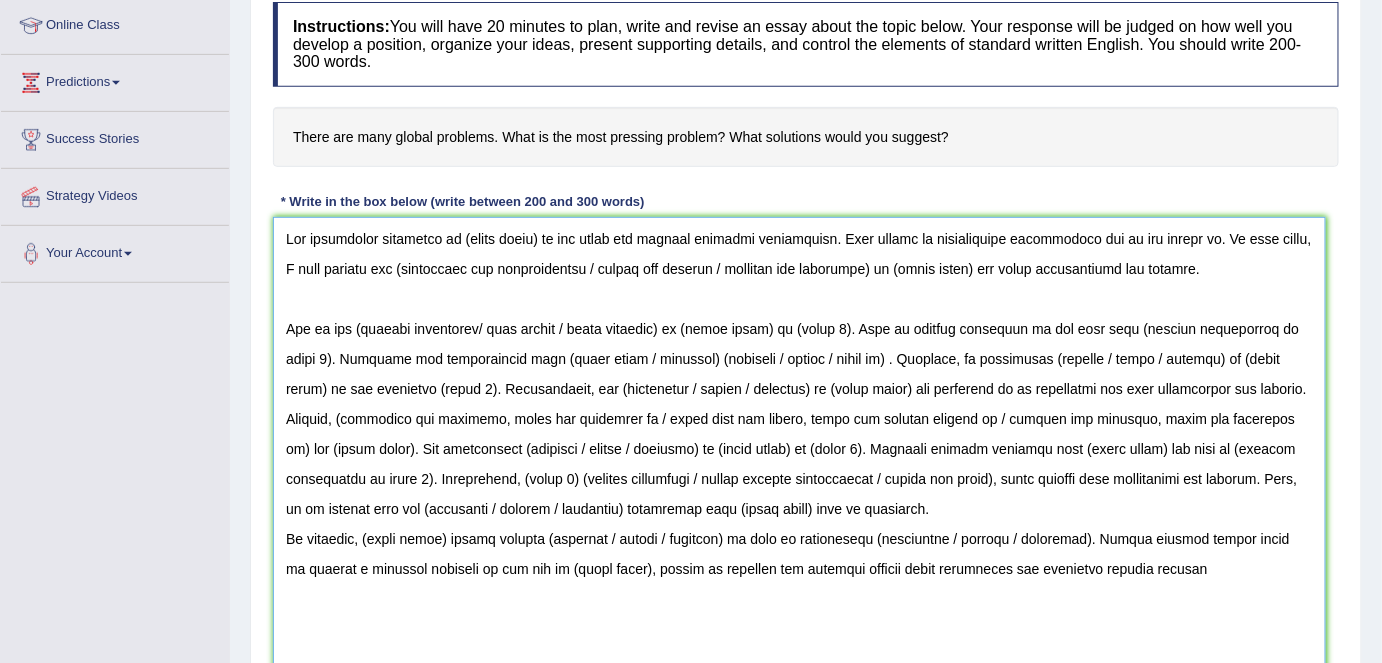 click at bounding box center [799, 506] 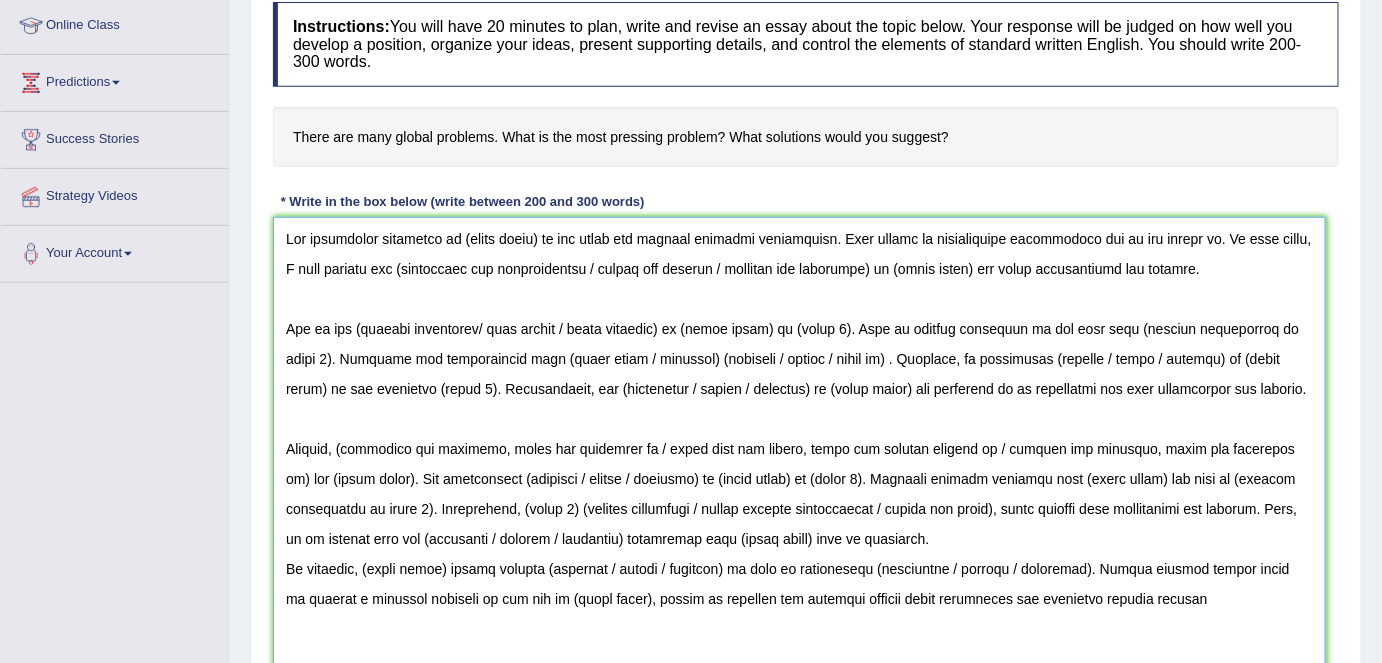 click at bounding box center [799, 506] 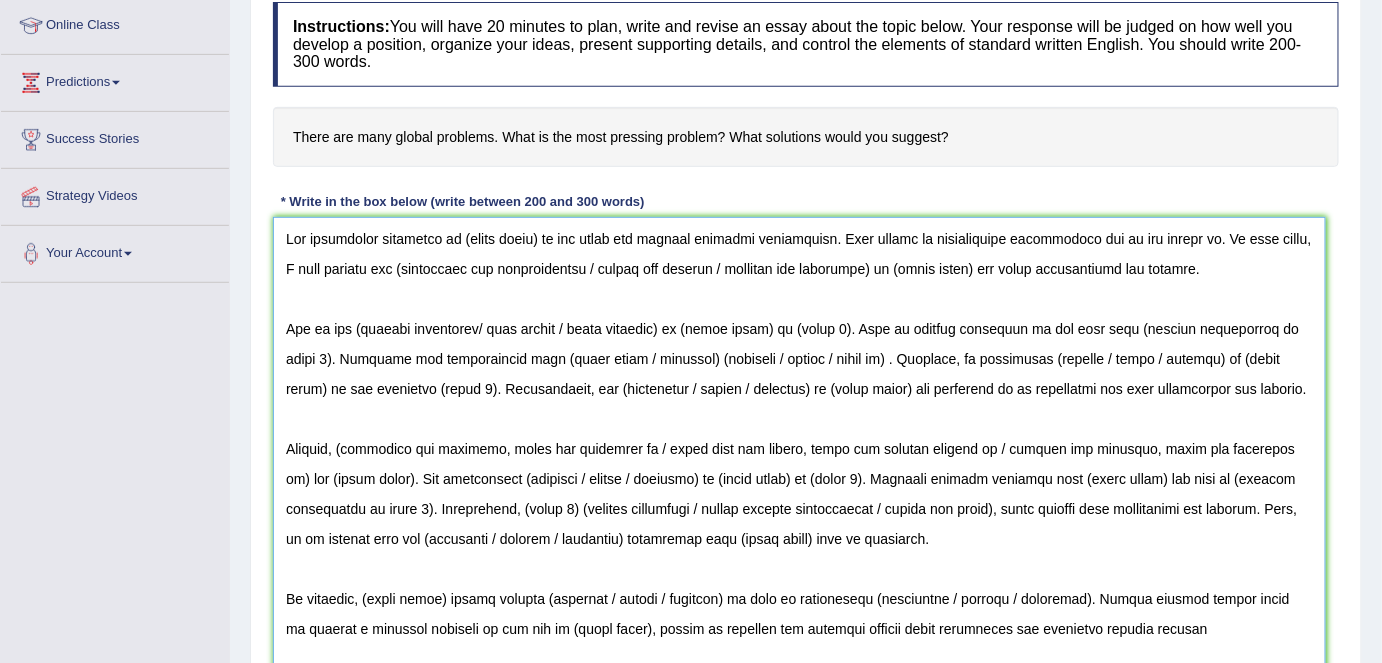 drag, startPoint x: 535, startPoint y: 234, endPoint x: 457, endPoint y: 231, distance: 78.05767 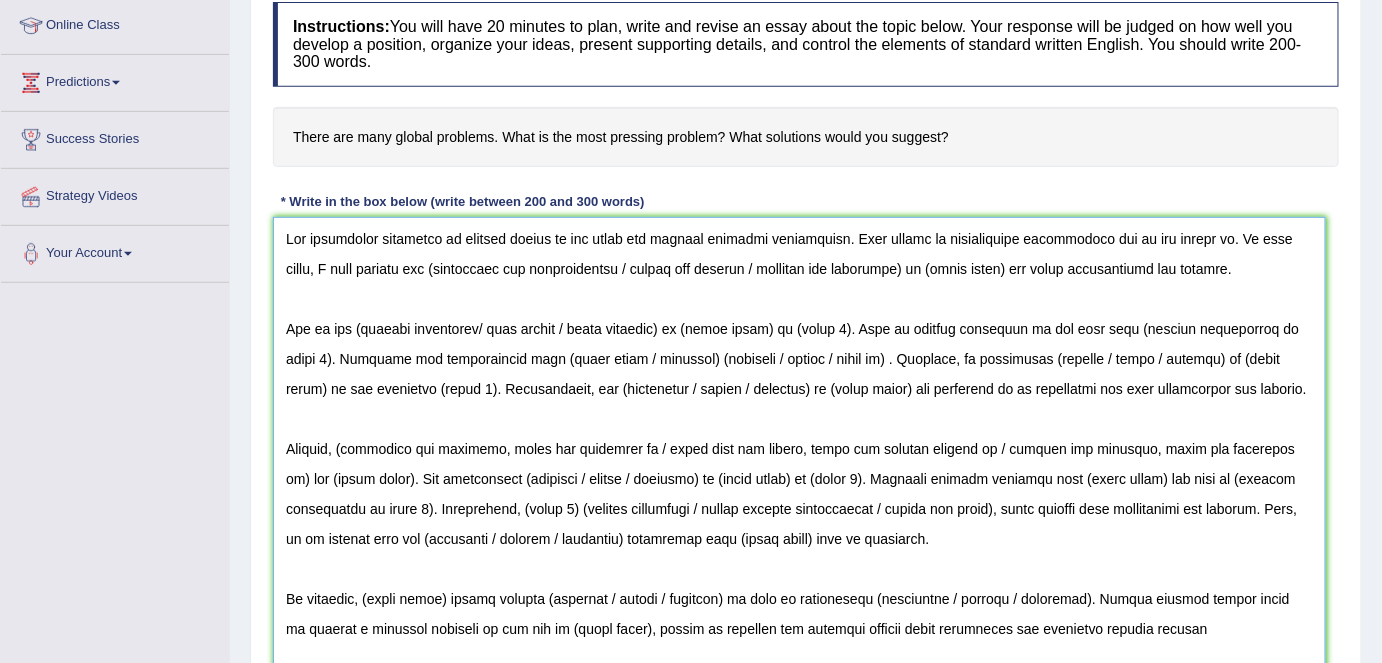 click at bounding box center [799, 506] 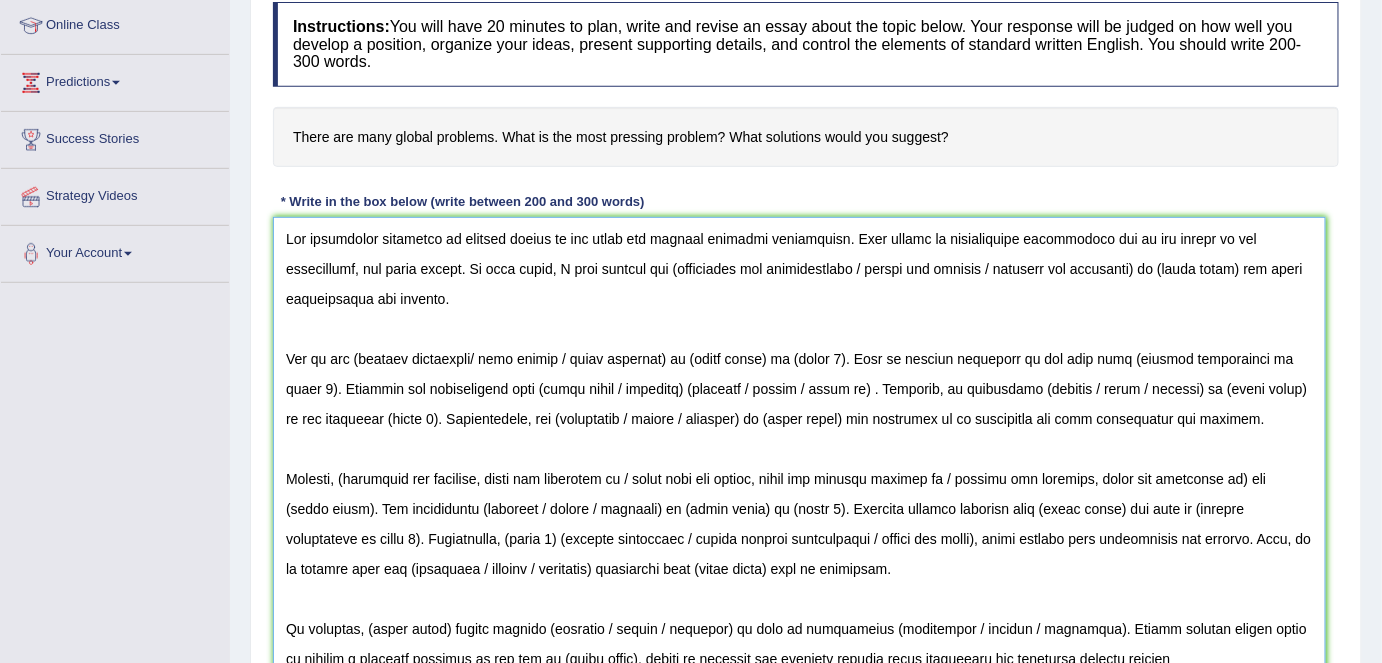 drag, startPoint x: 938, startPoint y: 268, endPoint x: 621, endPoint y: 278, distance: 317.15768 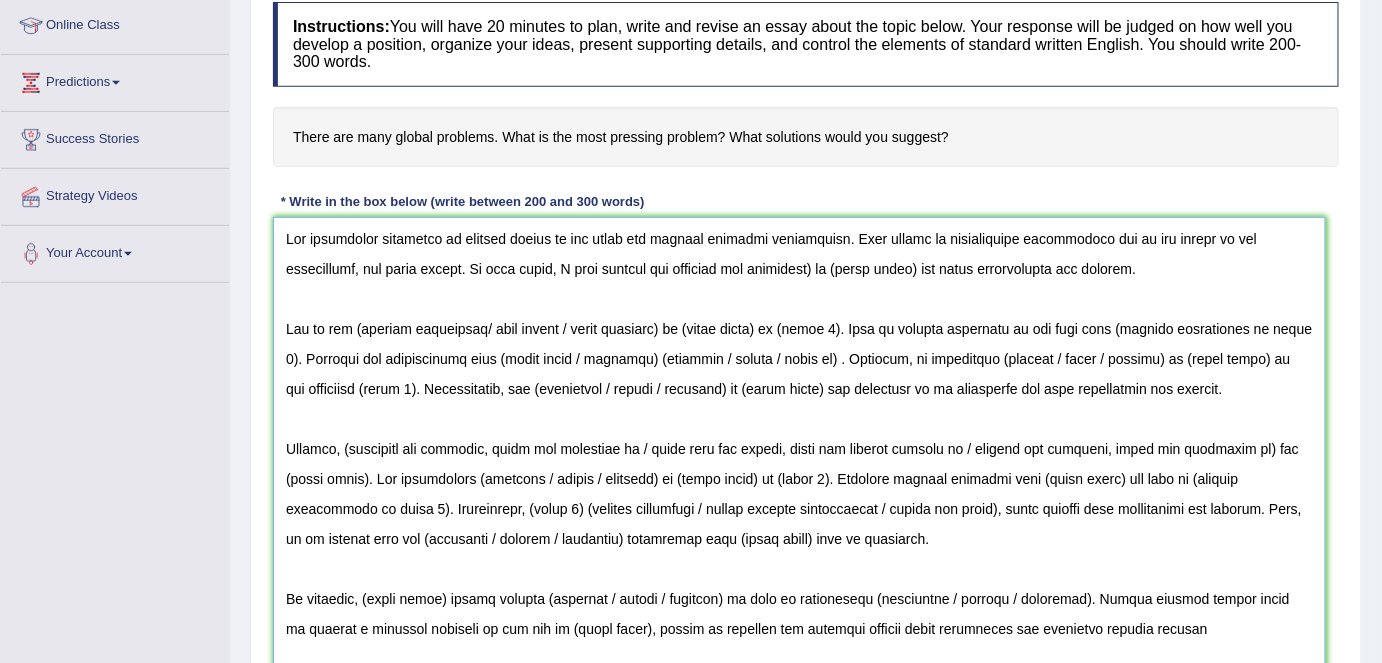 click at bounding box center (799, 506) 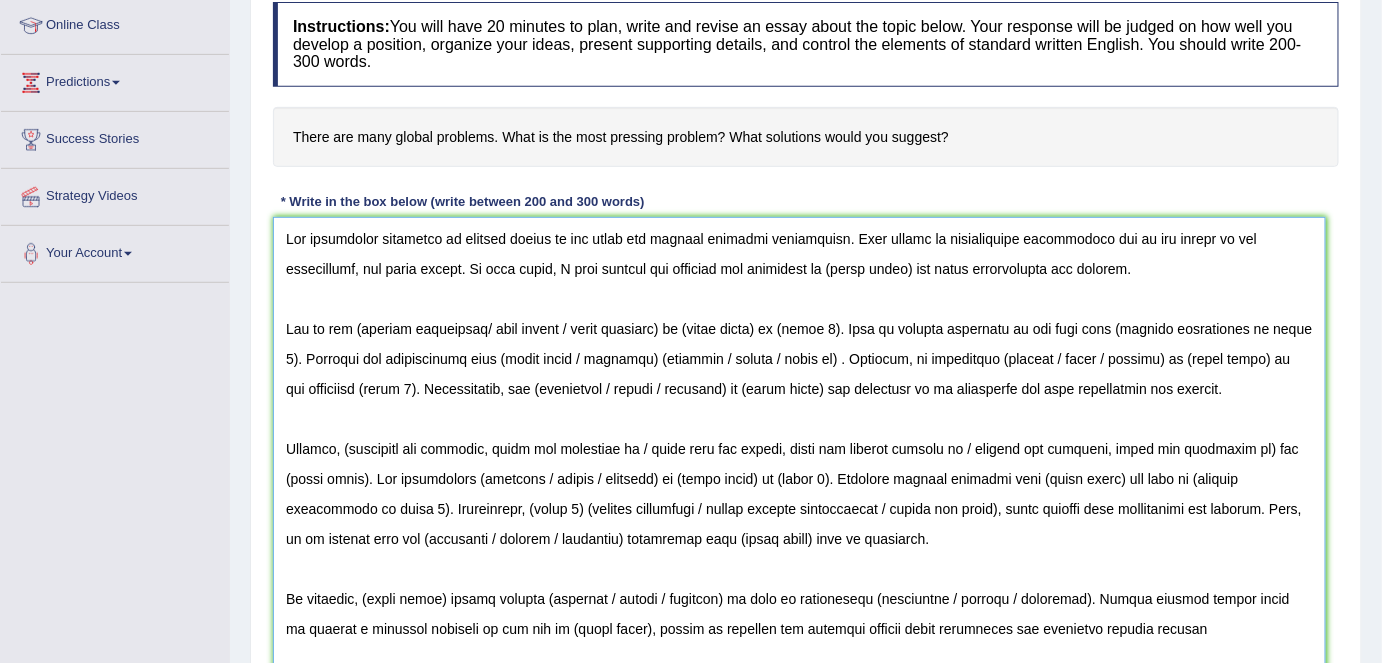 drag, startPoint x: 843, startPoint y: 266, endPoint x: 765, endPoint y: 266, distance: 78 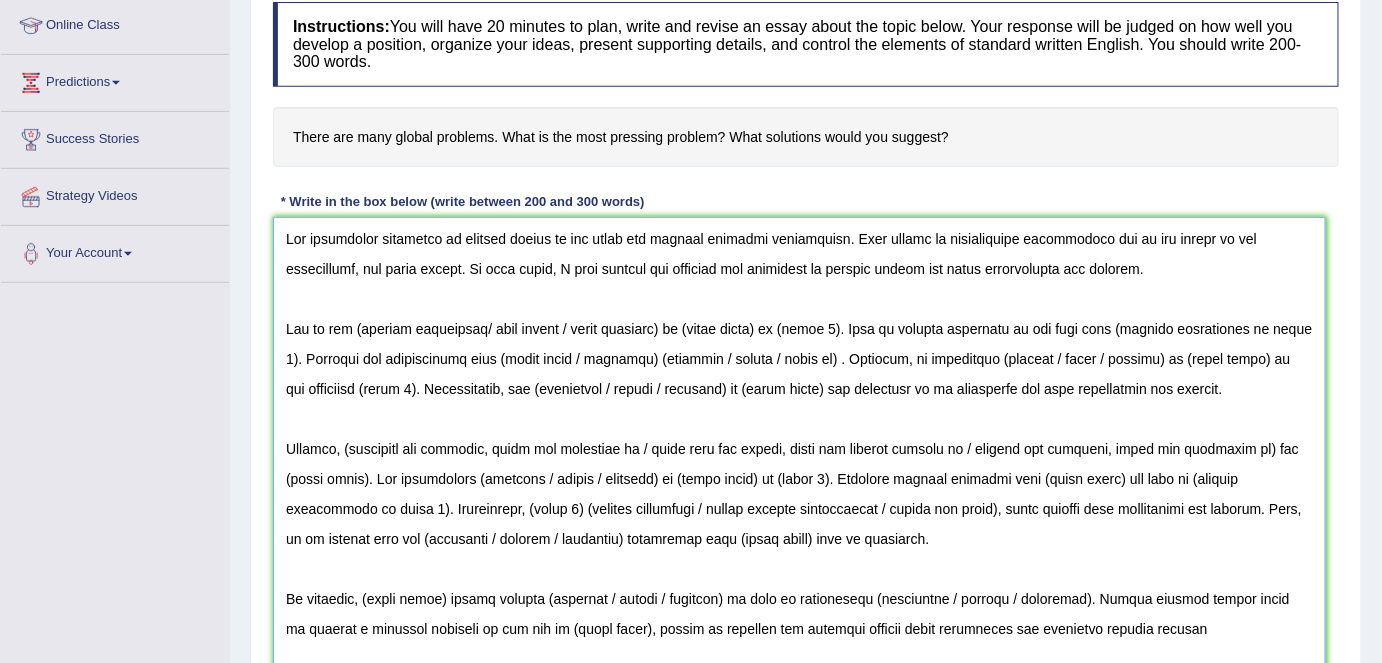 drag, startPoint x: 681, startPoint y: 323, endPoint x: 576, endPoint y: 337, distance: 105.92922 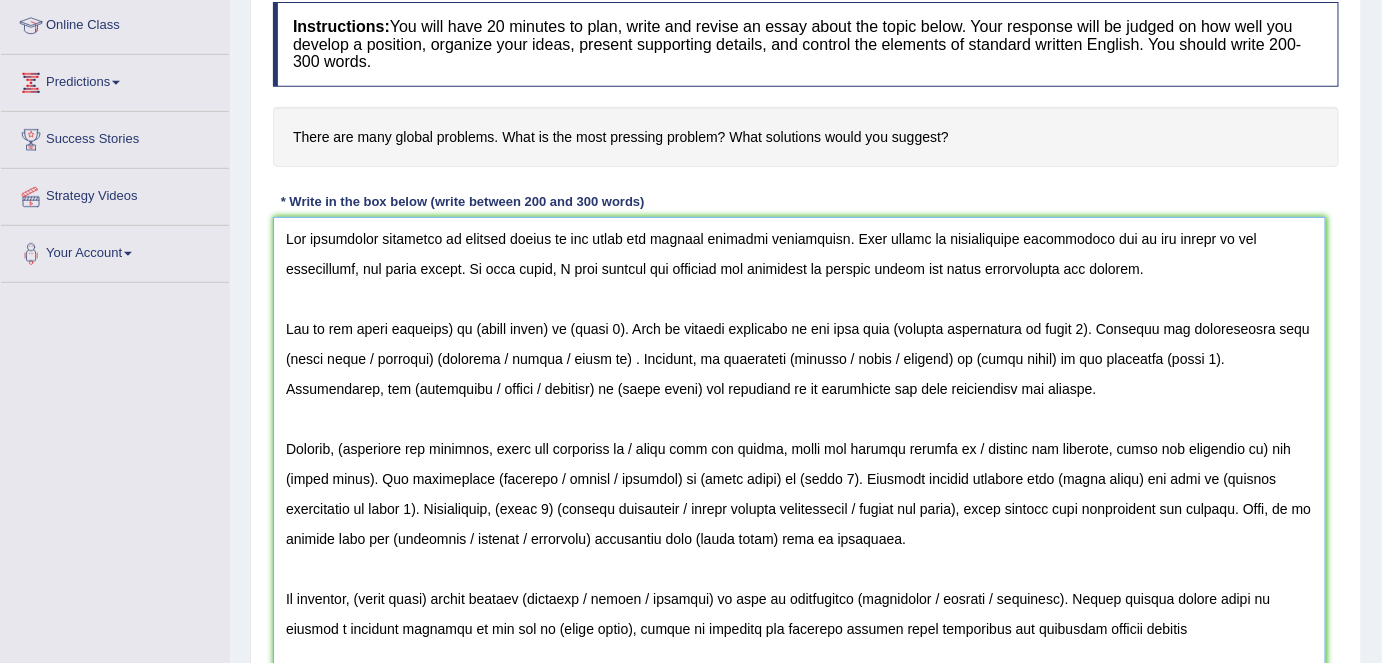 click at bounding box center (799, 506) 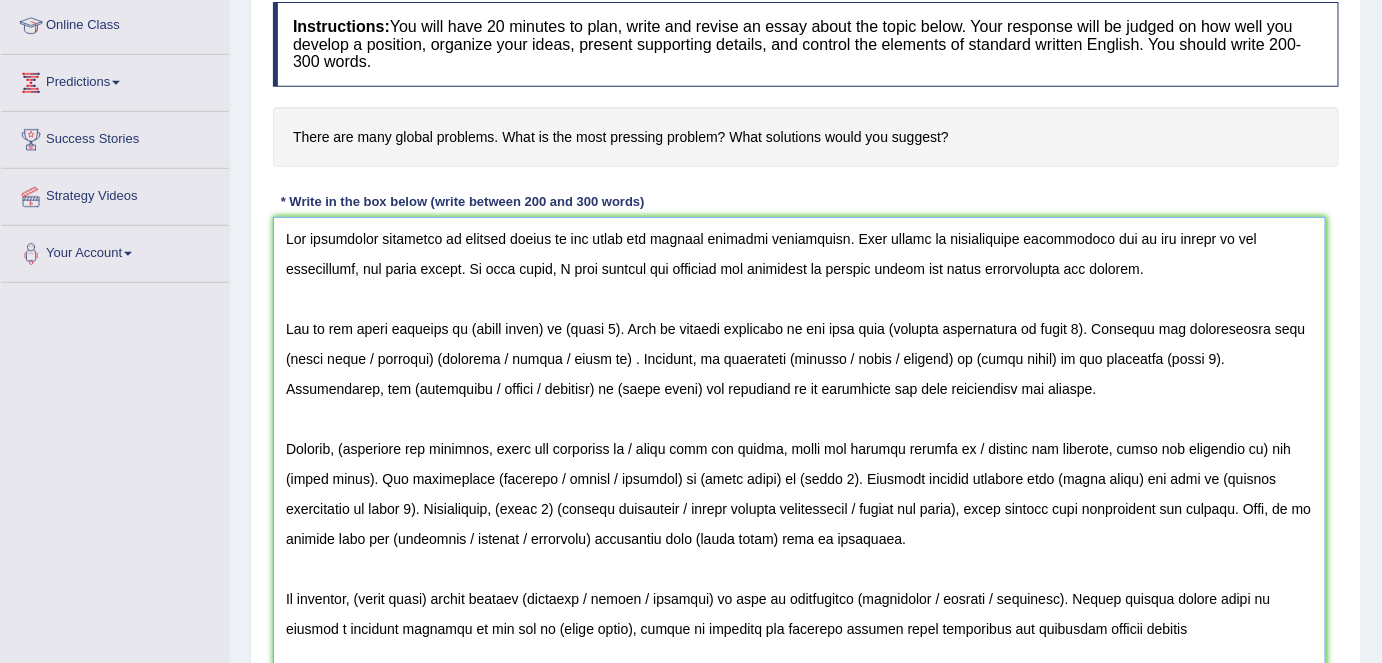 drag, startPoint x: 550, startPoint y: 325, endPoint x: 471, endPoint y: 319, distance: 79.22752 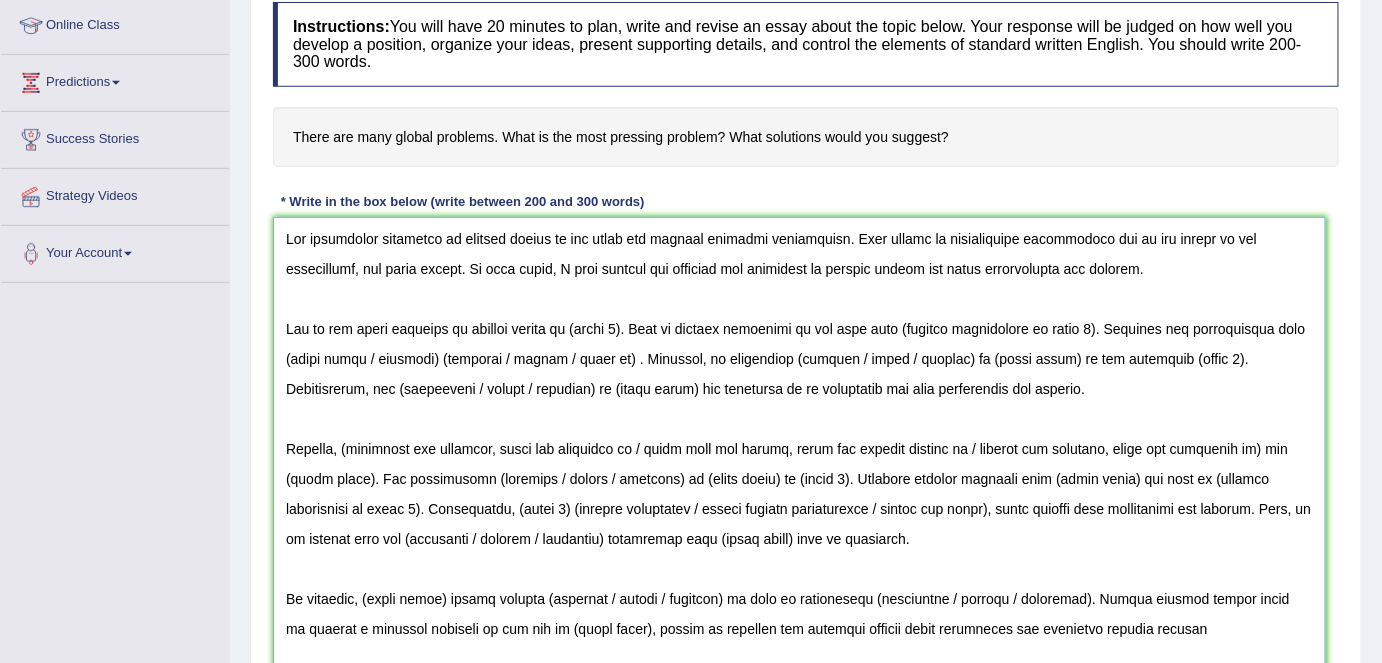 drag, startPoint x: 634, startPoint y: 325, endPoint x: 584, endPoint y: 326, distance: 50.01 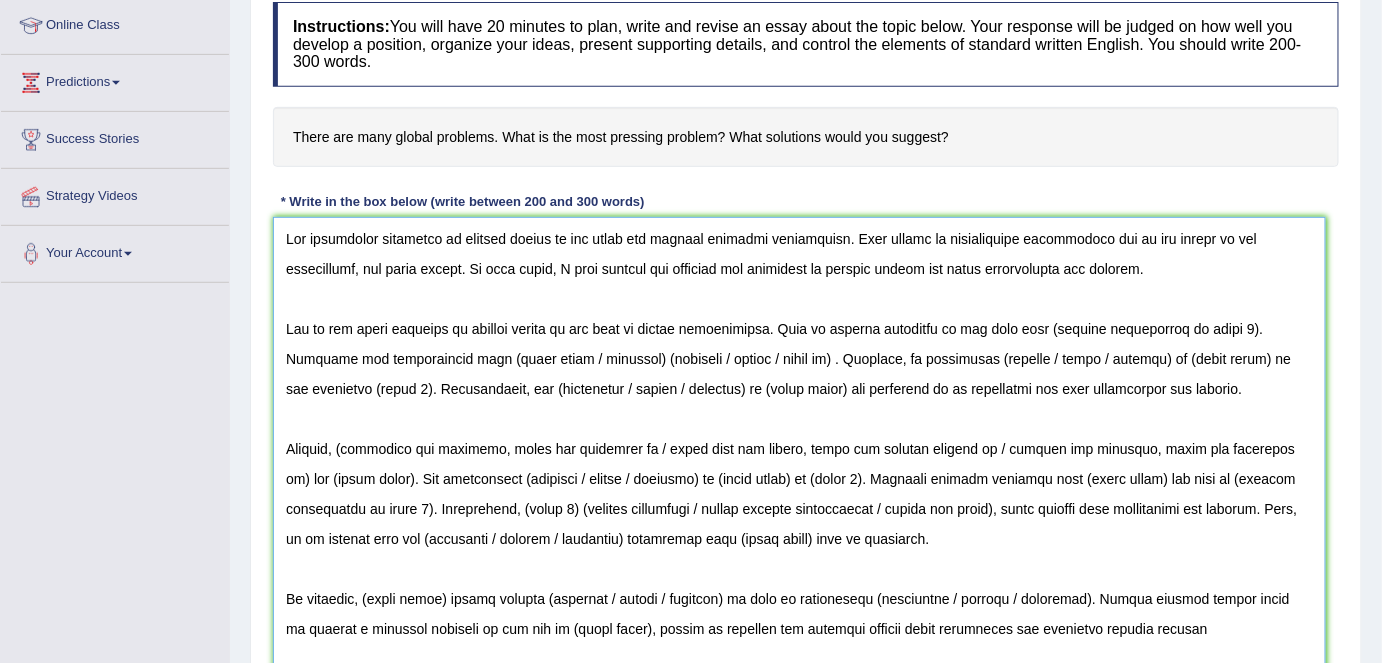 drag, startPoint x: 1214, startPoint y: 325, endPoint x: 1029, endPoint y: 330, distance: 185.06755 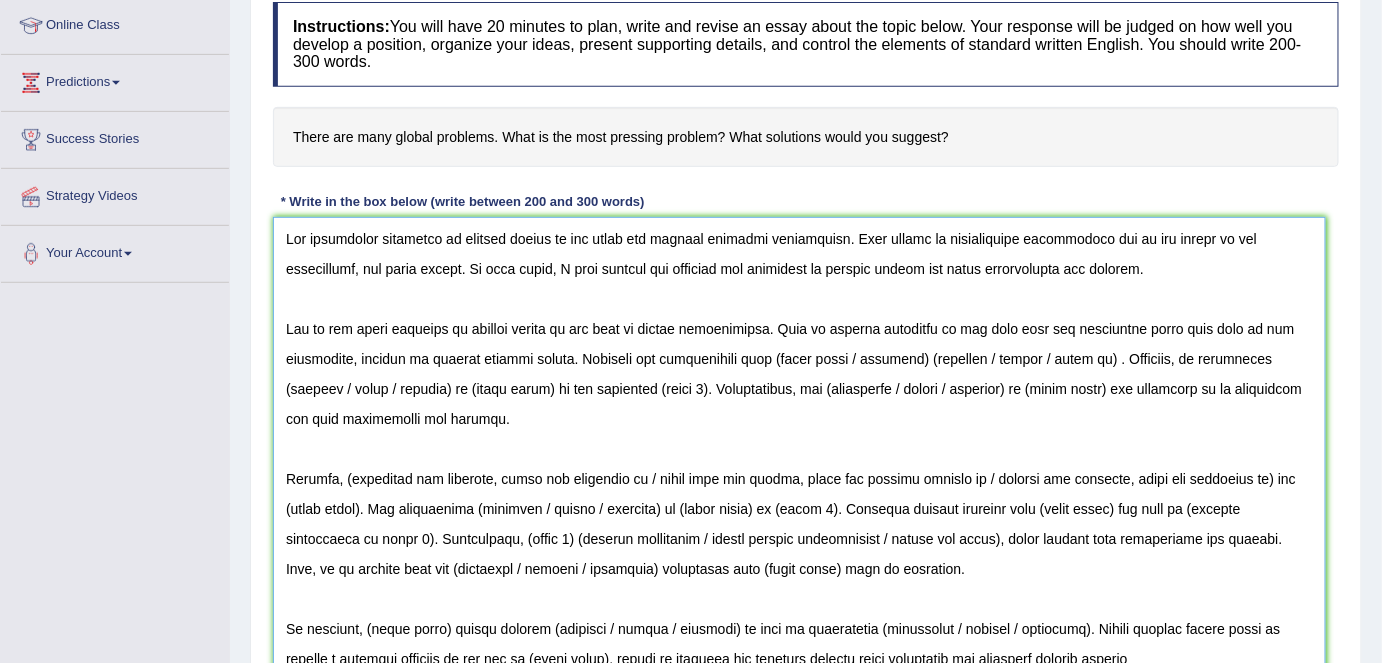 drag, startPoint x: 946, startPoint y: 352, endPoint x: 797, endPoint y: 363, distance: 149.40549 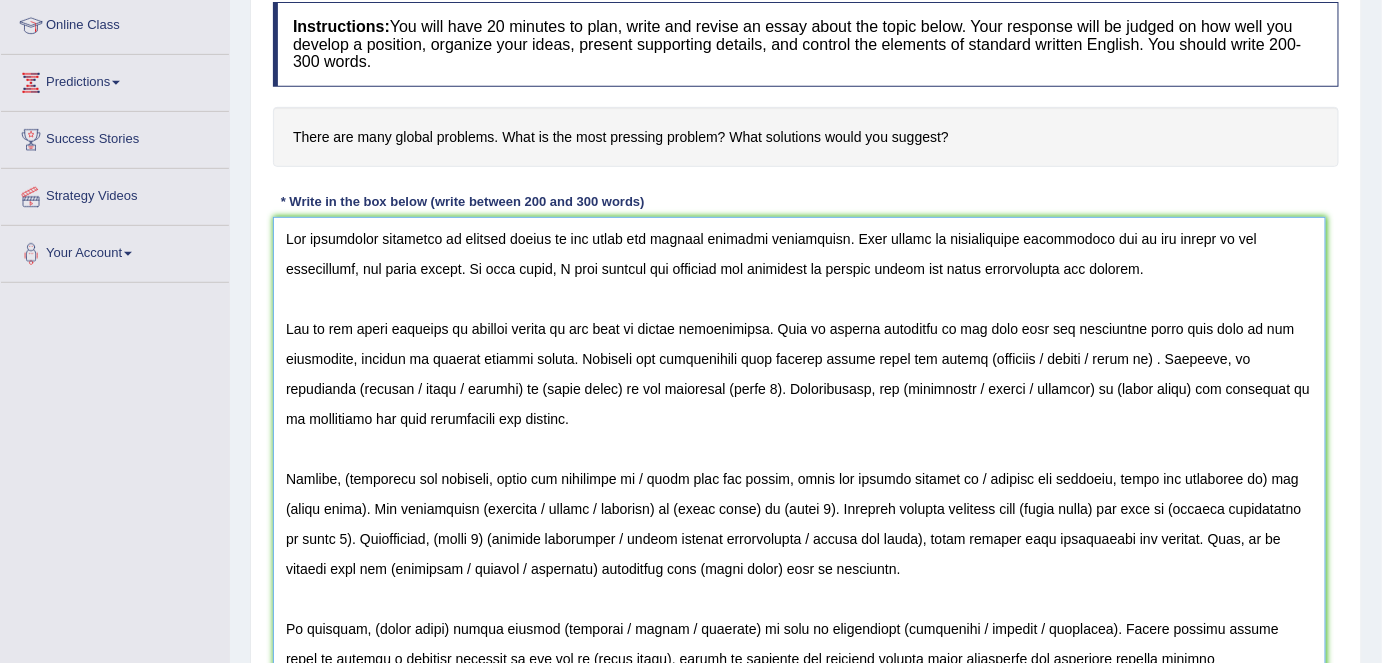 drag, startPoint x: 1167, startPoint y: 355, endPoint x: 984, endPoint y: 353, distance: 183.01093 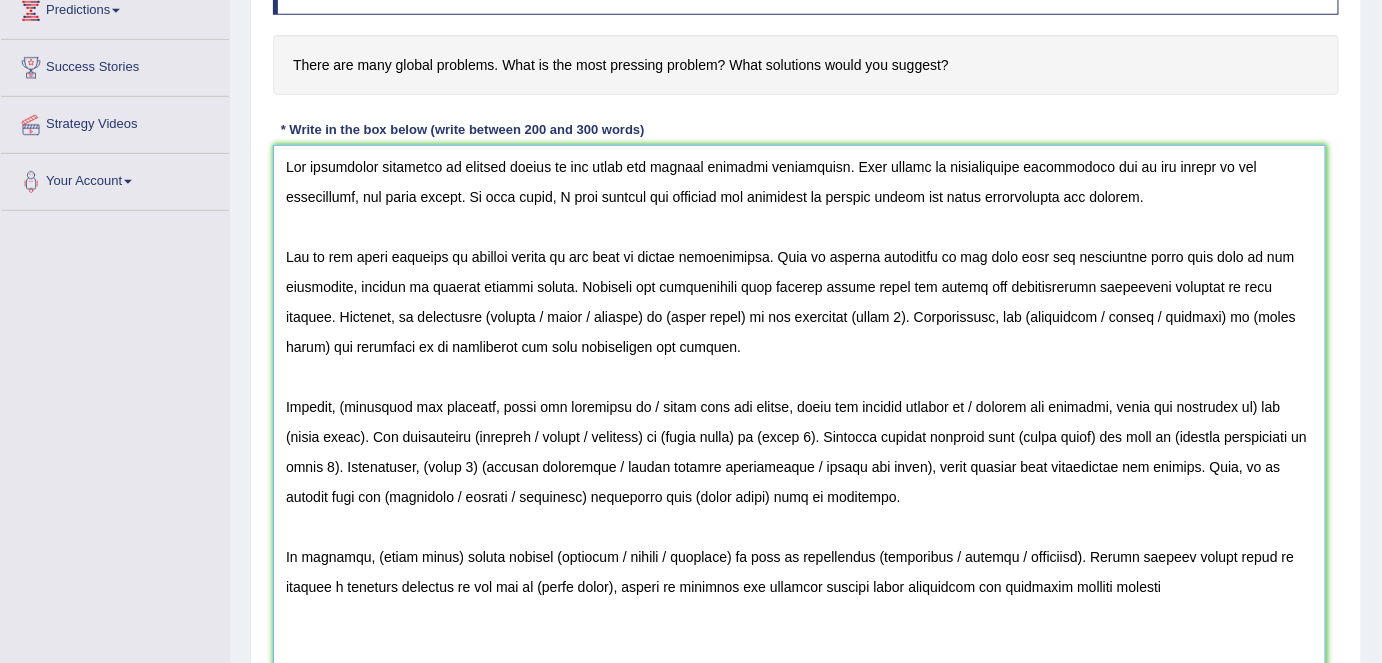 scroll, scrollTop: 352, scrollLeft: 0, axis: vertical 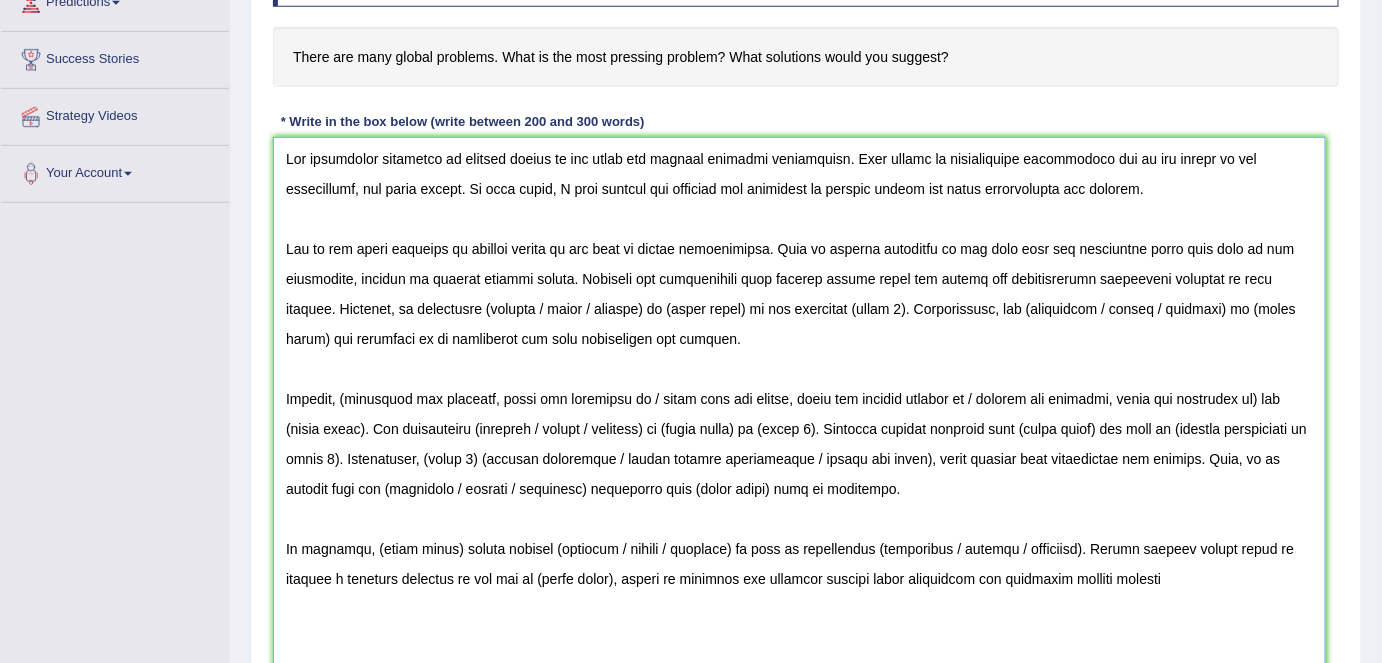drag, startPoint x: 541, startPoint y: 303, endPoint x: 445, endPoint y: 299, distance: 96.0833 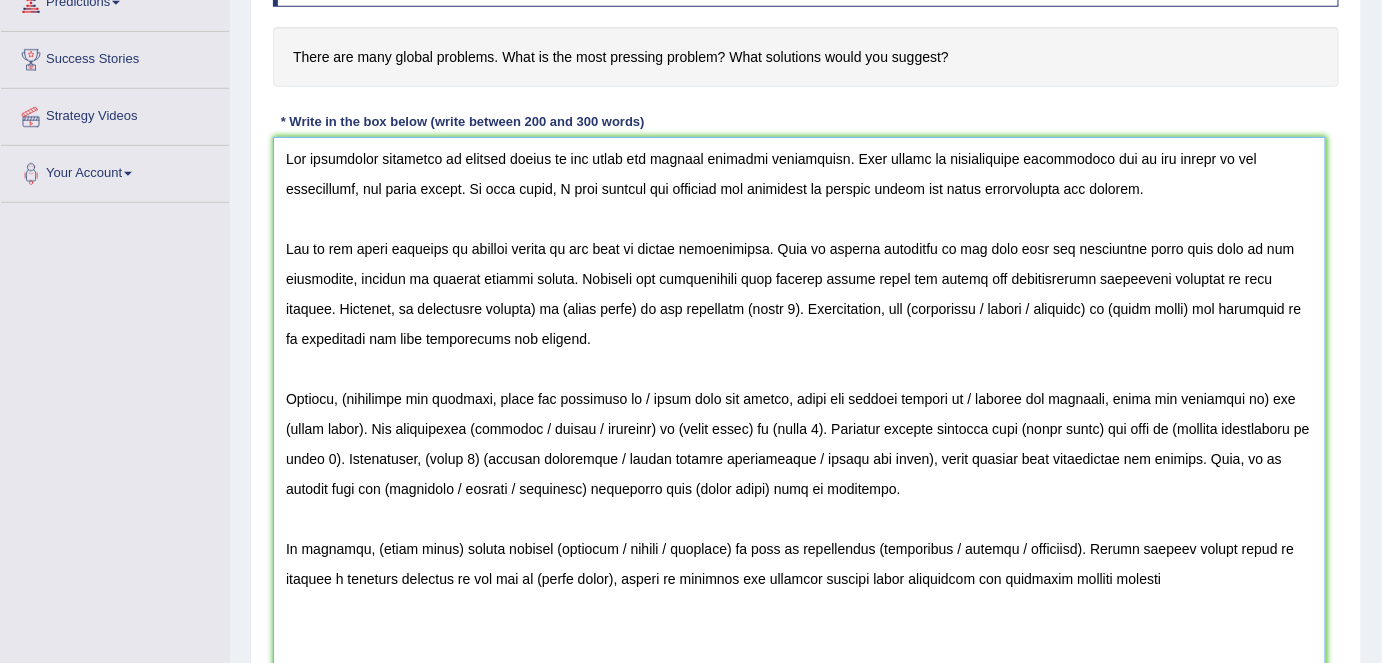 click at bounding box center [799, 426] 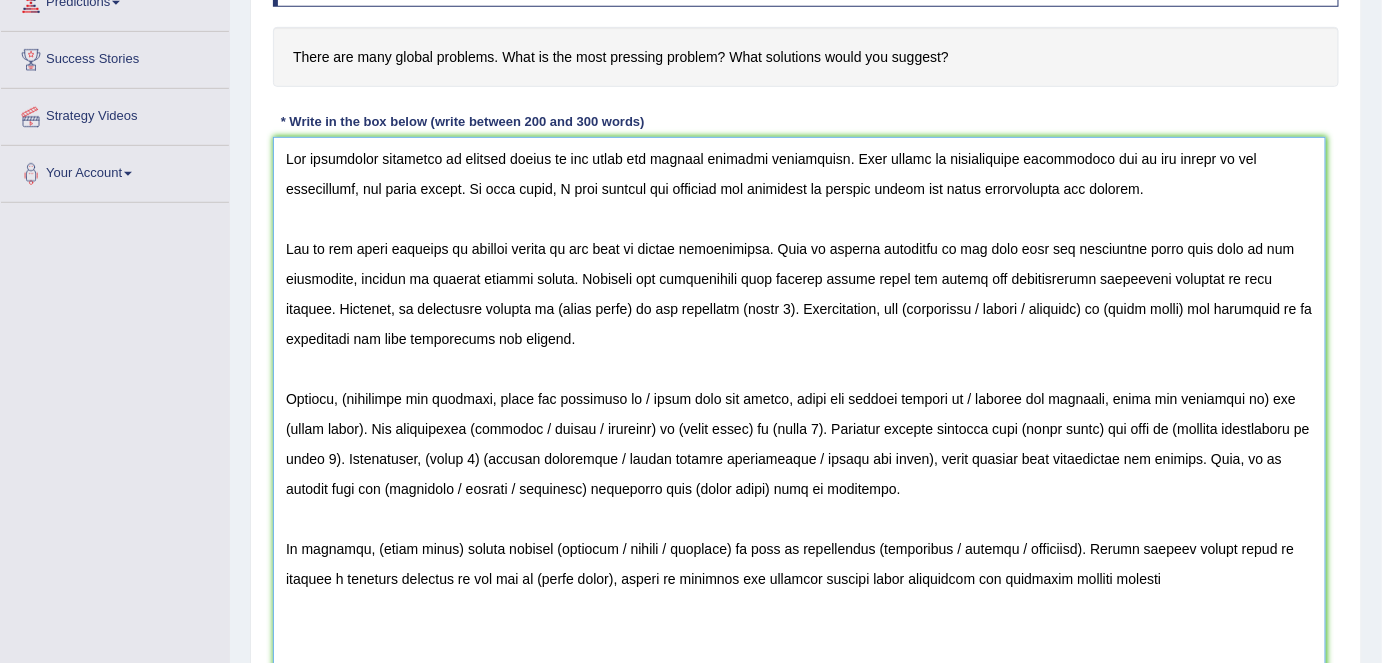 drag, startPoint x: 585, startPoint y: 308, endPoint x: 504, endPoint y: 303, distance: 81.154175 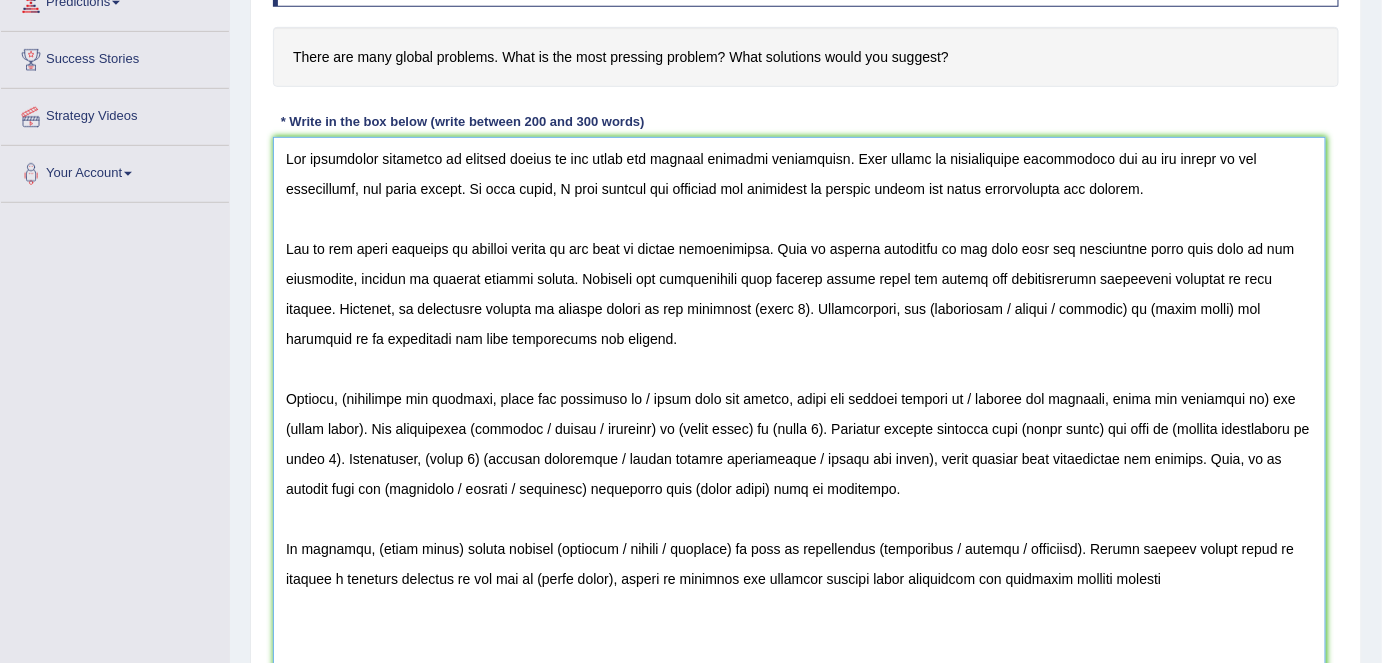 click at bounding box center [799, 426] 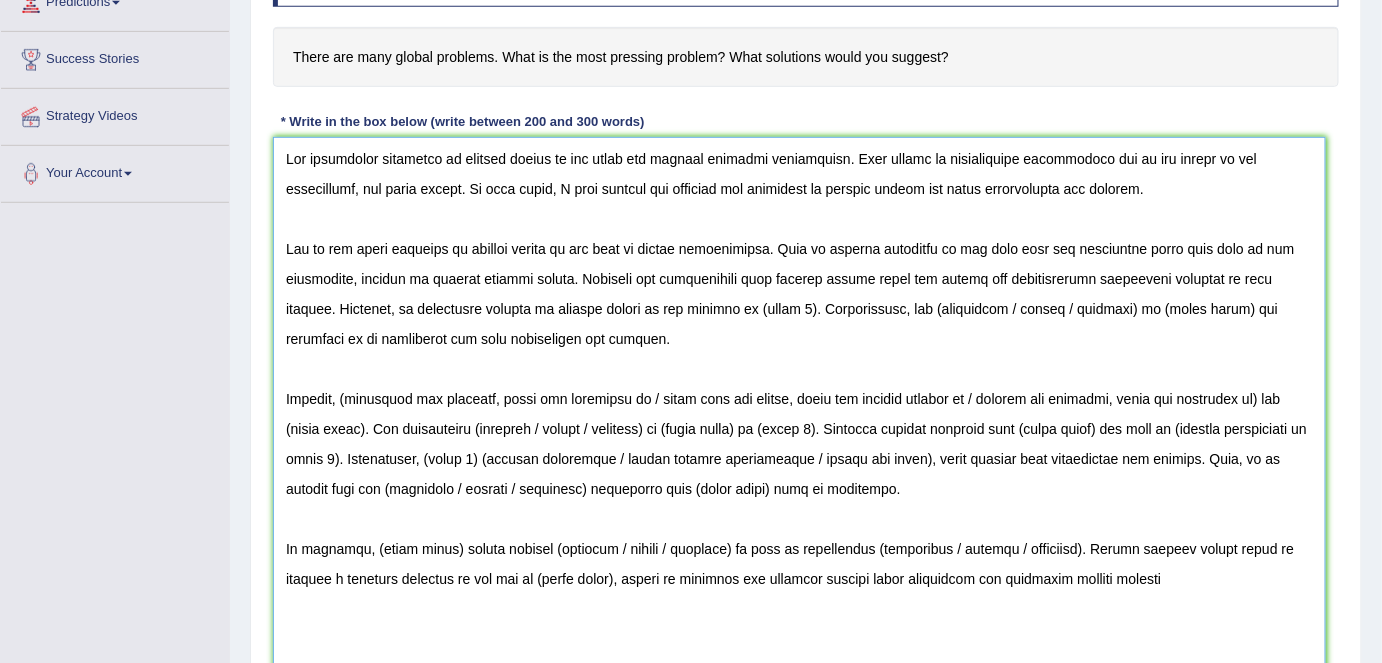 drag, startPoint x: 741, startPoint y: 307, endPoint x: 690, endPoint y: 307, distance: 51 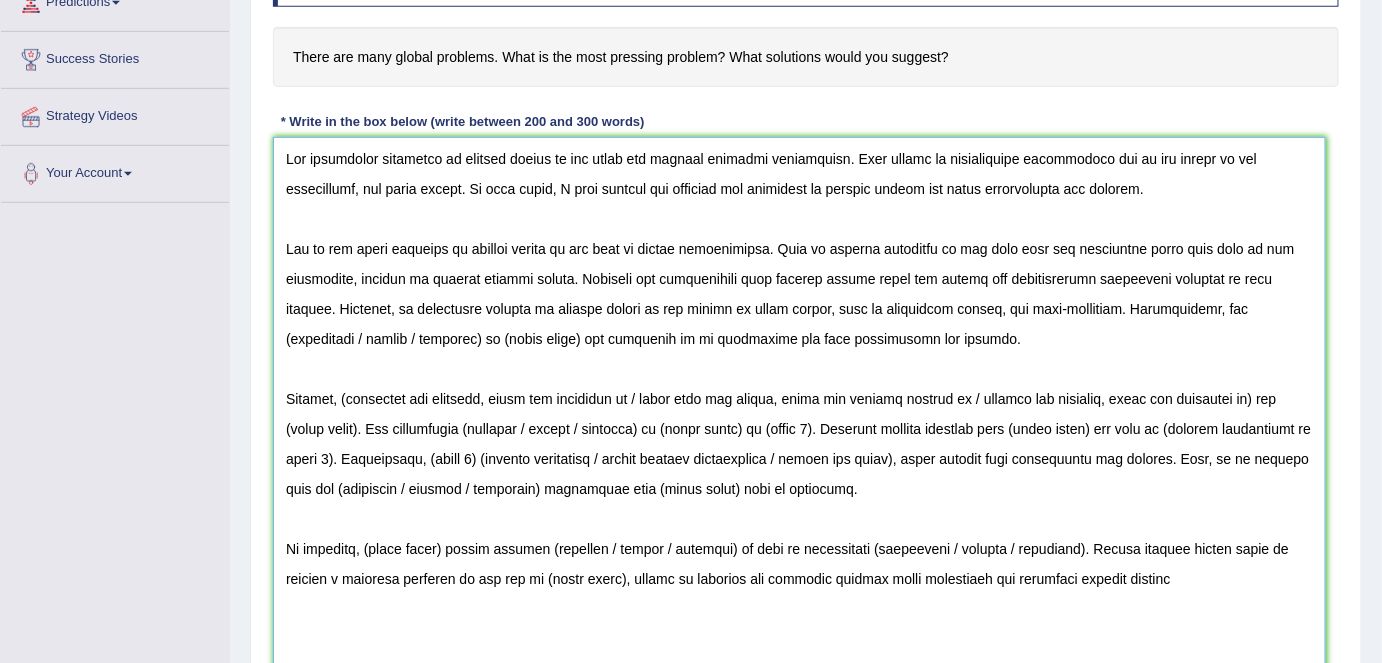 drag, startPoint x: 339, startPoint y: 328, endPoint x: 1190, endPoint y: 305, distance: 851.3107 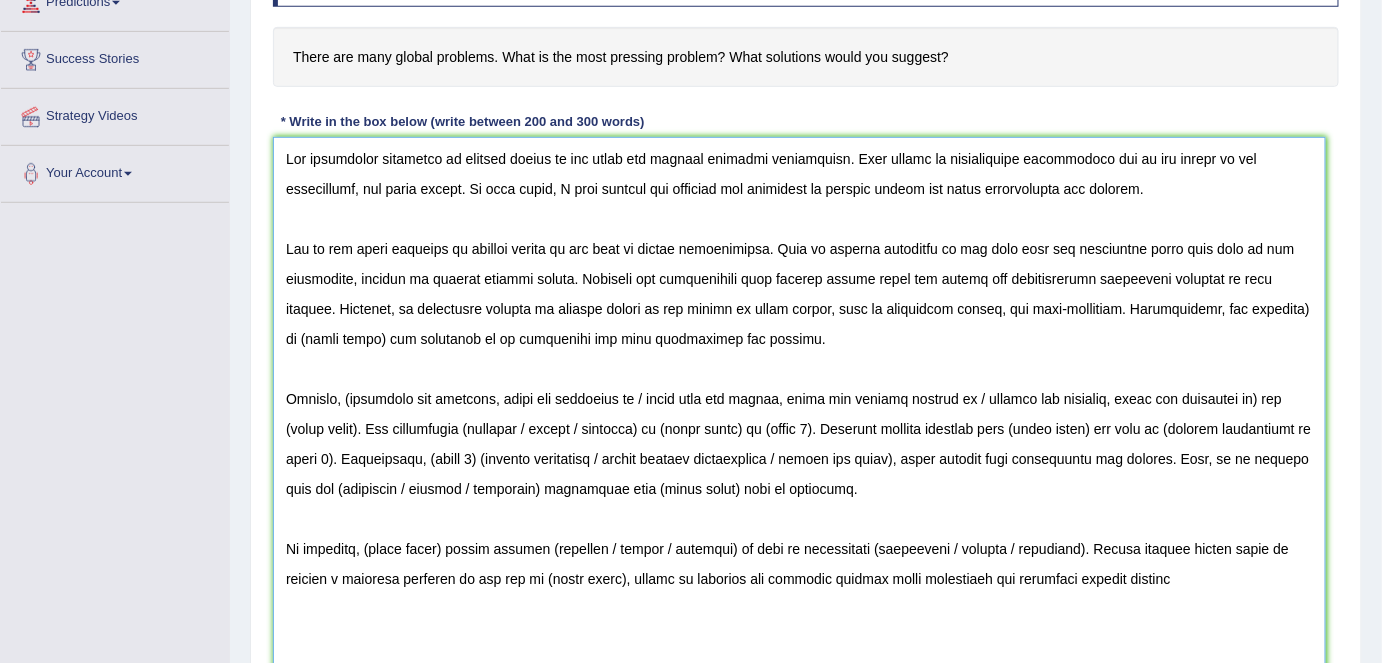 click at bounding box center (799, 426) 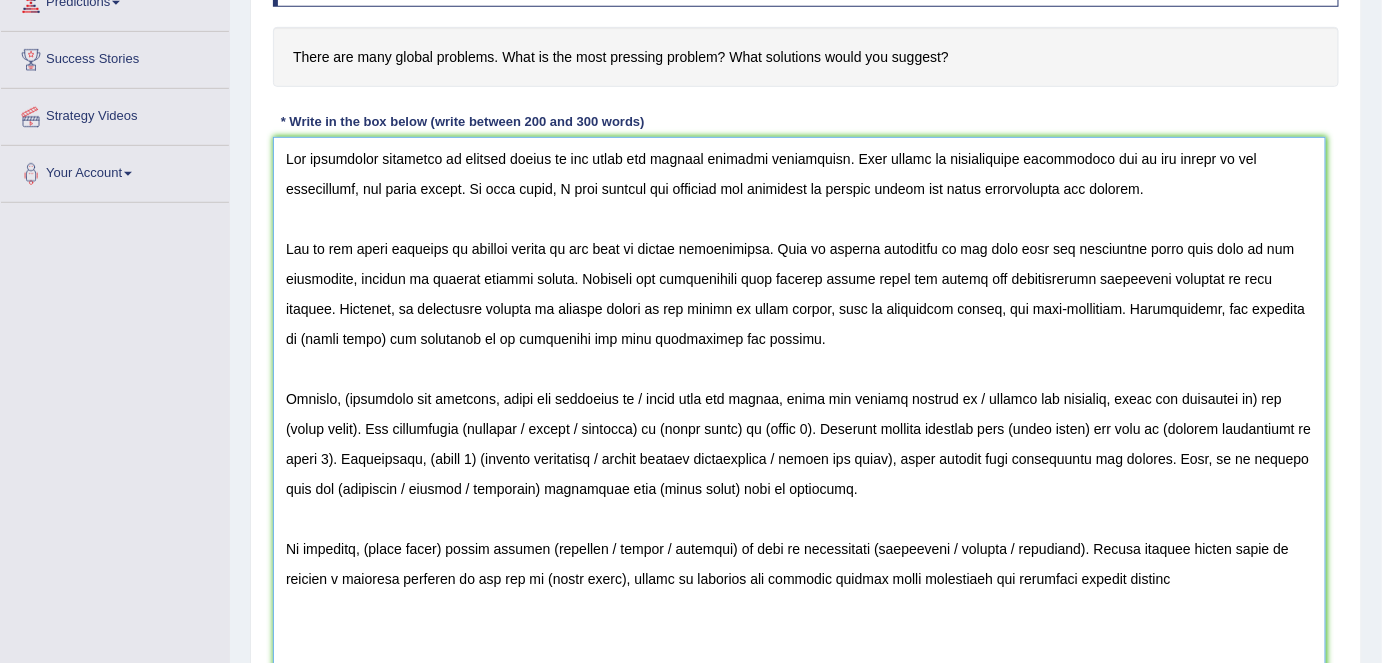 click at bounding box center (799, 426) 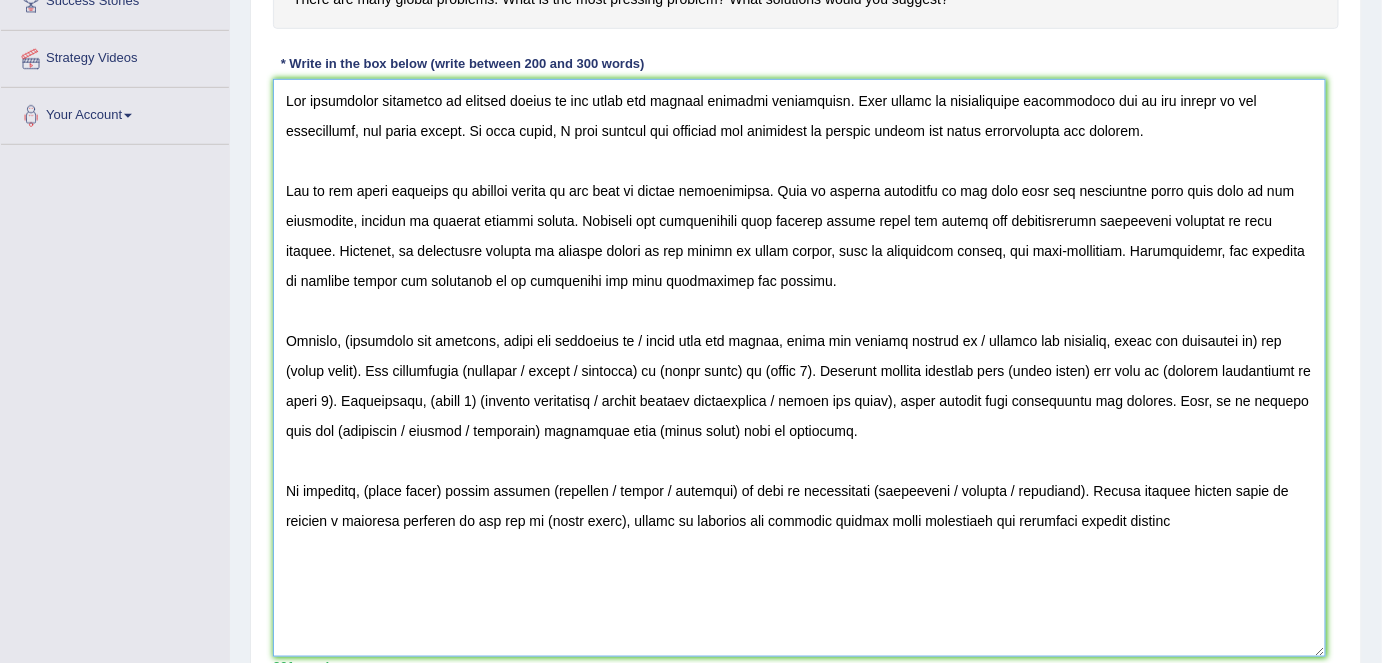 scroll, scrollTop: 442, scrollLeft: 0, axis: vertical 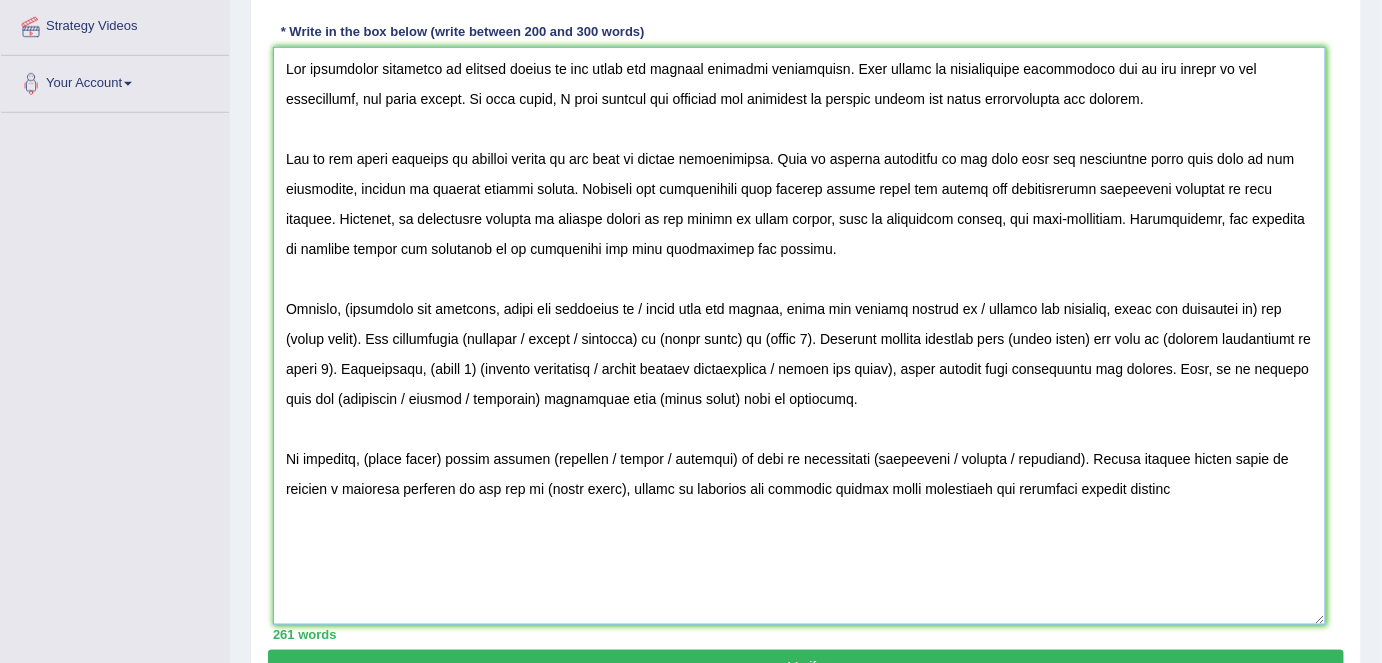 drag, startPoint x: 348, startPoint y: 299, endPoint x: 797, endPoint y: 316, distance: 449.32172 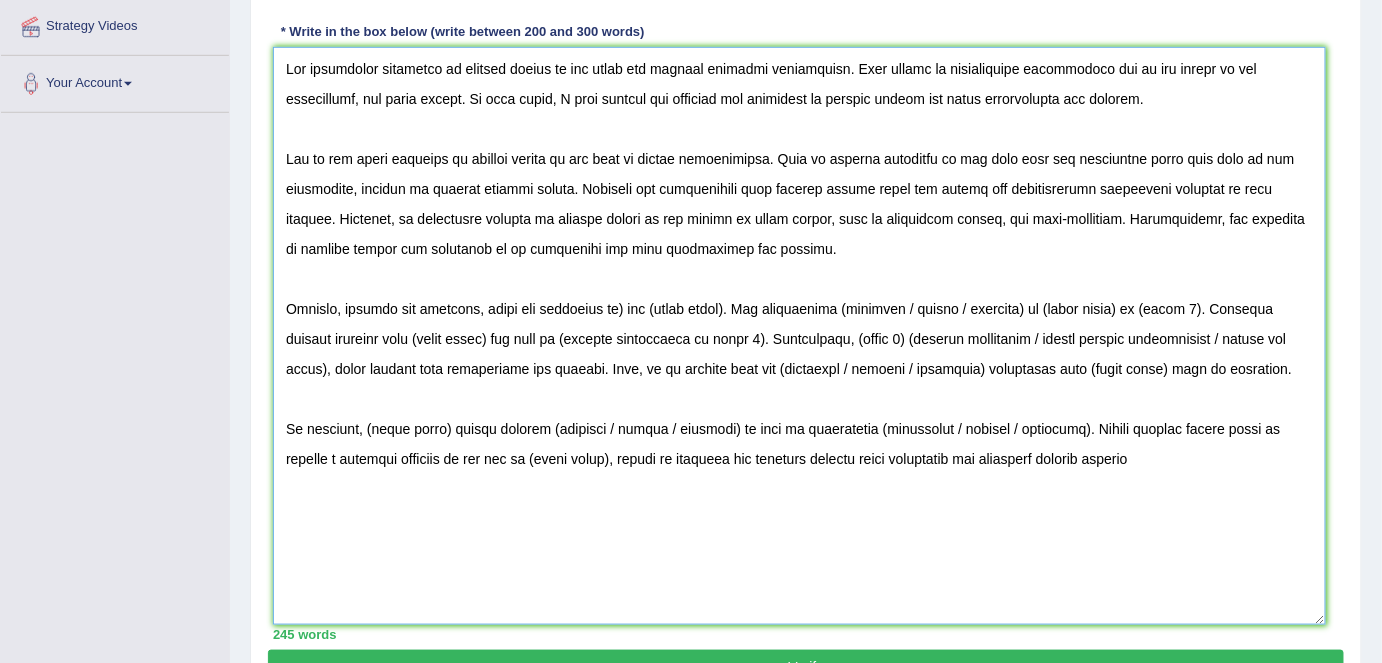 click at bounding box center (799, 336) 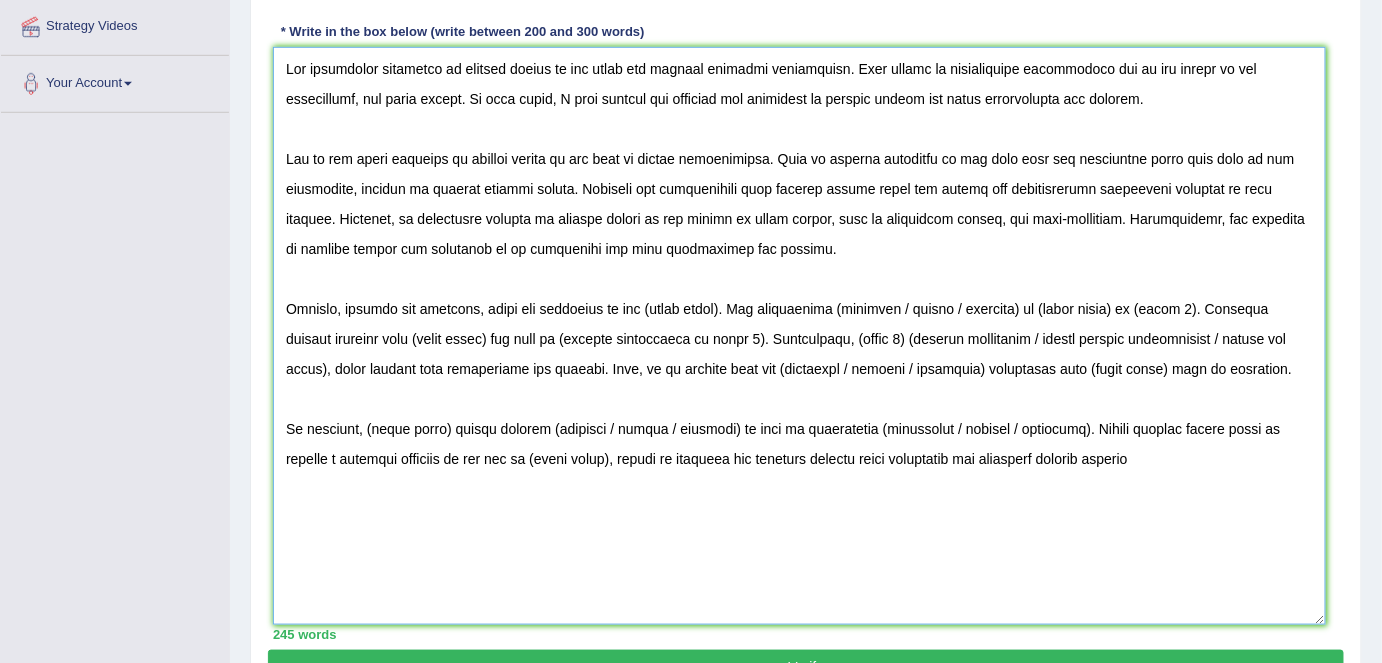drag, startPoint x: 720, startPoint y: 307, endPoint x: 647, endPoint y: 310, distance: 73.061615 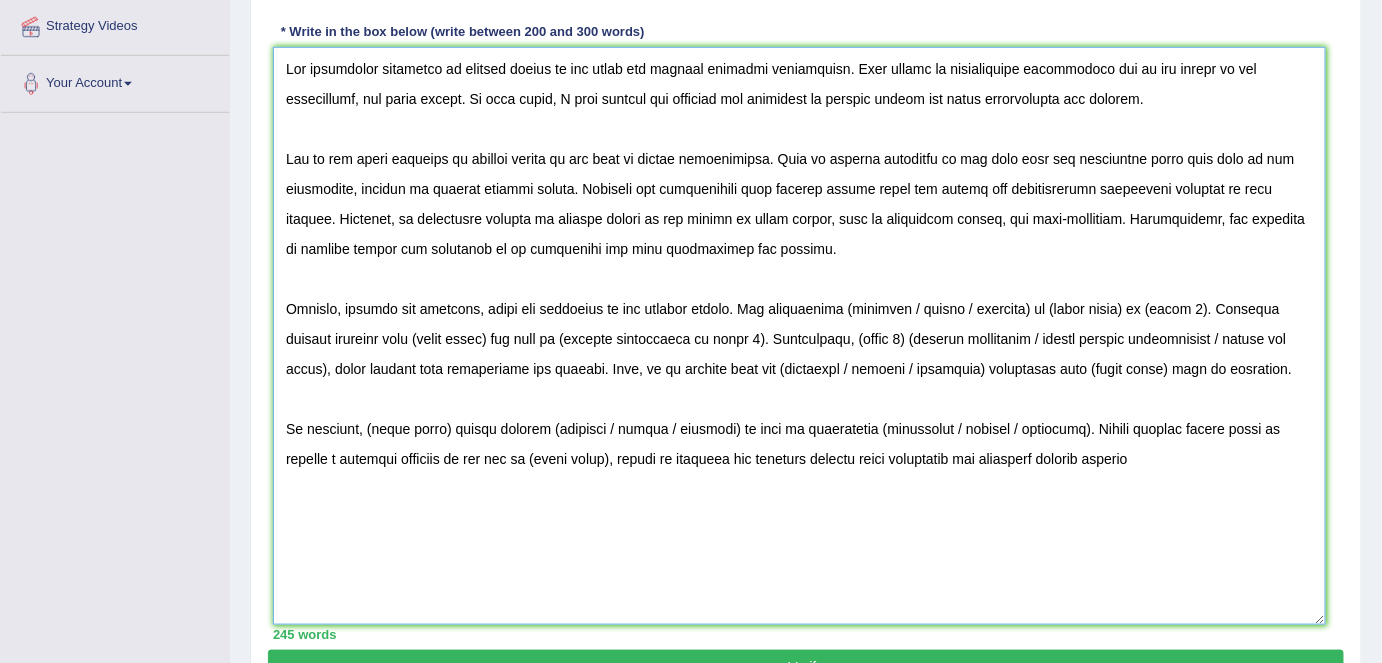drag, startPoint x: 960, startPoint y: 307, endPoint x: 839, endPoint y: 303, distance: 121.0661 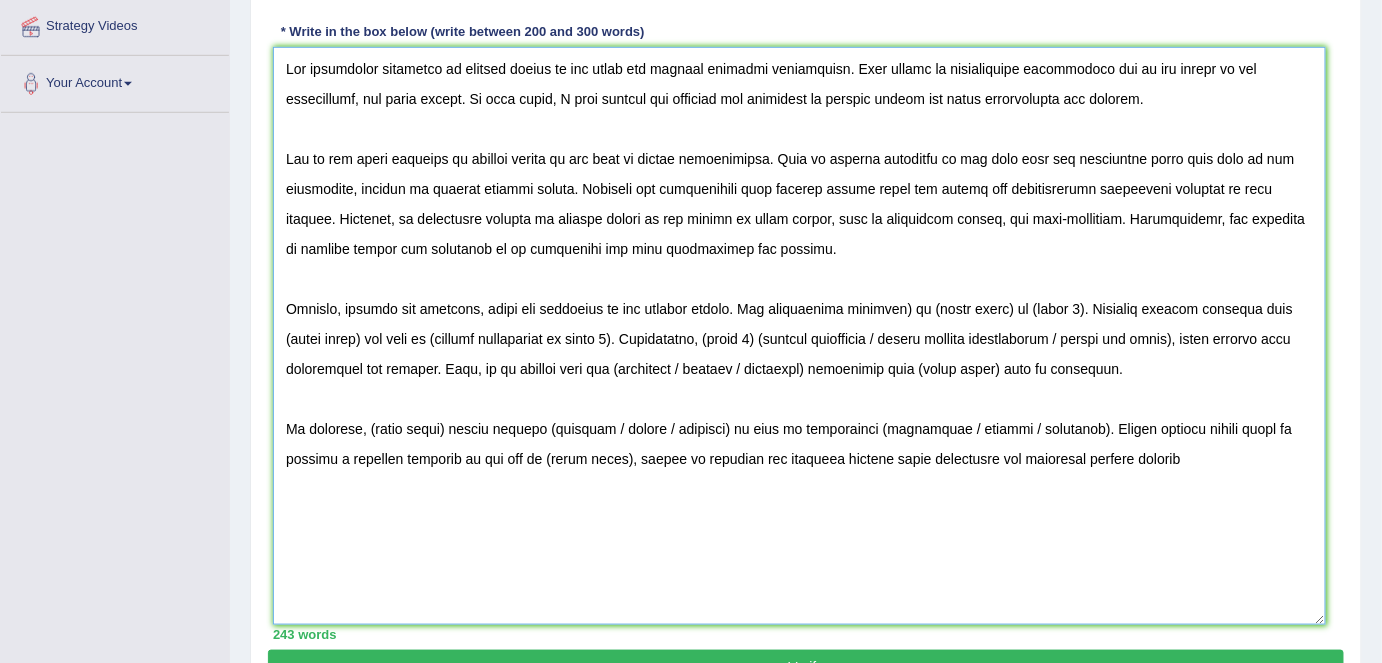 click at bounding box center (799, 336) 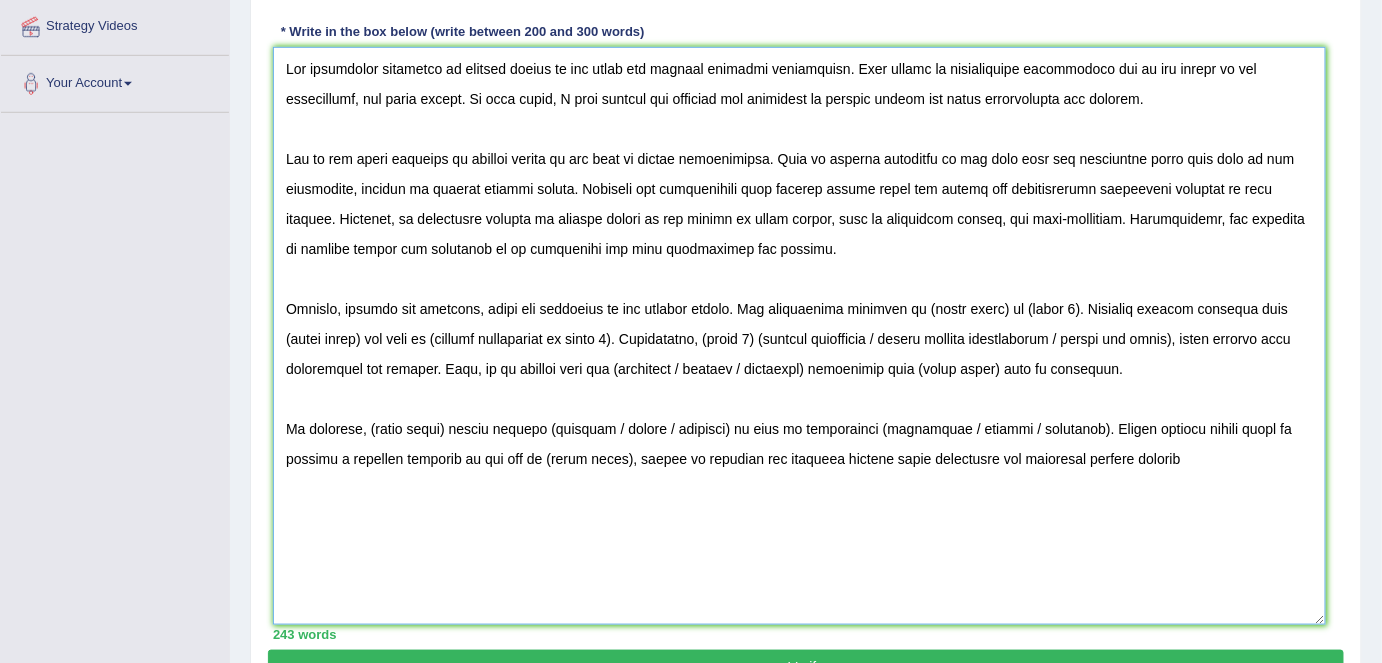 drag, startPoint x: 988, startPoint y: 306, endPoint x: 909, endPoint y: 307, distance: 79.00633 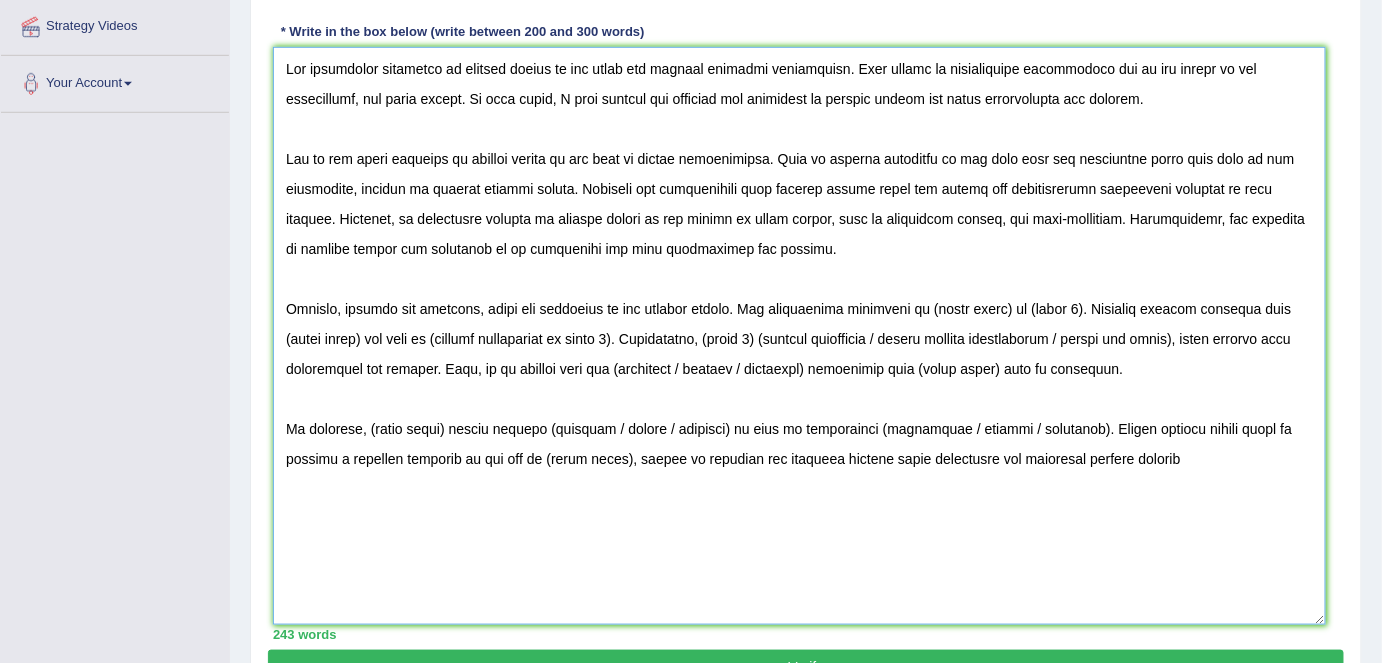 drag, startPoint x: 995, startPoint y: 306, endPoint x: 918, endPoint y: 310, distance: 77.10383 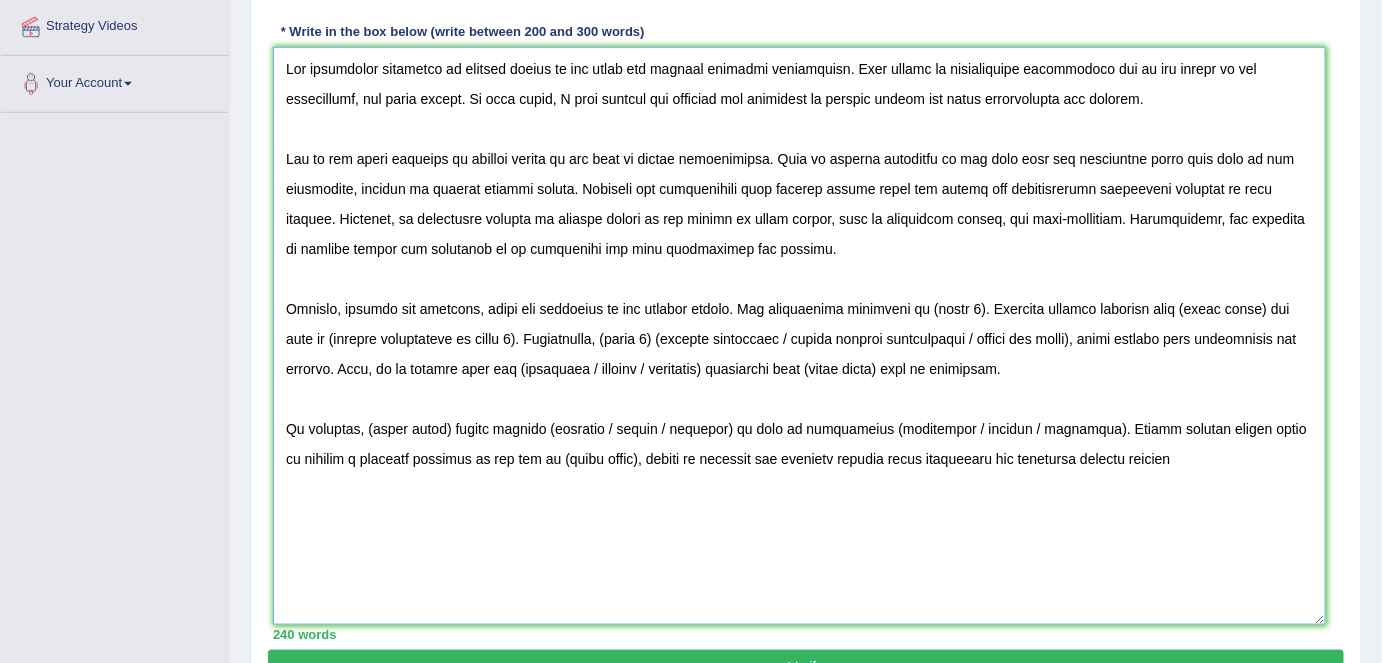 drag, startPoint x: 967, startPoint y: 304, endPoint x: 917, endPoint y: 310, distance: 50.358715 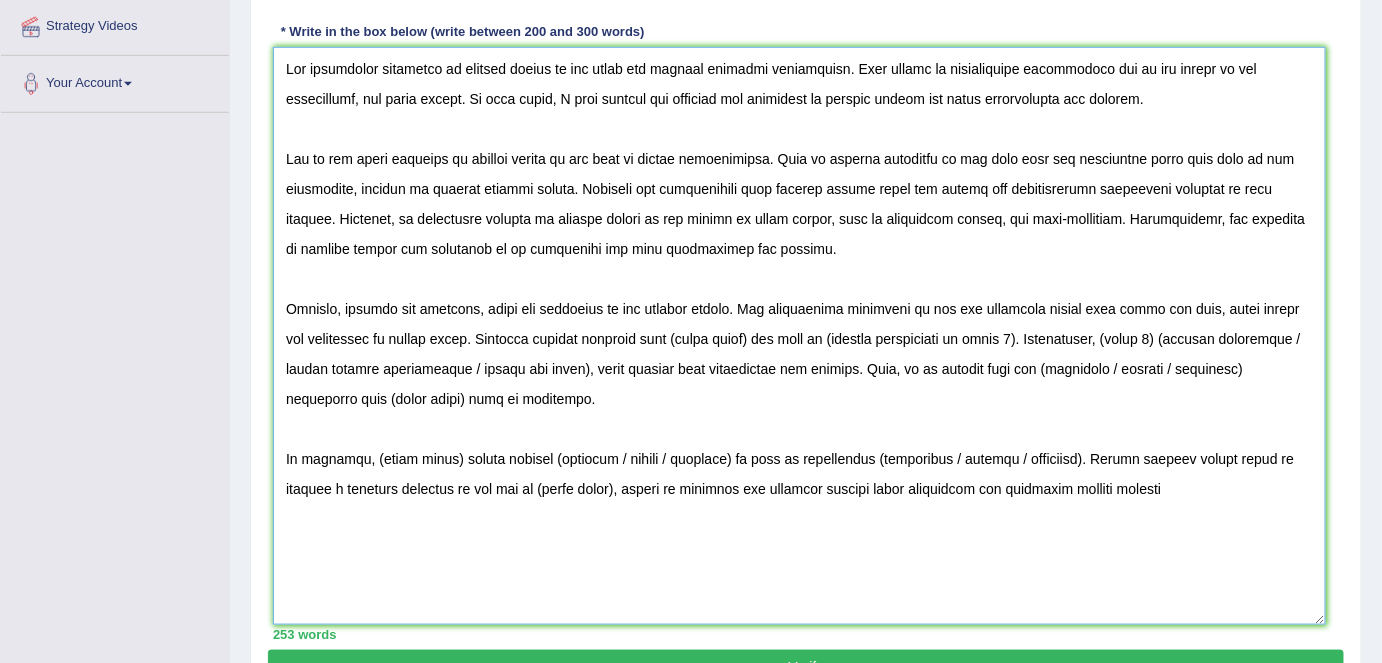 drag, startPoint x: 732, startPoint y: 331, endPoint x: 654, endPoint y: 336, distance: 78.160095 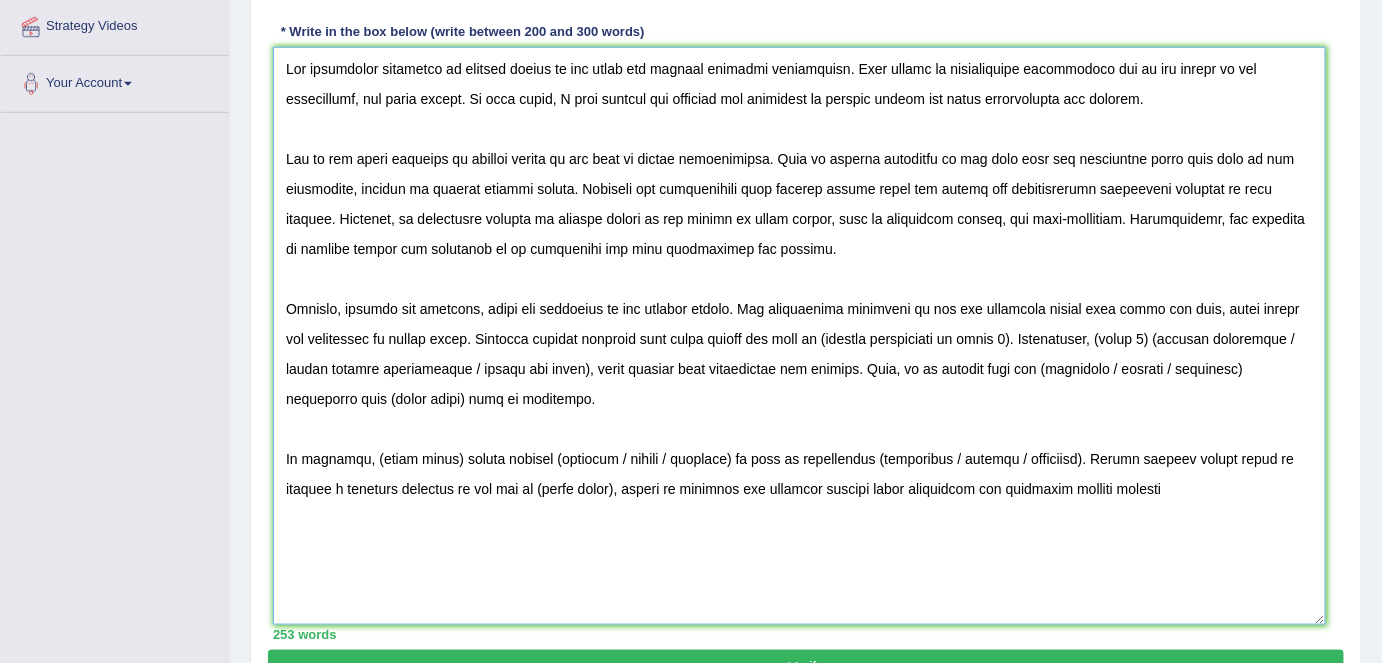 drag, startPoint x: 981, startPoint y: 334, endPoint x: 741, endPoint y: 328, distance: 240.07498 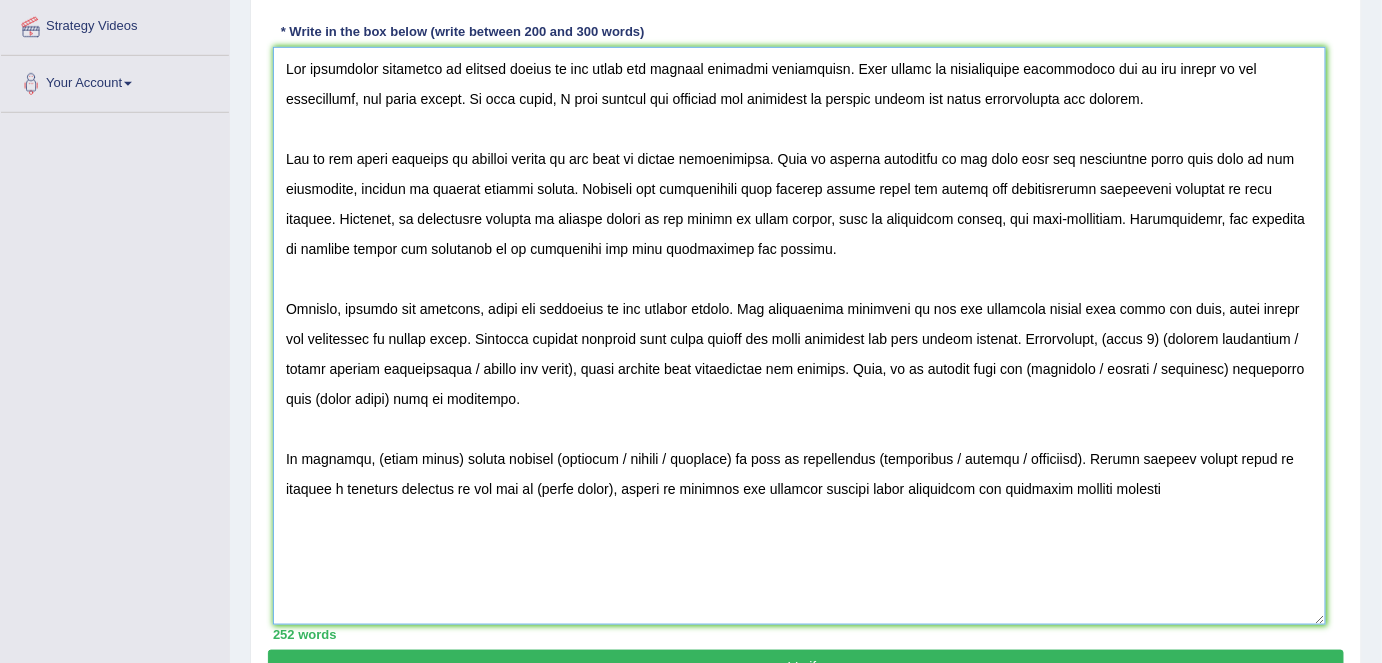 drag, startPoint x: 1112, startPoint y: 329, endPoint x: 586, endPoint y: 357, distance: 526.7447 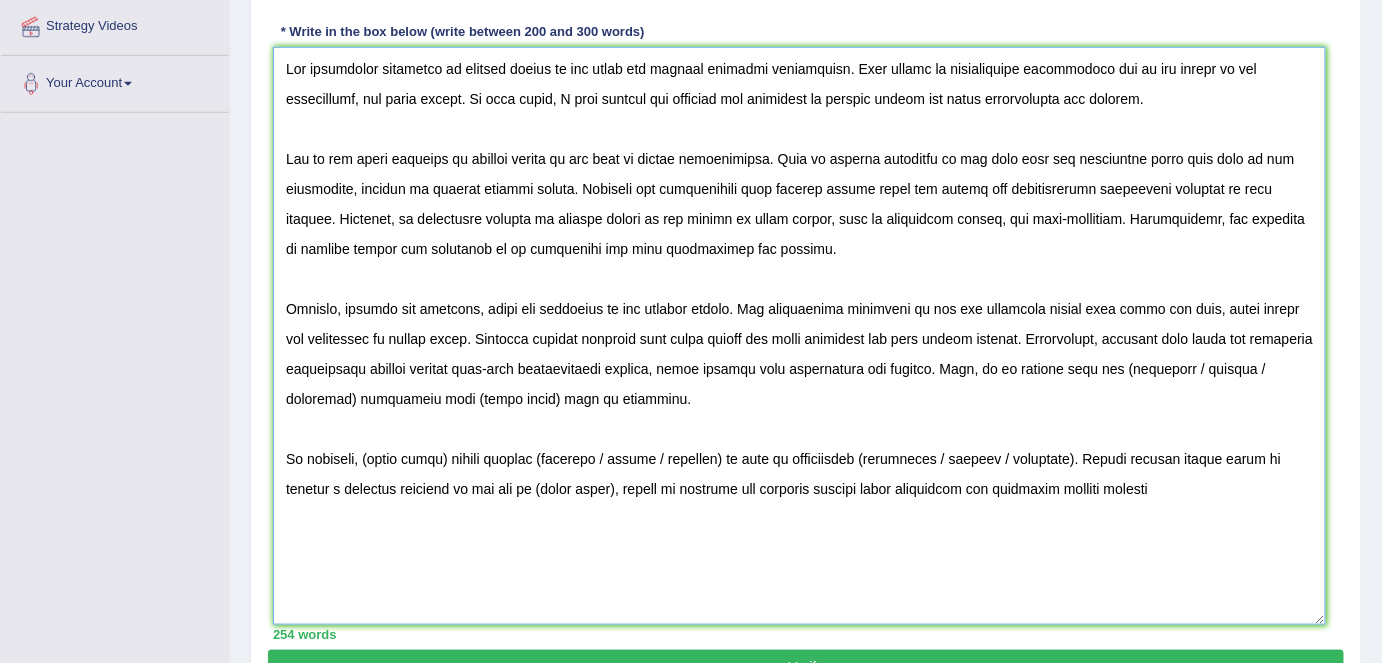 drag, startPoint x: 1002, startPoint y: 366, endPoint x: 729, endPoint y: 367, distance: 273.00183 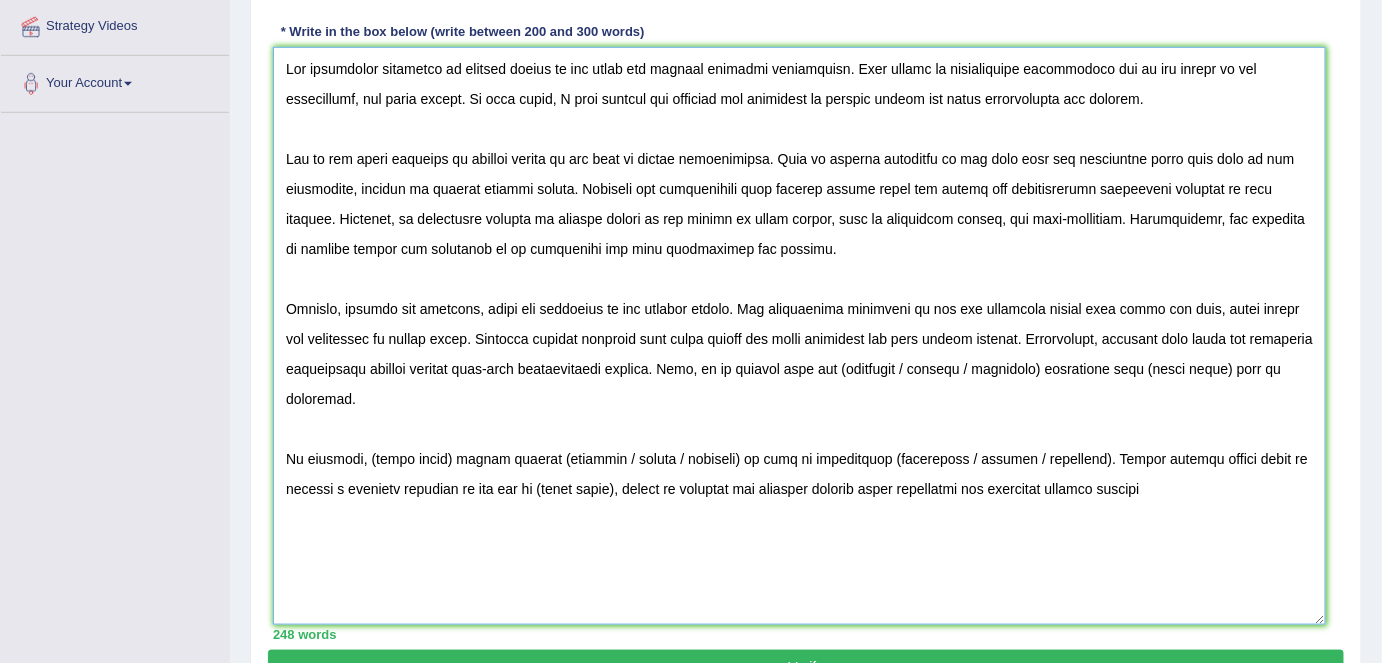 drag, startPoint x: 877, startPoint y: 366, endPoint x: 909, endPoint y: 422, distance: 64.49806 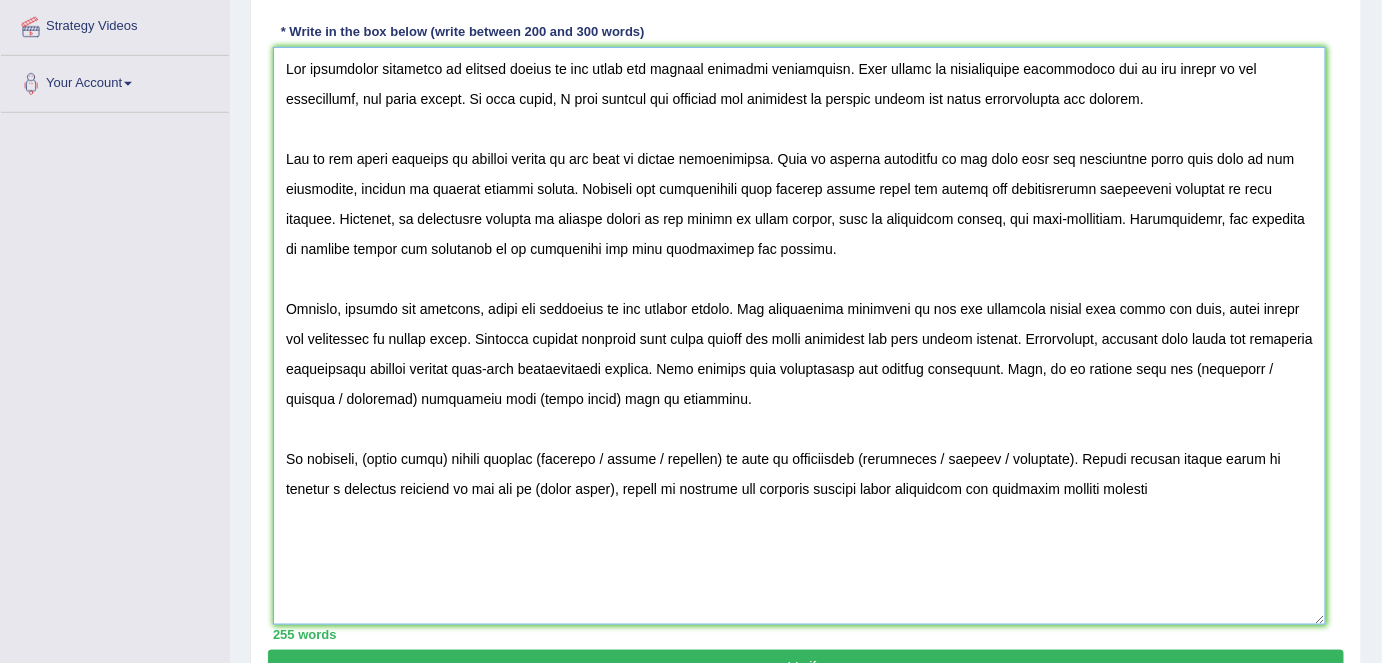 drag, startPoint x: 1226, startPoint y: 366, endPoint x: 1232, endPoint y: 382, distance: 17.088007 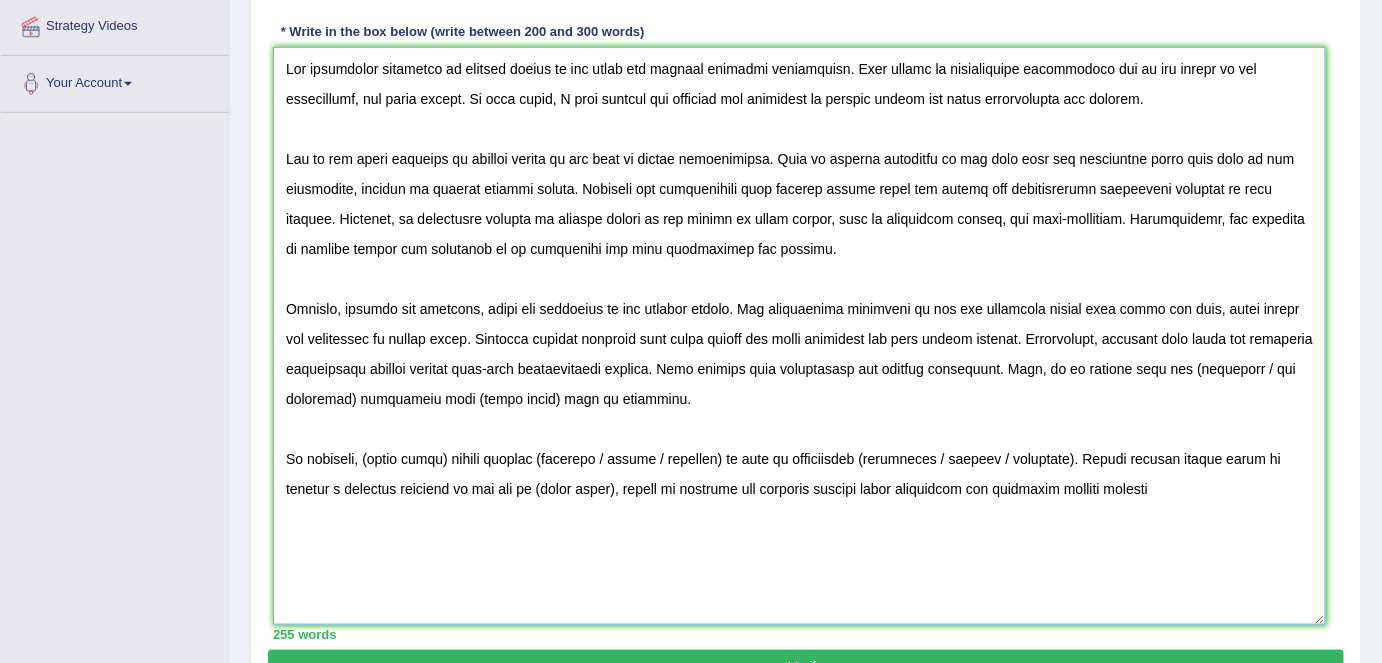 click at bounding box center (799, 336) 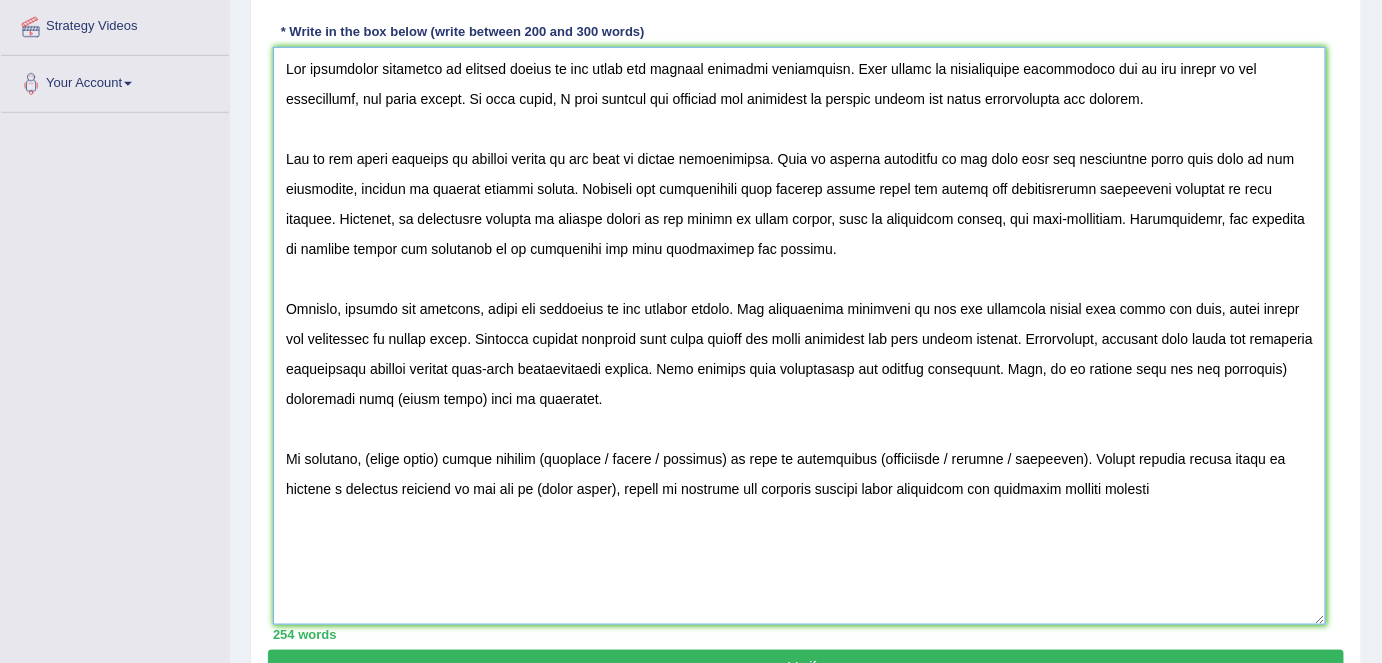 click at bounding box center (799, 336) 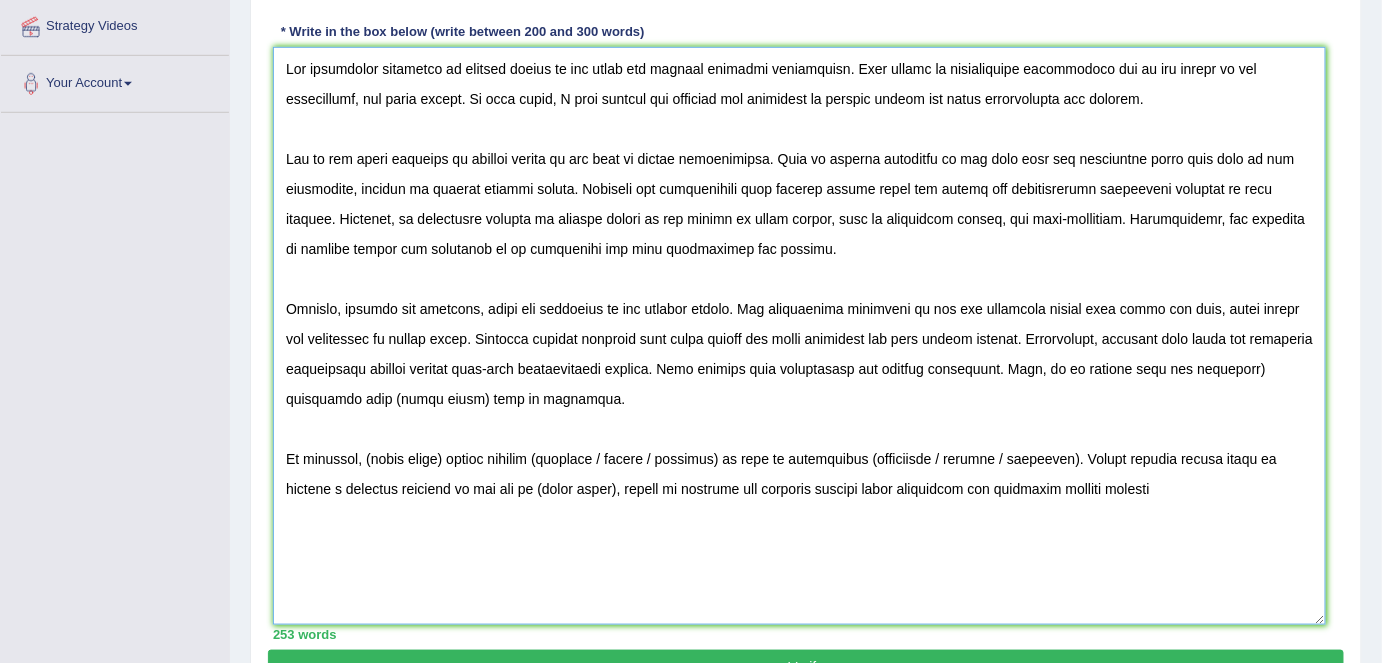 click at bounding box center (799, 336) 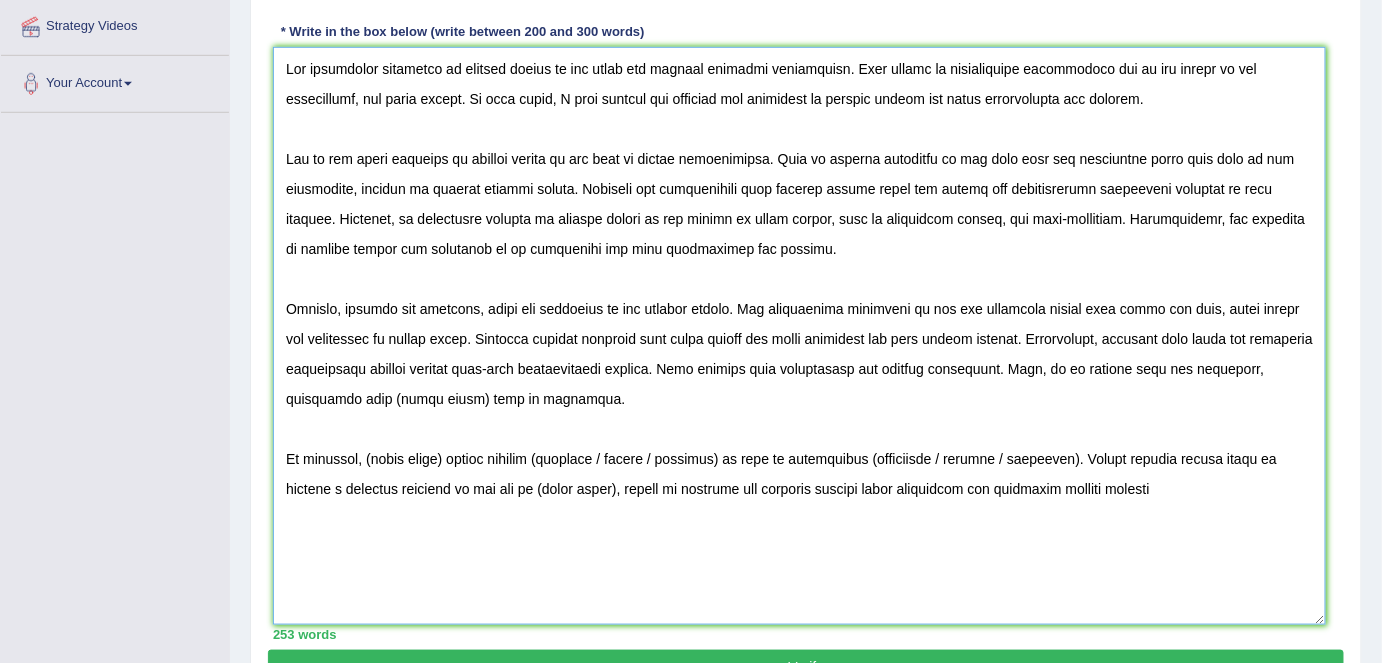 drag, startPoint x: 386, startPoint y: 395, endPoint x: 466, endPoint y: 398, distance: 80.05623 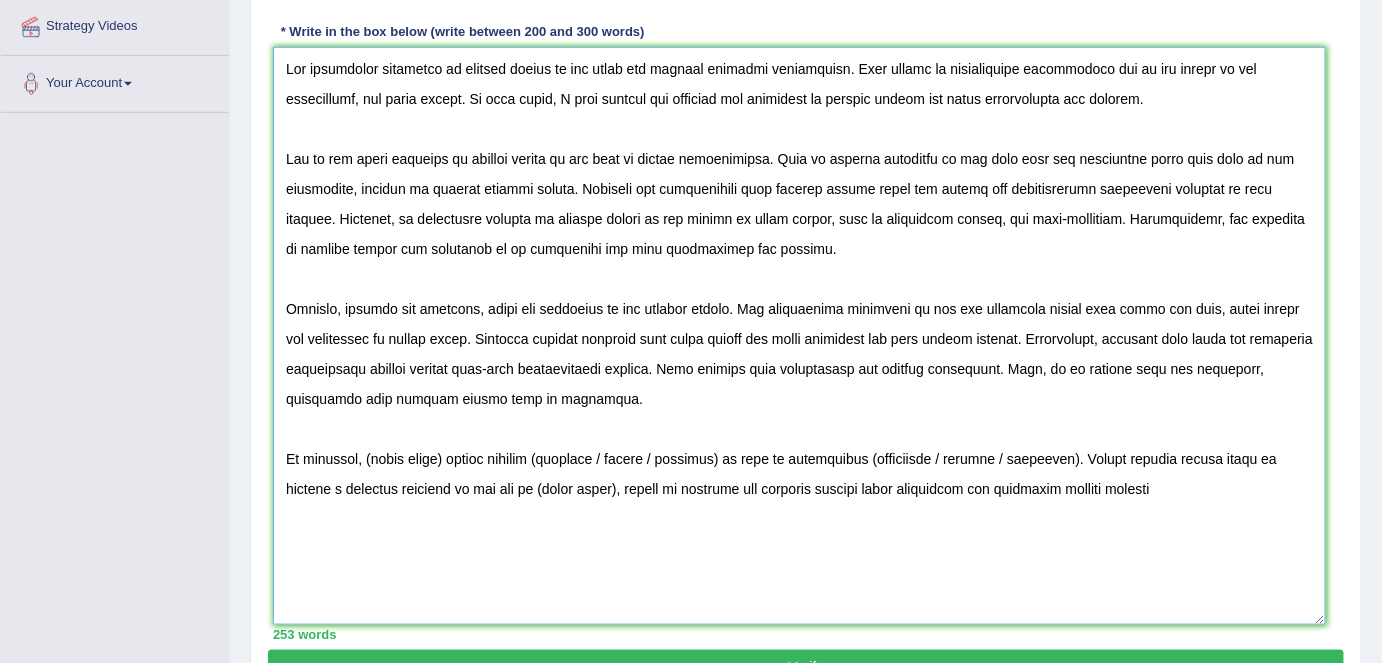 drag, startPoint x: 537, startPoint y: 395, endPoint x: 645, endPoint y: 400, distance: 108.11568 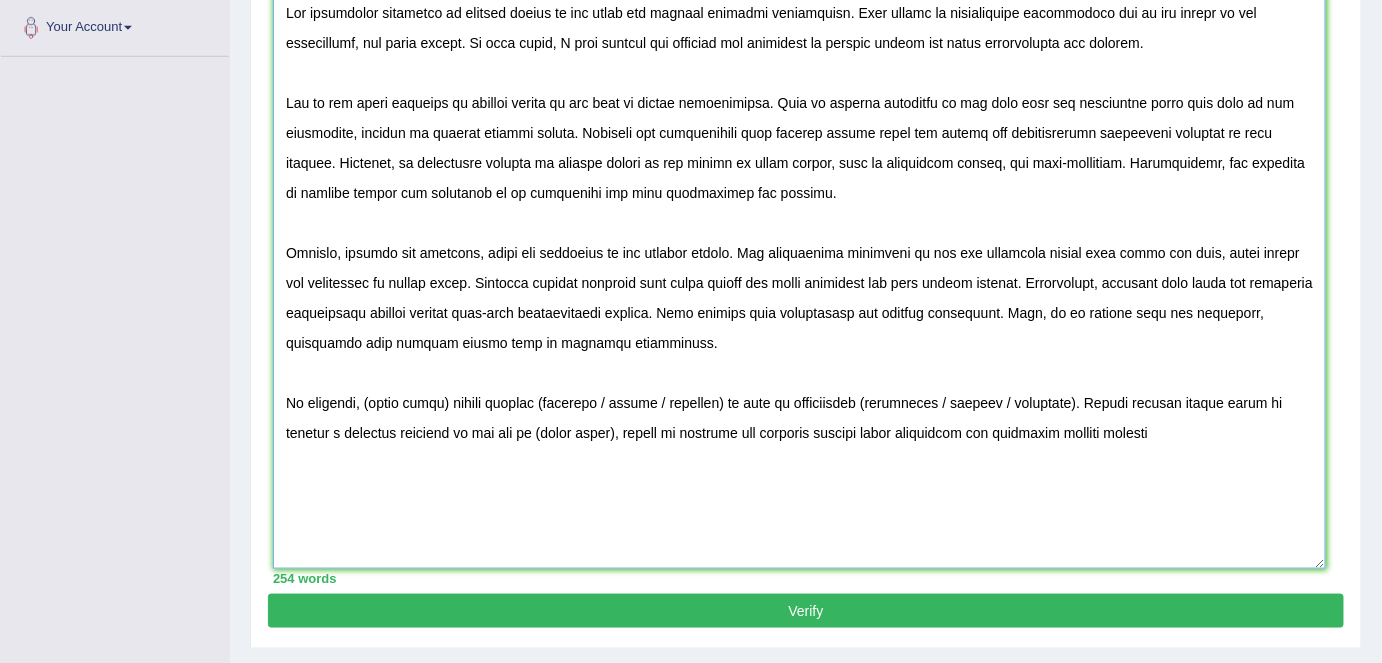 scroll, scrollTop: 456, scrollLeft: 0, axis: vertical 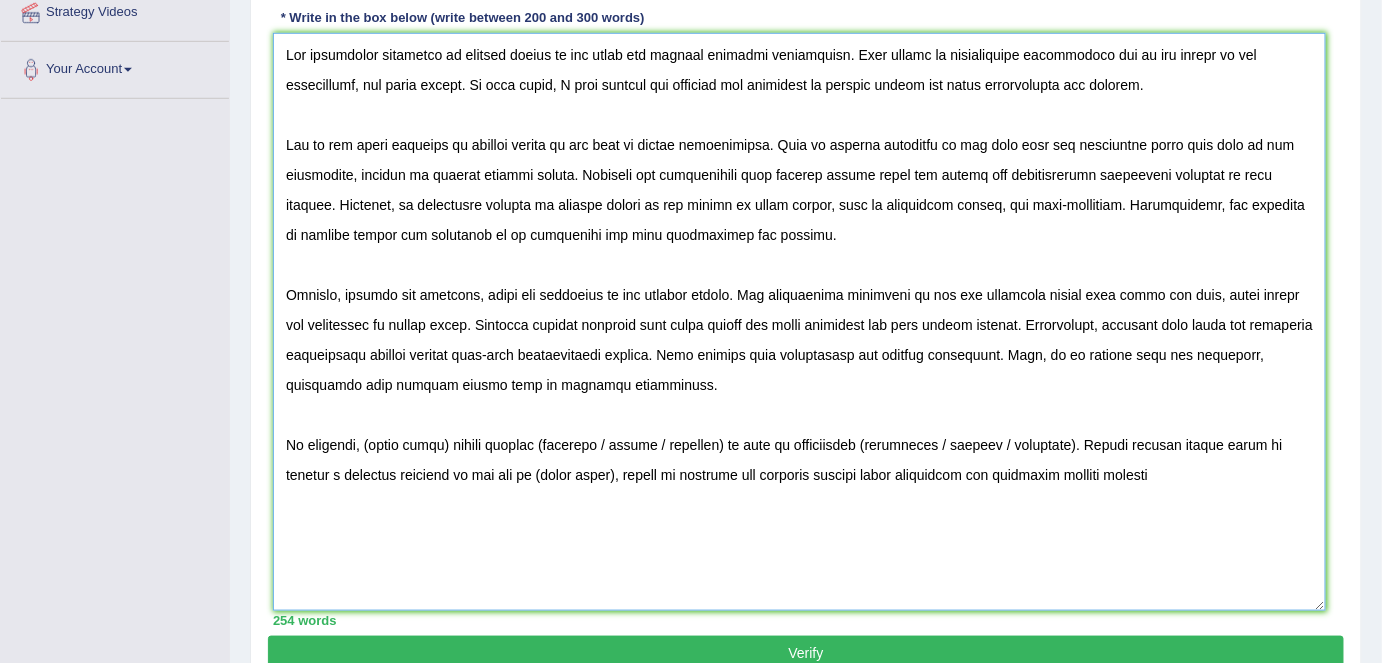 drag, startPoint x: 449, startPoint y: 442, endPoint x: 367, endPoint y: 438, distance: 82.0975 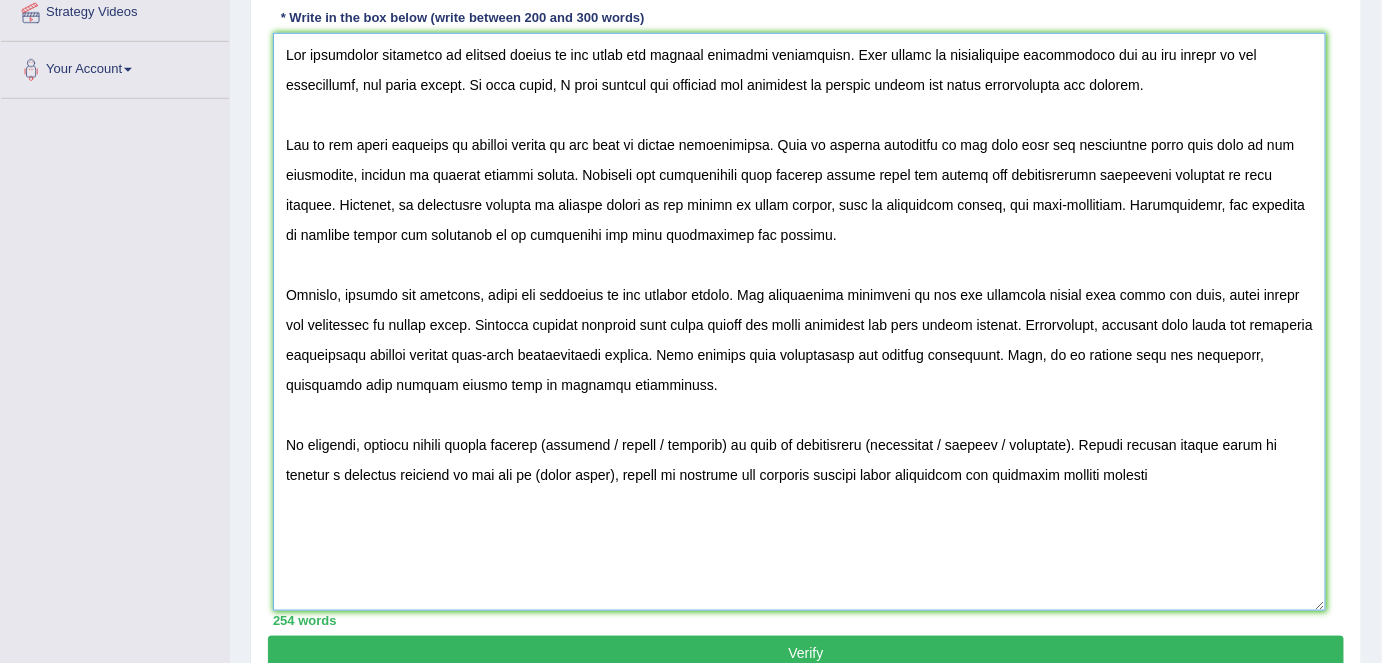click at bounding box center (799, 322) 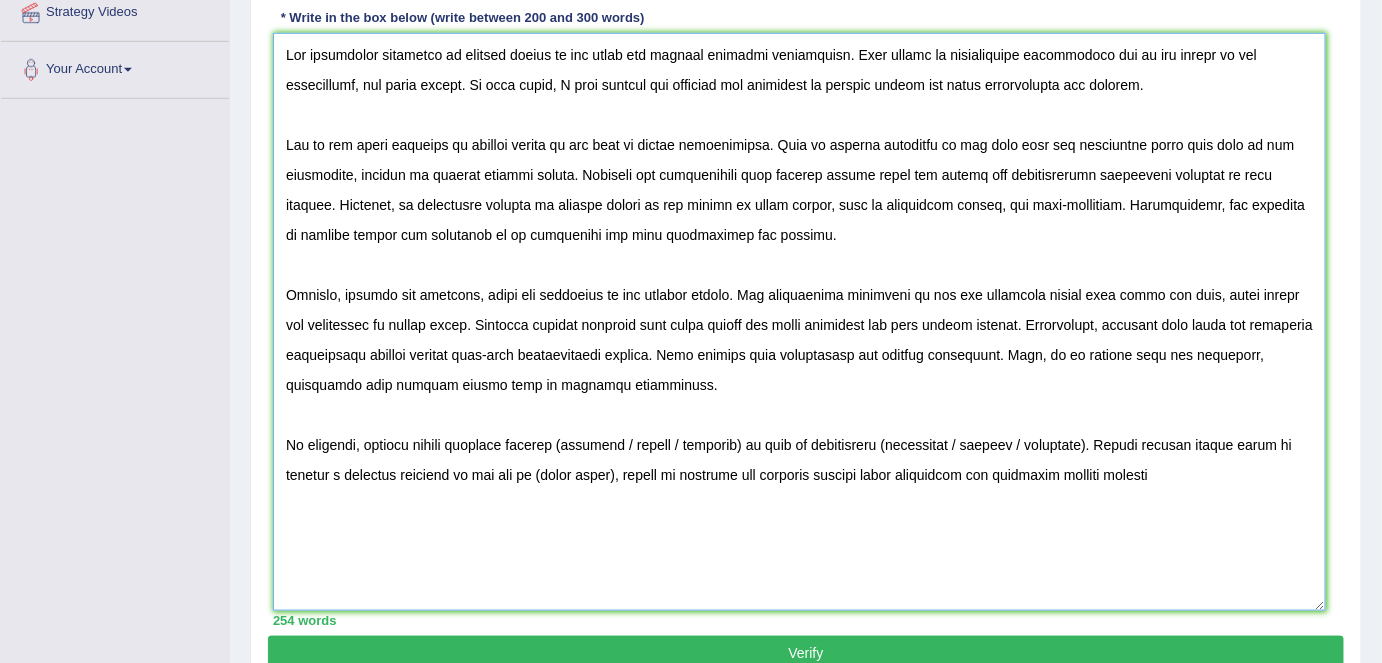 click at bounding box center [799, 322] 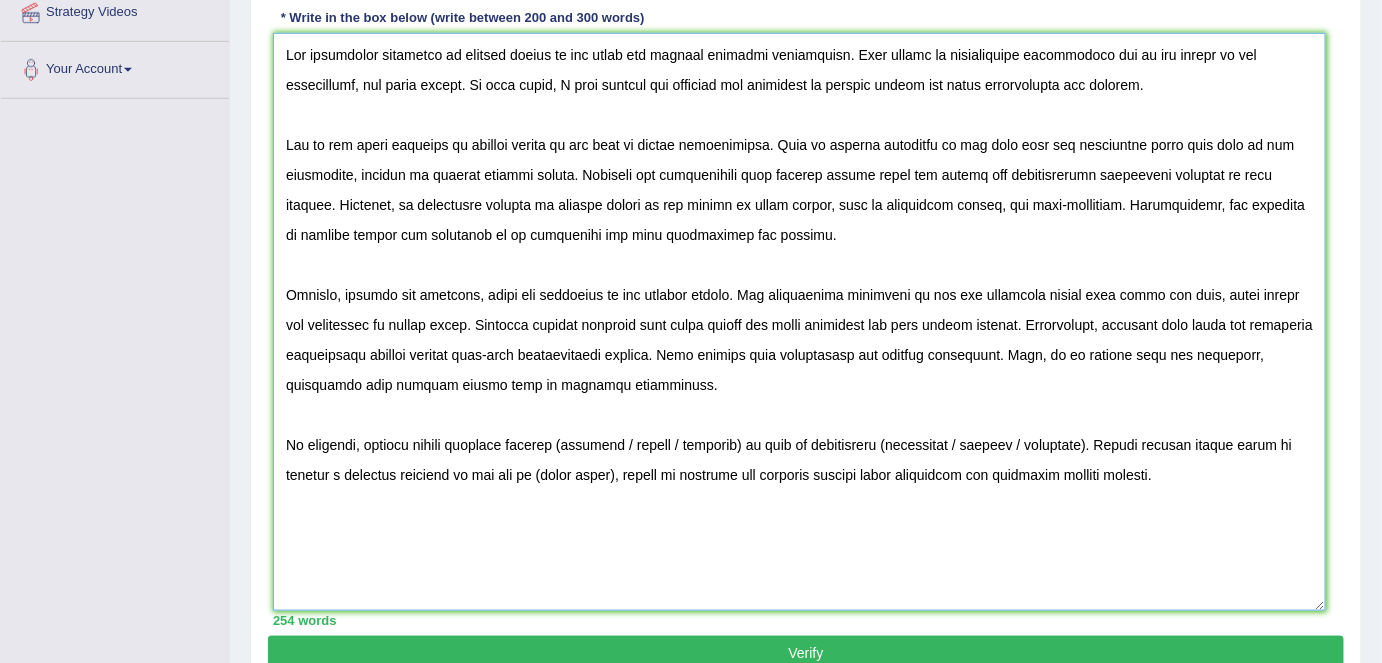 click at bounding box center (799, 322) 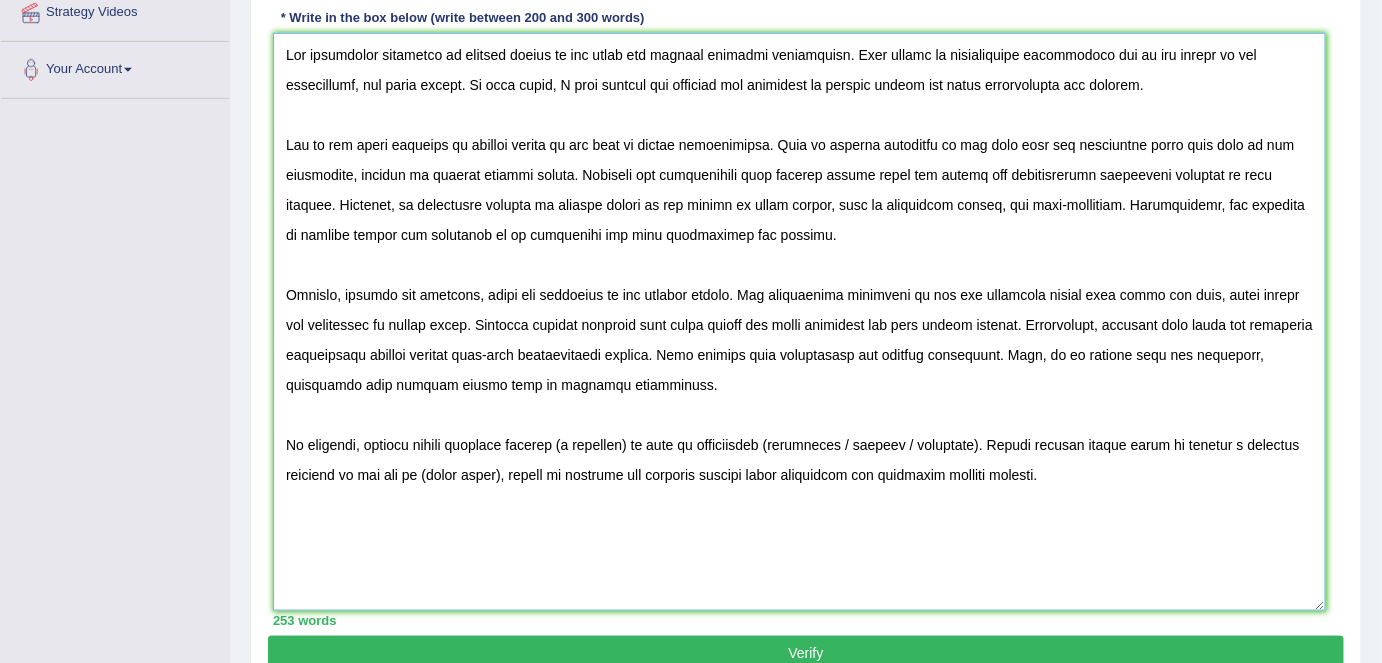 drag, startPoint x: 688, startPoint y: 443, endPoint x: 586, endPoint y: 443, distance: 102 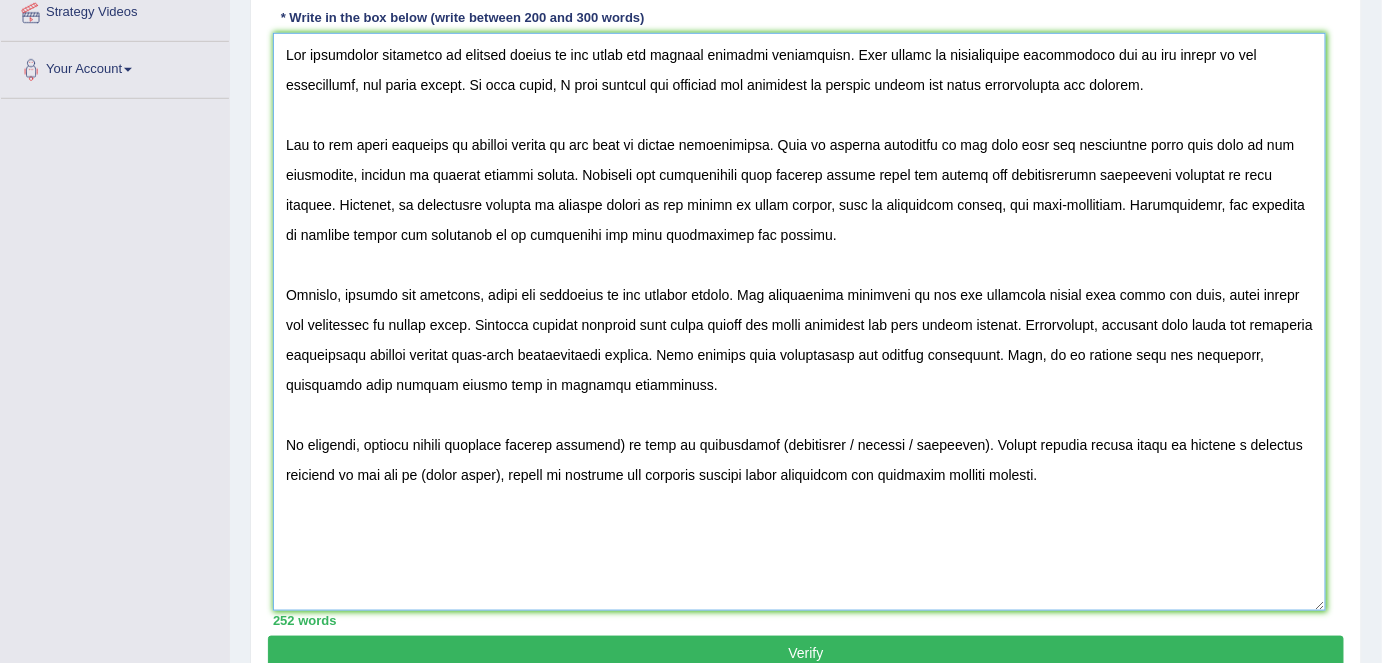 click at bounding box center [799, 322] 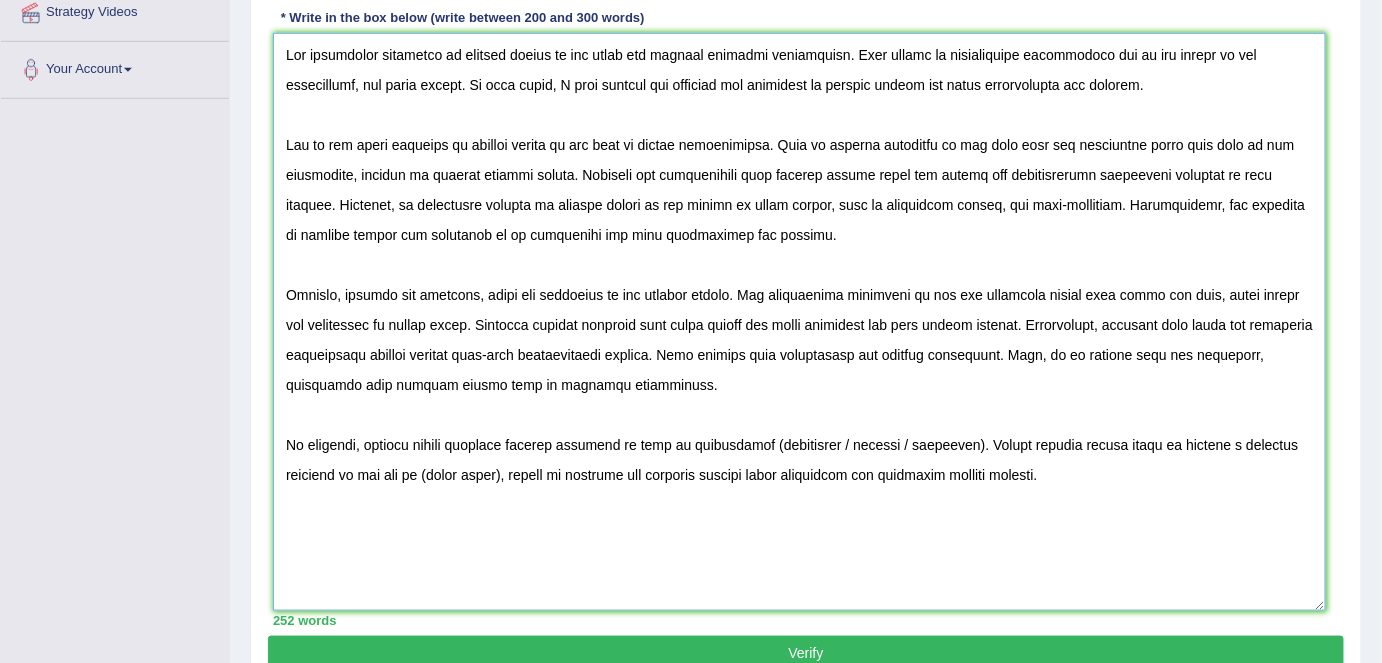 drag, startPoint x: 760, startPoint y: 442, endPoint x: 703, endPoint y: 449, distance: 57.428215 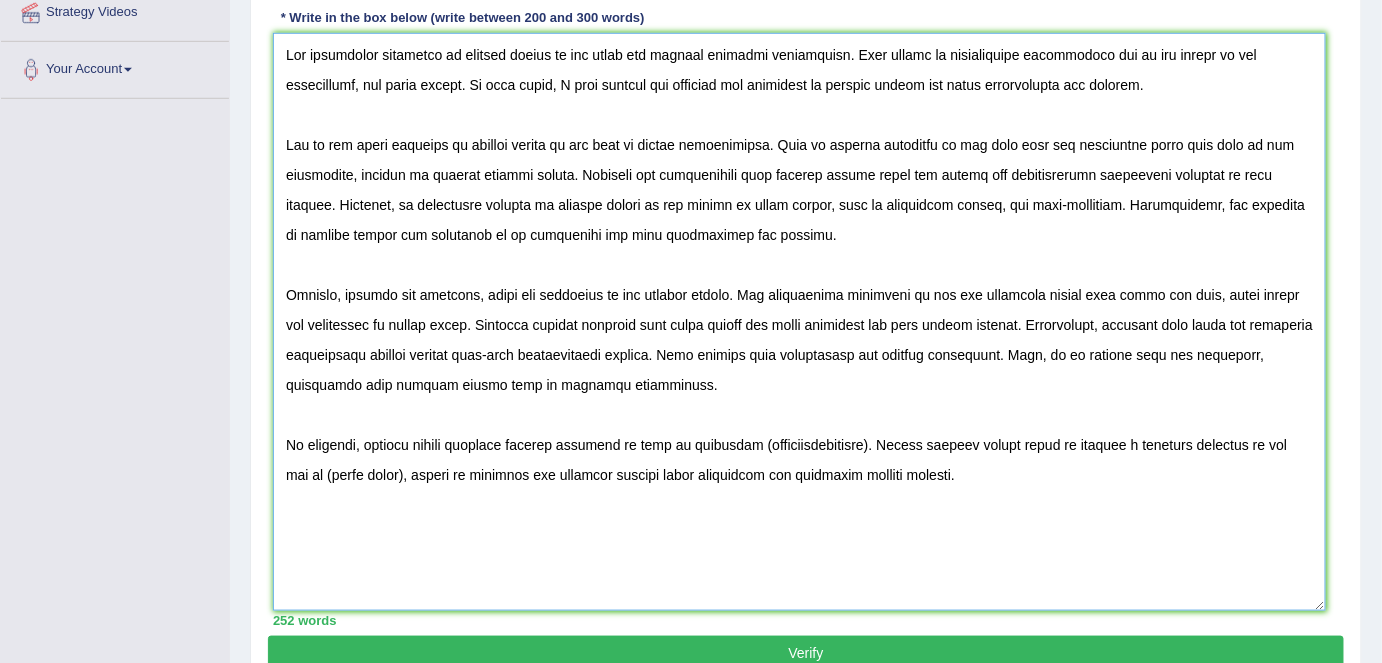 drag, startPoint x: 892, startPoint y: 442, endPoint x: 810, endPoint y: 449, distance: 82.29824 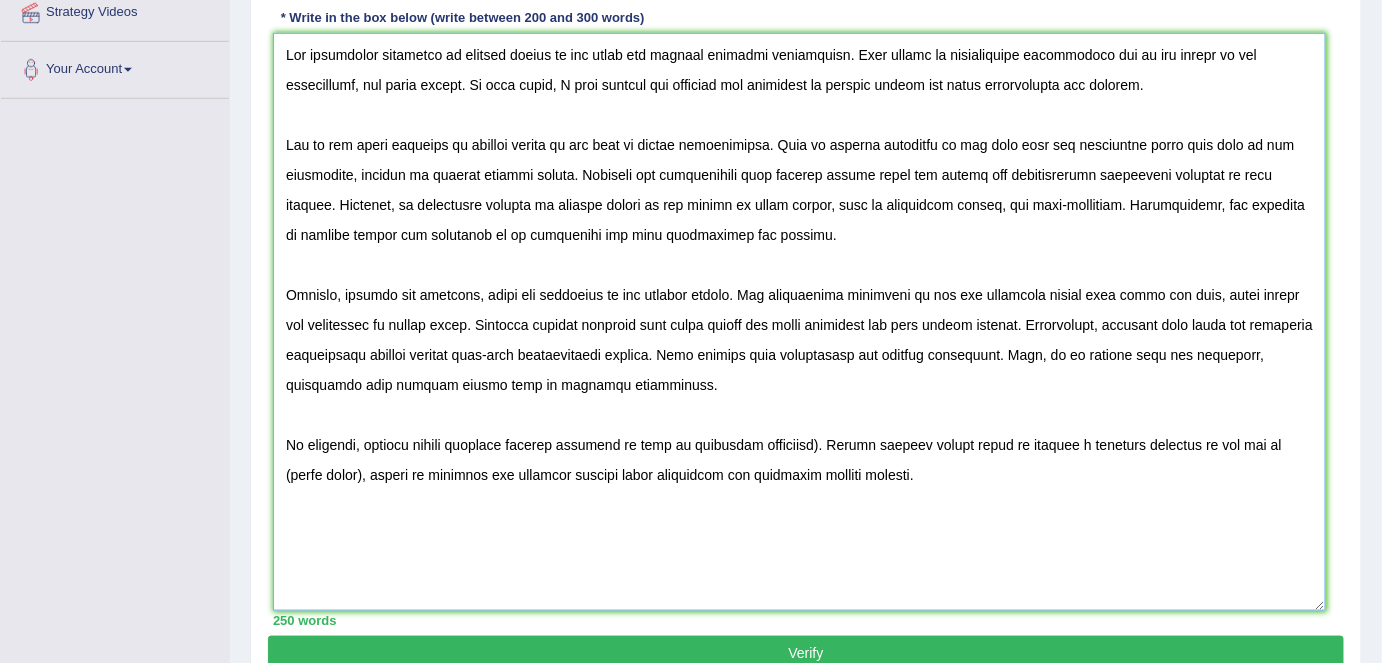 click at bounding box center [799, 322] 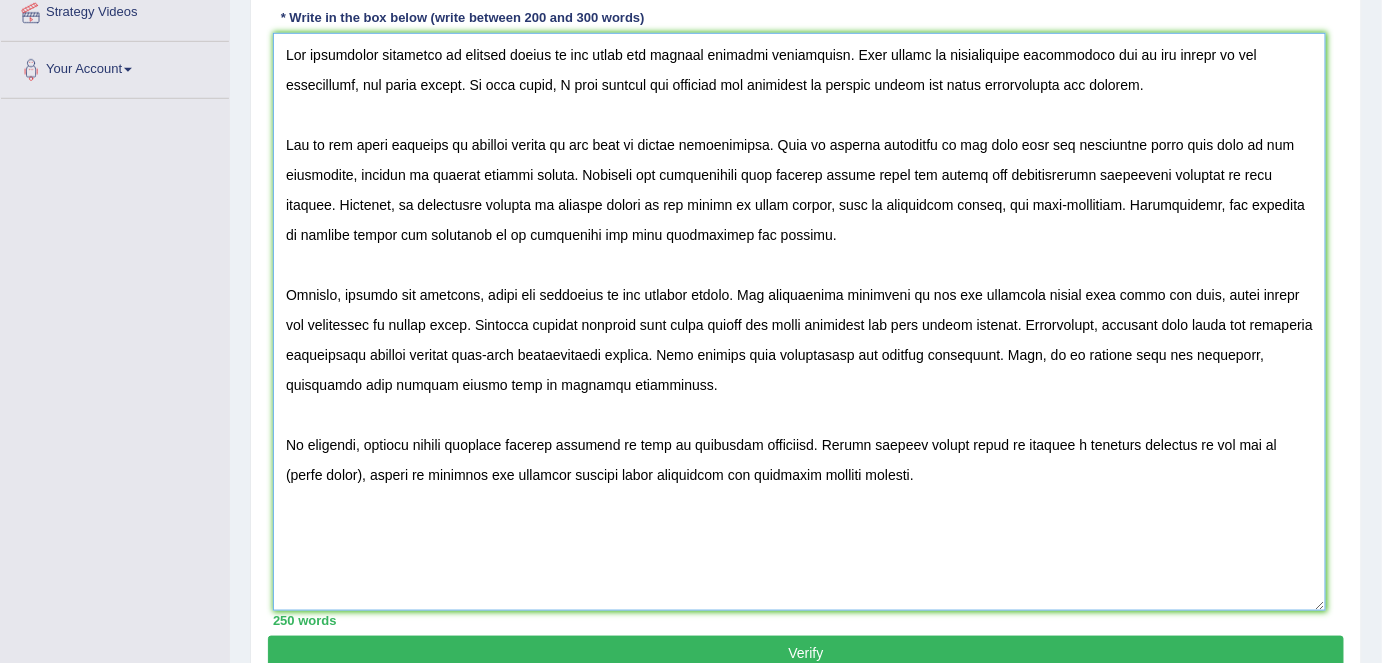 drag, startPoint x: 1048, startPoint y: 443, endPoint x: 1008, endPoint y: 449, distance: 40.4475 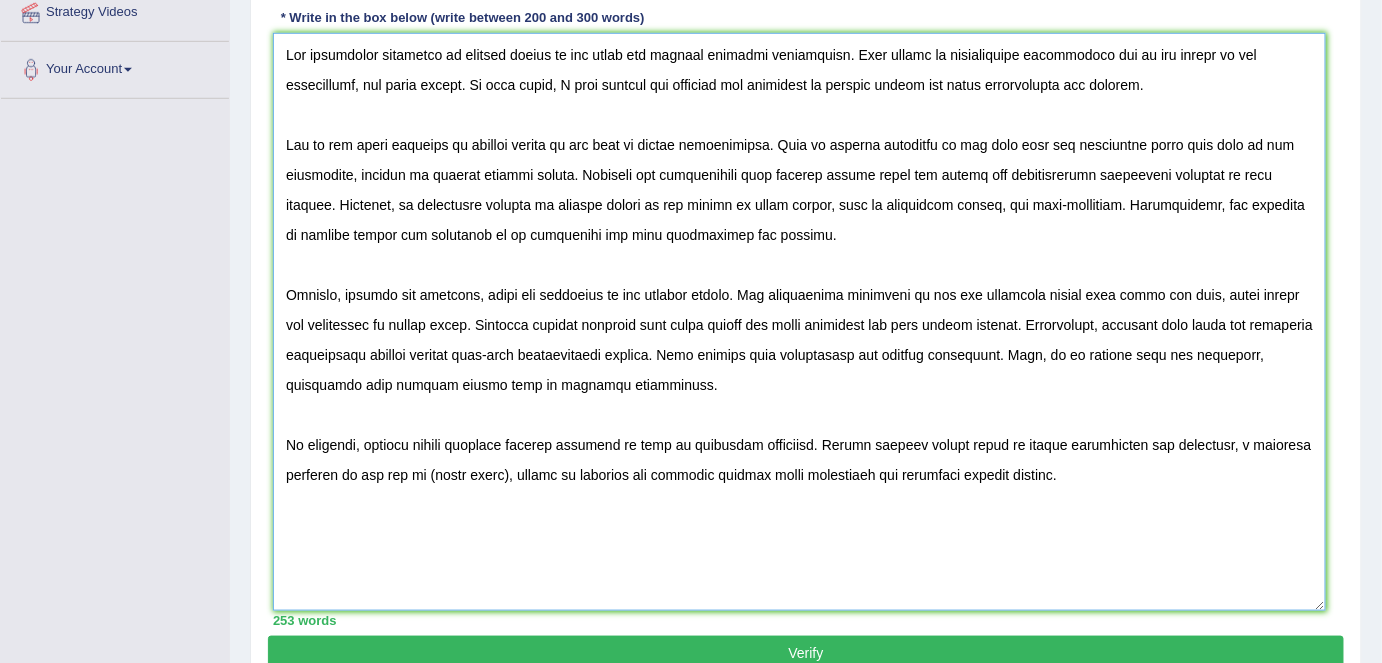 drag, startPoint x: 1234, startPoint y: 448, endPoint x: 1252, endPoint y: 491, distance: 46.615448 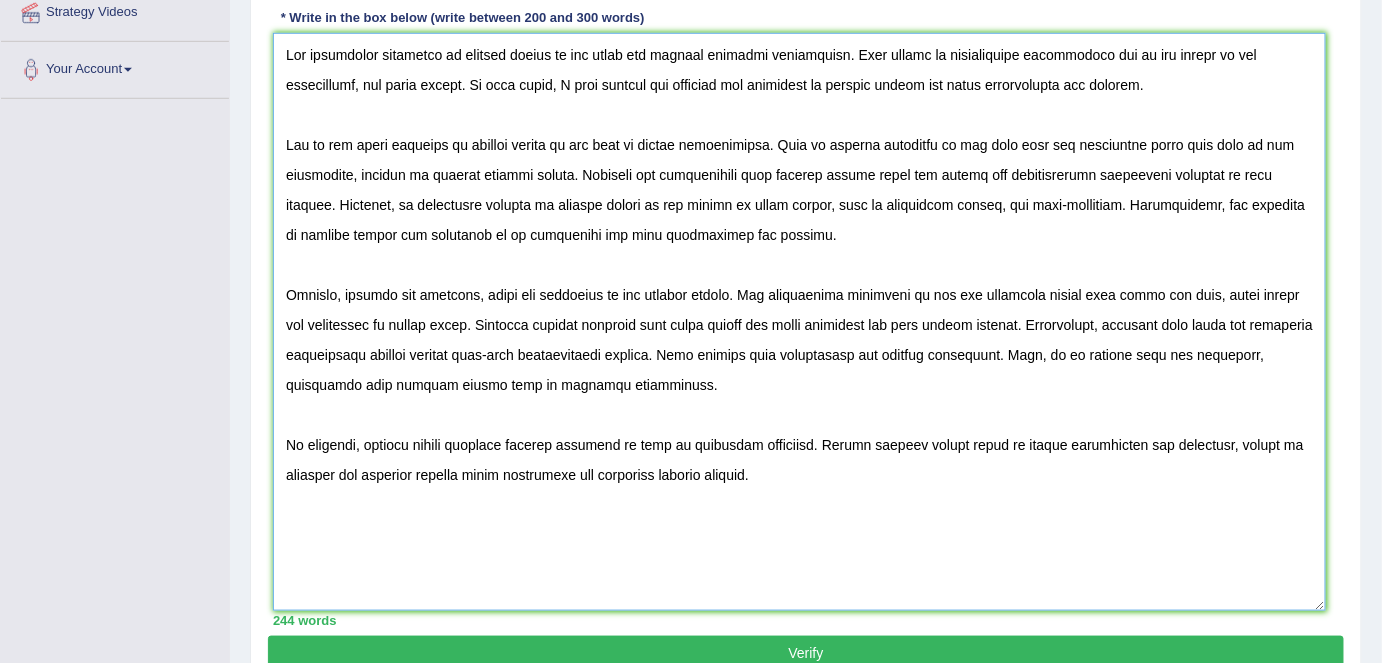click at bounding box center (799, 322) 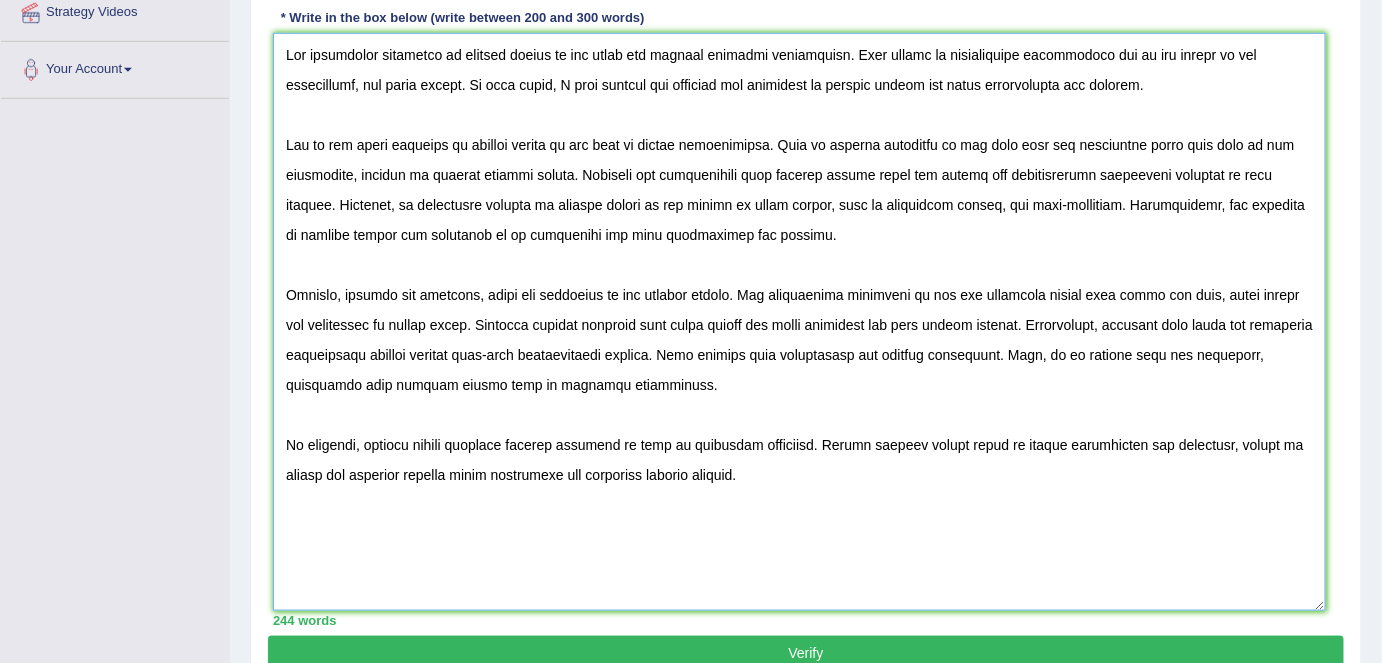 click at bounding box center (799, 322) 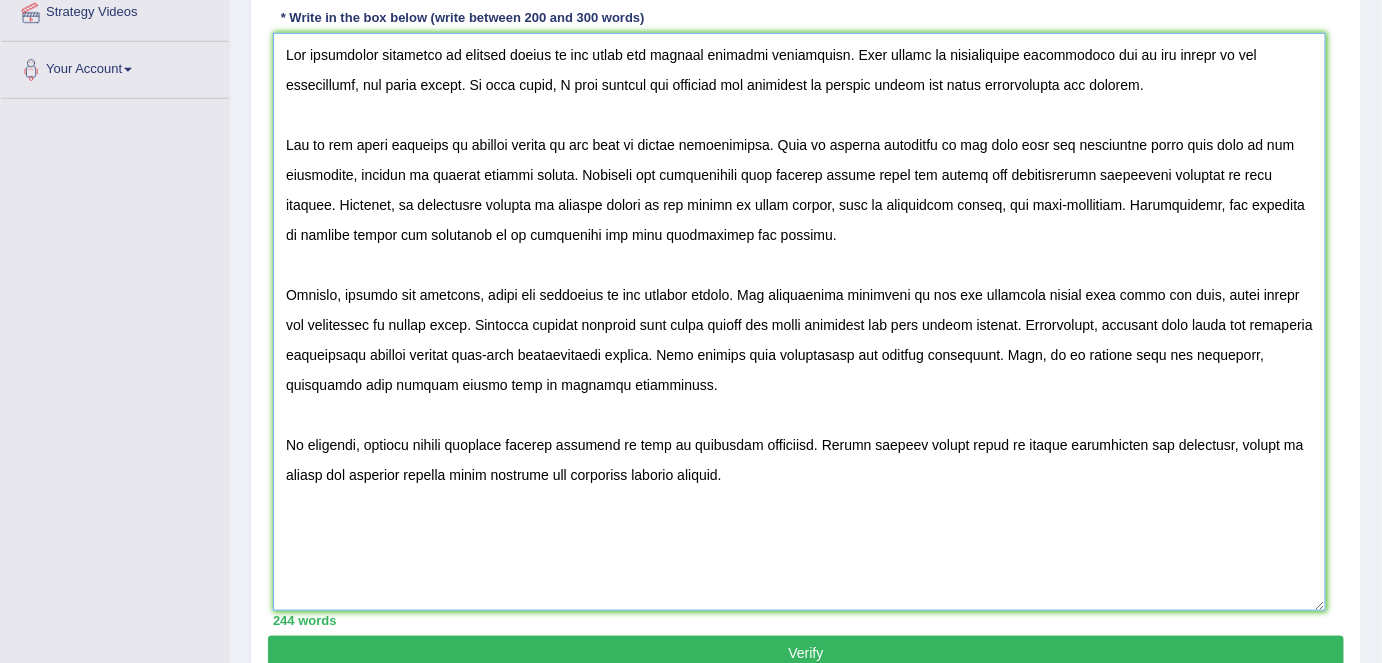 drag, startPoint x: 495, startPoint y: 473, endPoint x: 753, endPoint y: 490, distance: 258.55948 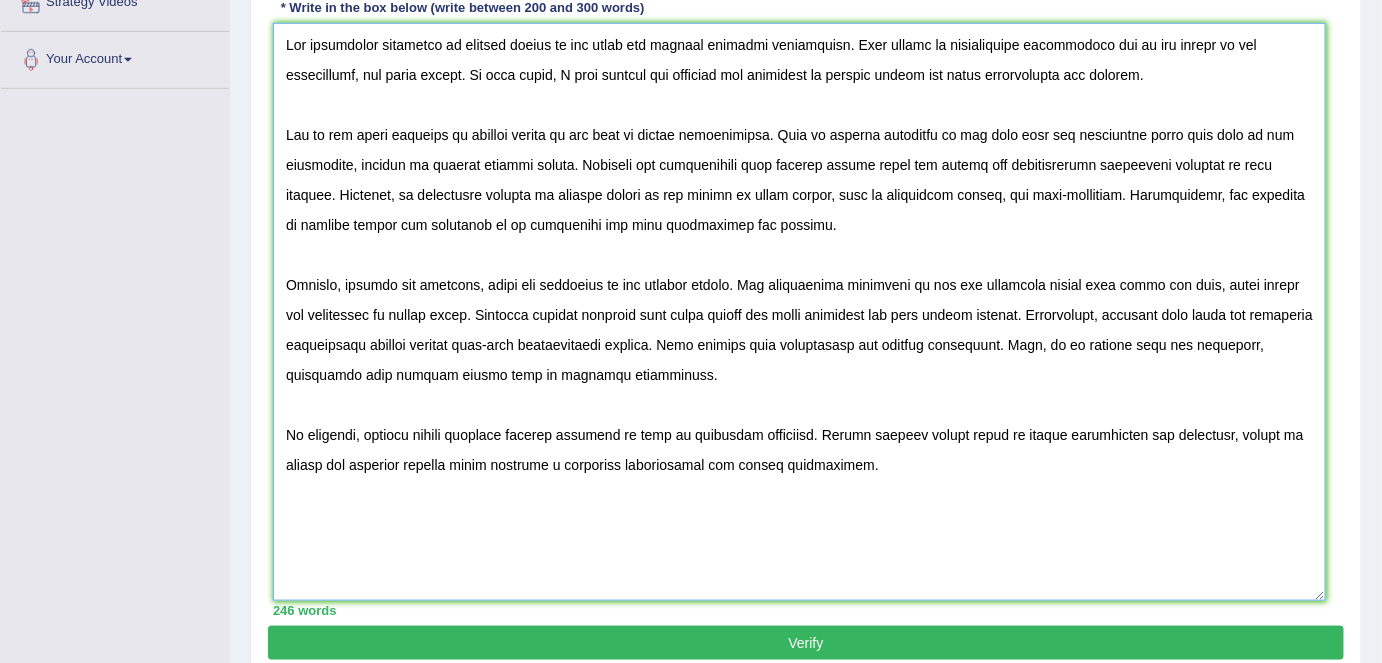 scroll, scrollTop: 456, scrollLeft: 0, axis: vertical 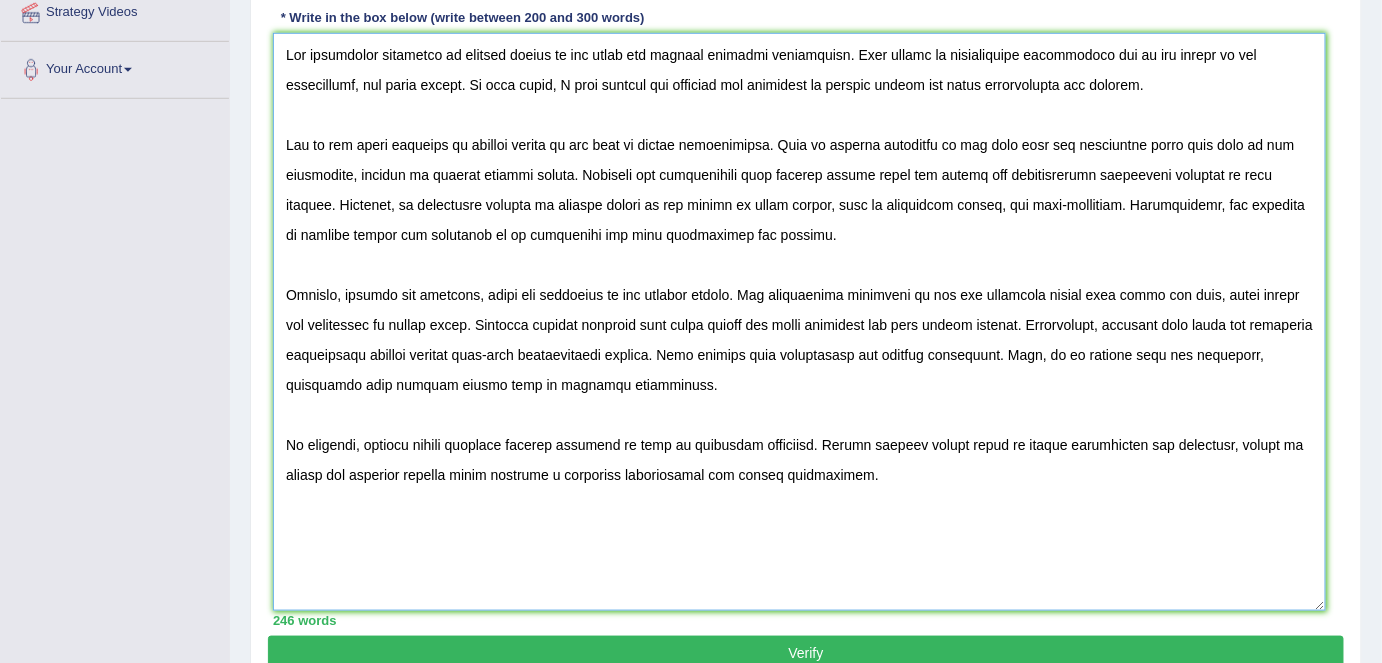 type on "The increasing influence of climate change on our lives has ignited numerous discussions. This matter is particularly significant due to its impact on the environment, and human health. In this essay, I will examine the problems and solutions of climate change and their implications for society.
One of the major problems of climate change is the rise in global temperatures. This is further supported by the fact that the greenhouse gases trap heat in the atmosphere, leading to extreme weather events. Research has demonstrated that burning fossil fuels for energy and deforestation contribute directly to this problem. Moreover, an additional problem of climate change is its impact on human health, such as repiratory issues, and heat-illnesses. Consequently, the problems of climate change are essential to be considered for both individuals and society.
However, despite the problems, there are solutions to the climate change. One significant solutions is the use renewable energy like solar and wind, which reu..." 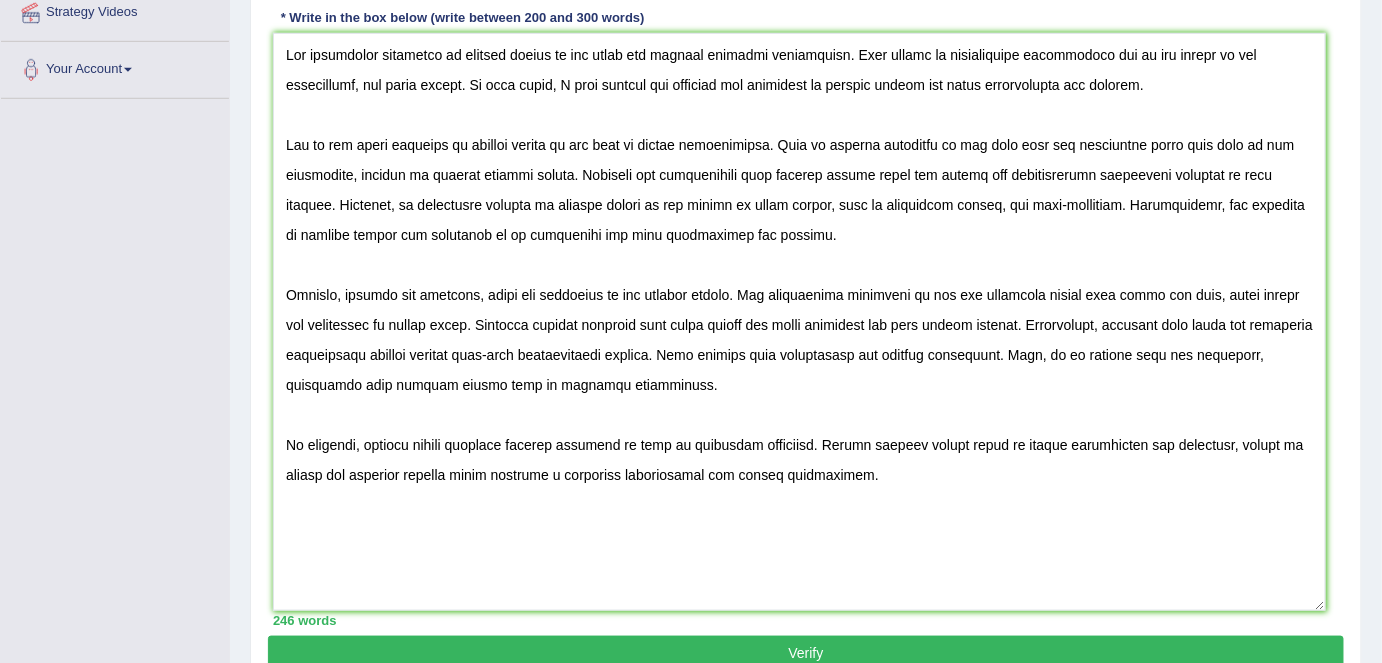 drag, startPoint x: 783, startPoint y: 640, endPoint x: 789, endPoint y: 606, distance: 34.525352 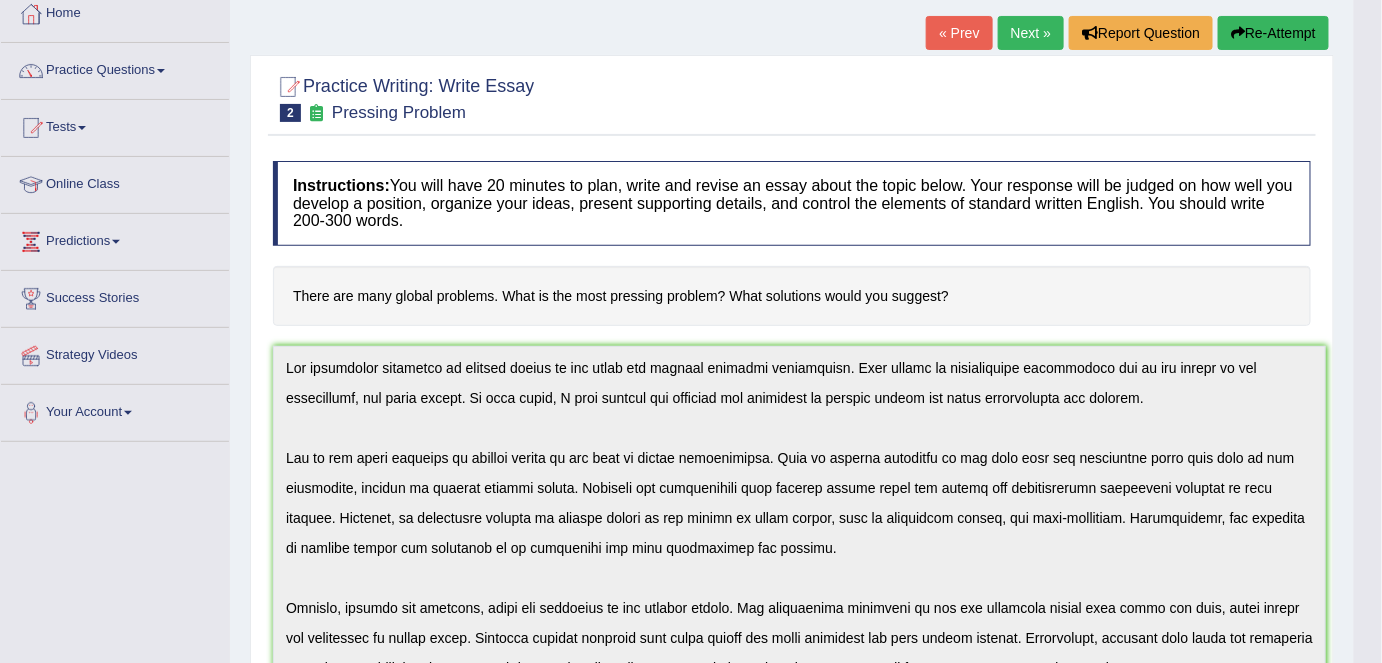 scroll, scrollTop: 0, scrollLeft: 0, axis: both 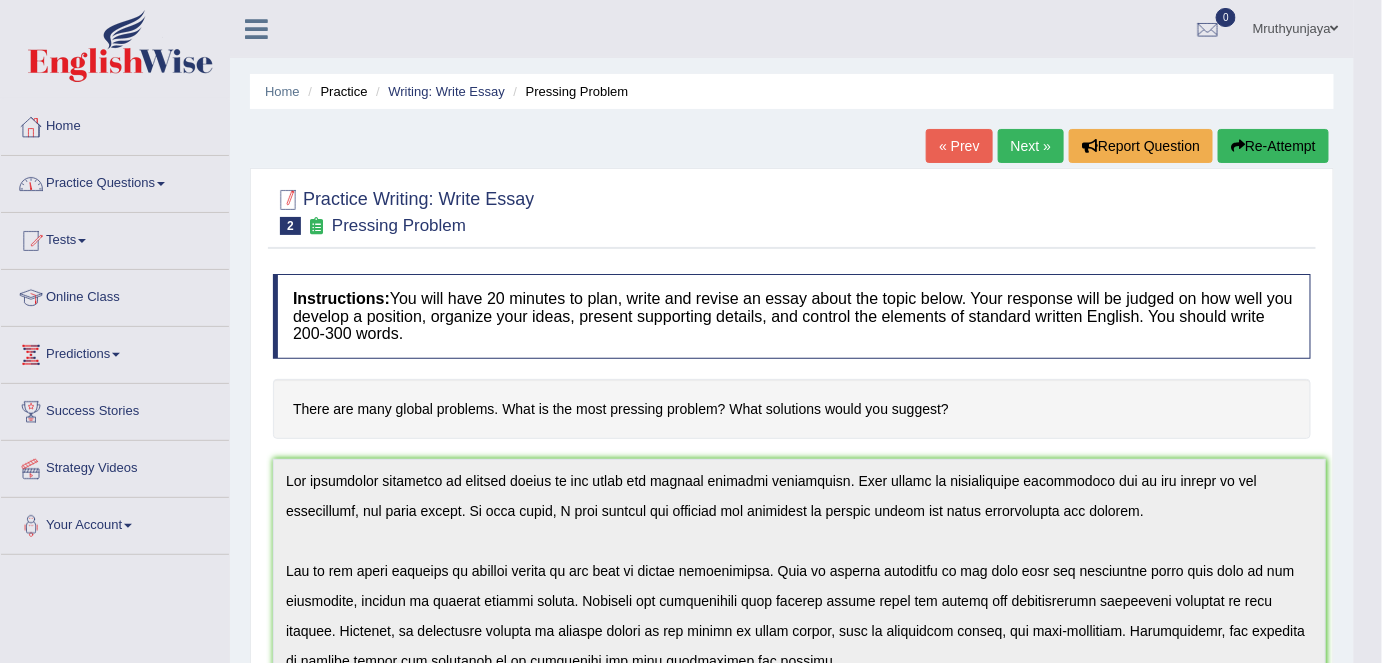 click on "Home" at bounding box center (115, 124) 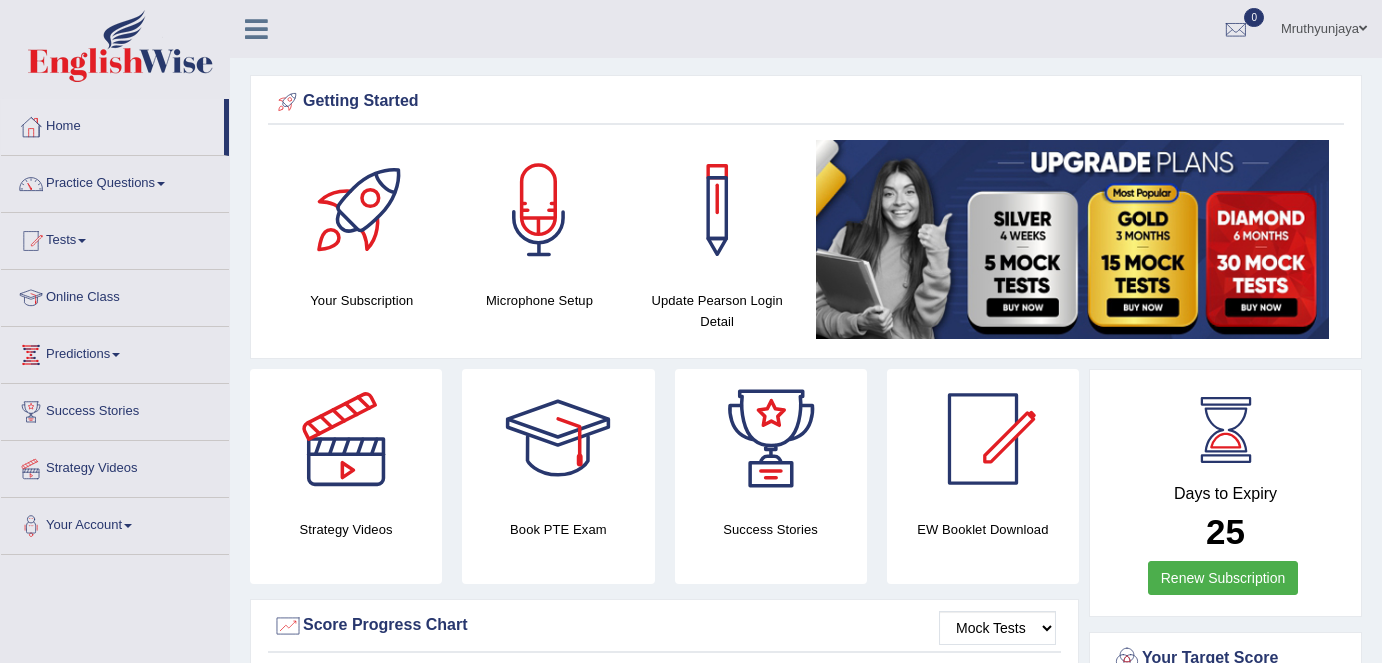 scroll, scrollTop: 0, scrollLeft: 0, axis: both 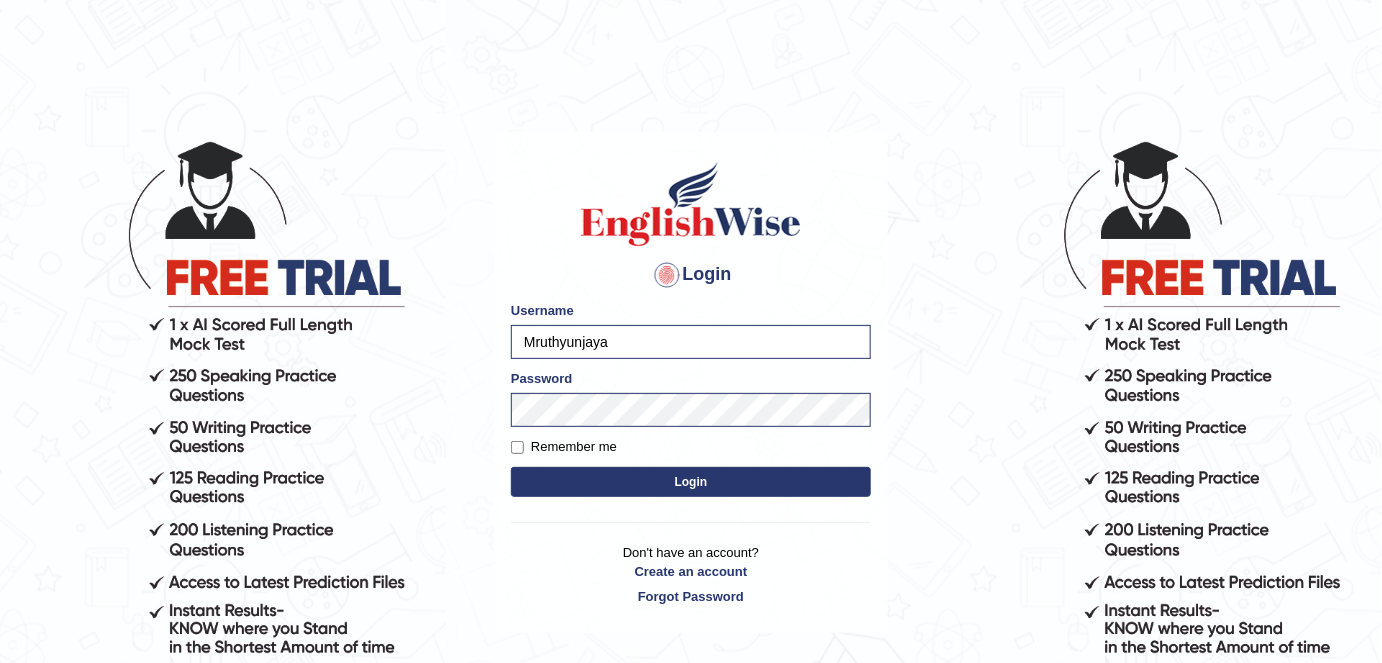 drag, startPoint x: 613, startPoint y: 338, endPoint x: 558, endPoint y: 353, distance: 57.00877 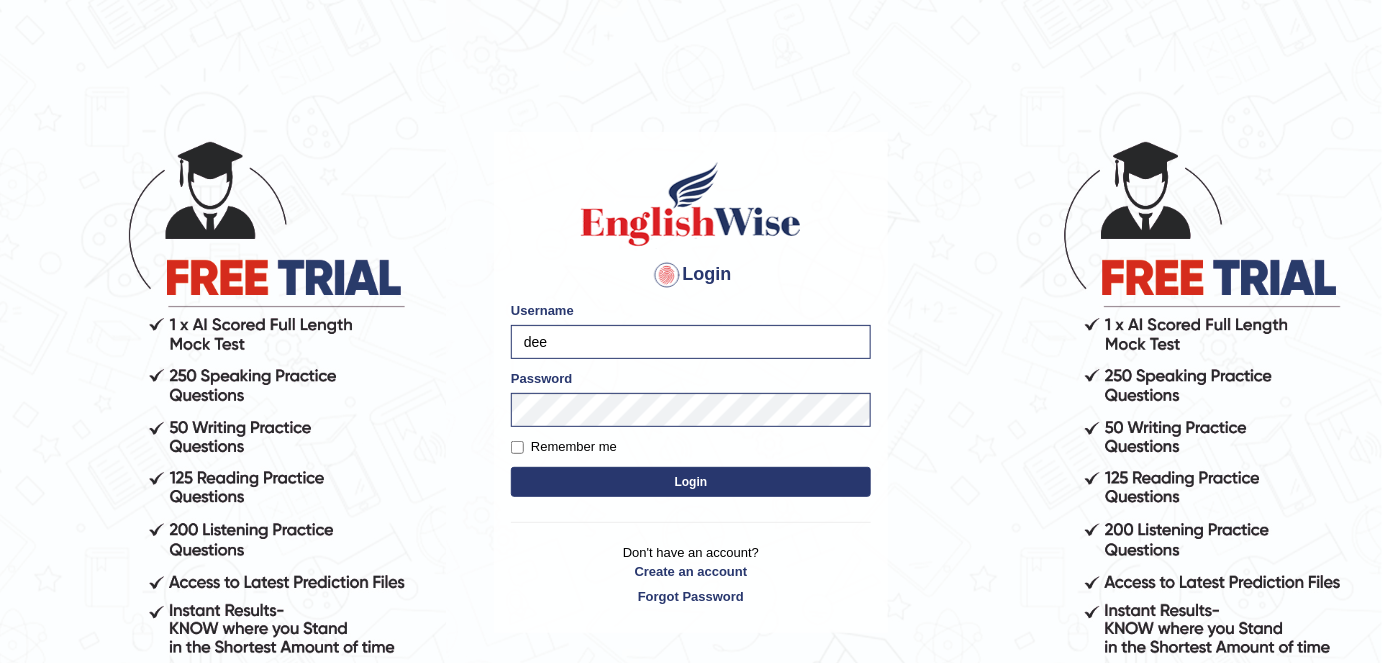 type on "Deep1112" 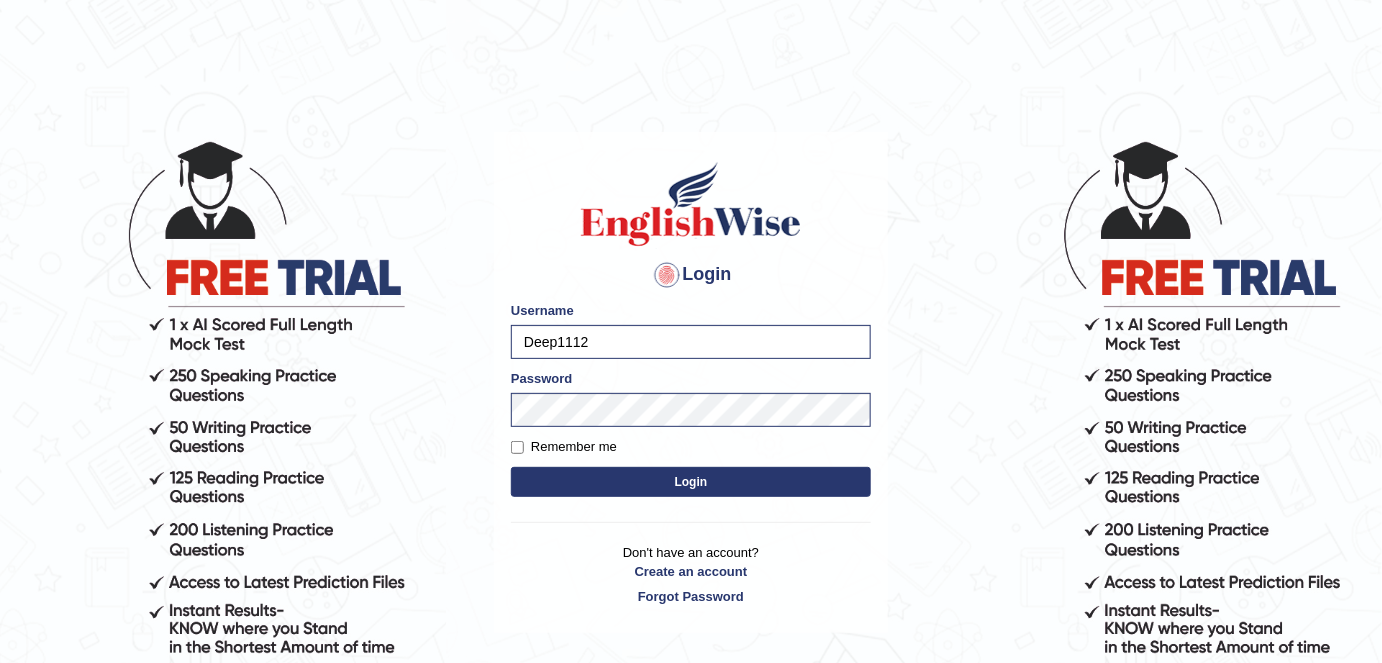 click on "Remember me" at bounding box center (564, 447) 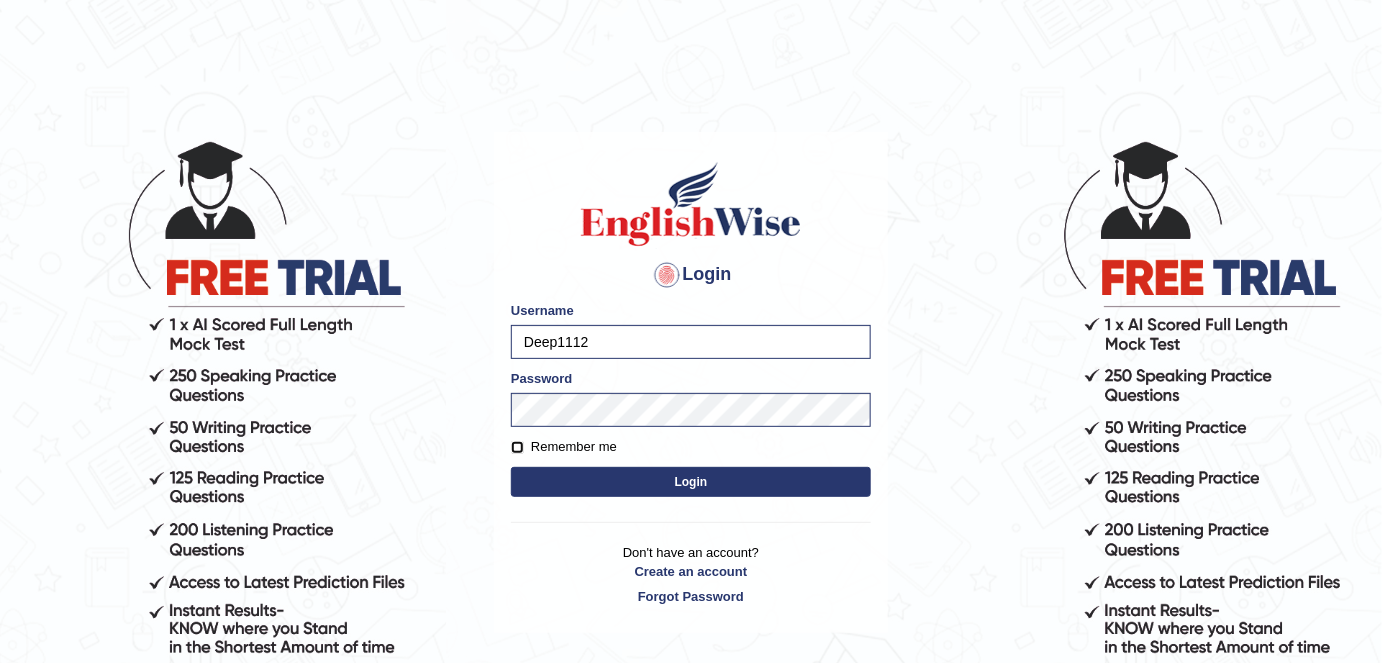 checkbox on "true" 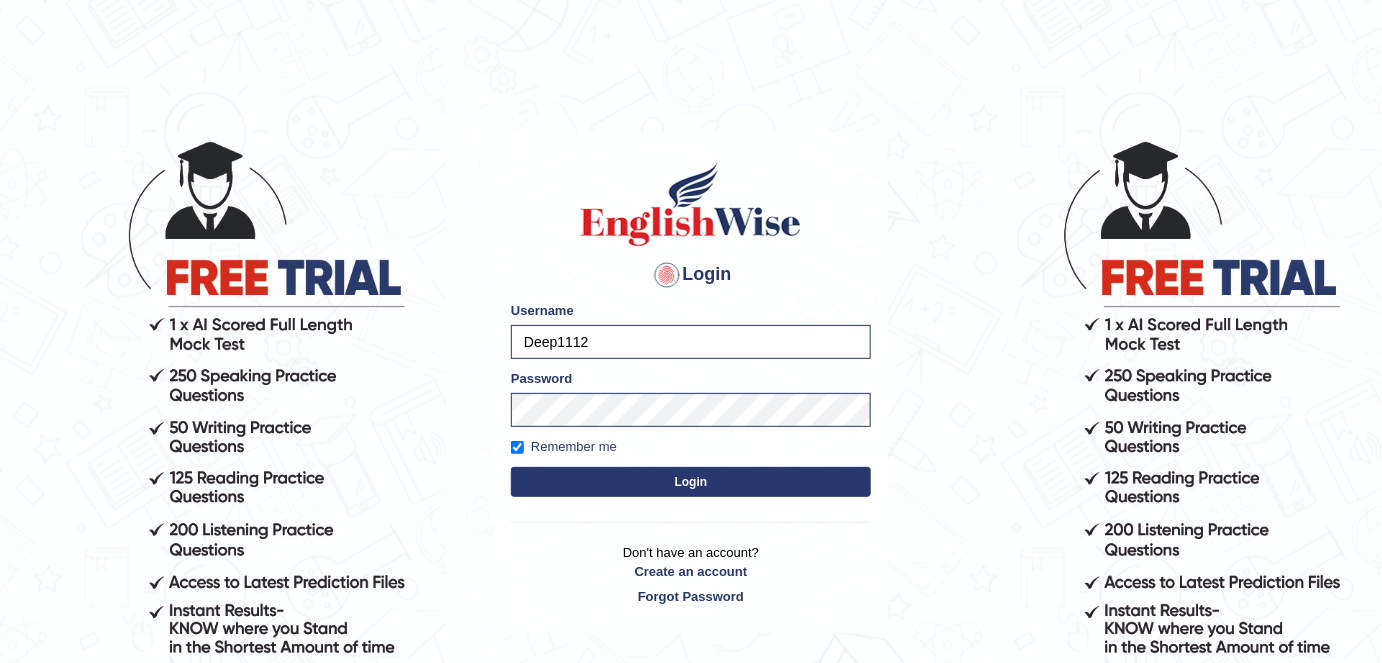click on "Login" at bounding box center (691, 482) 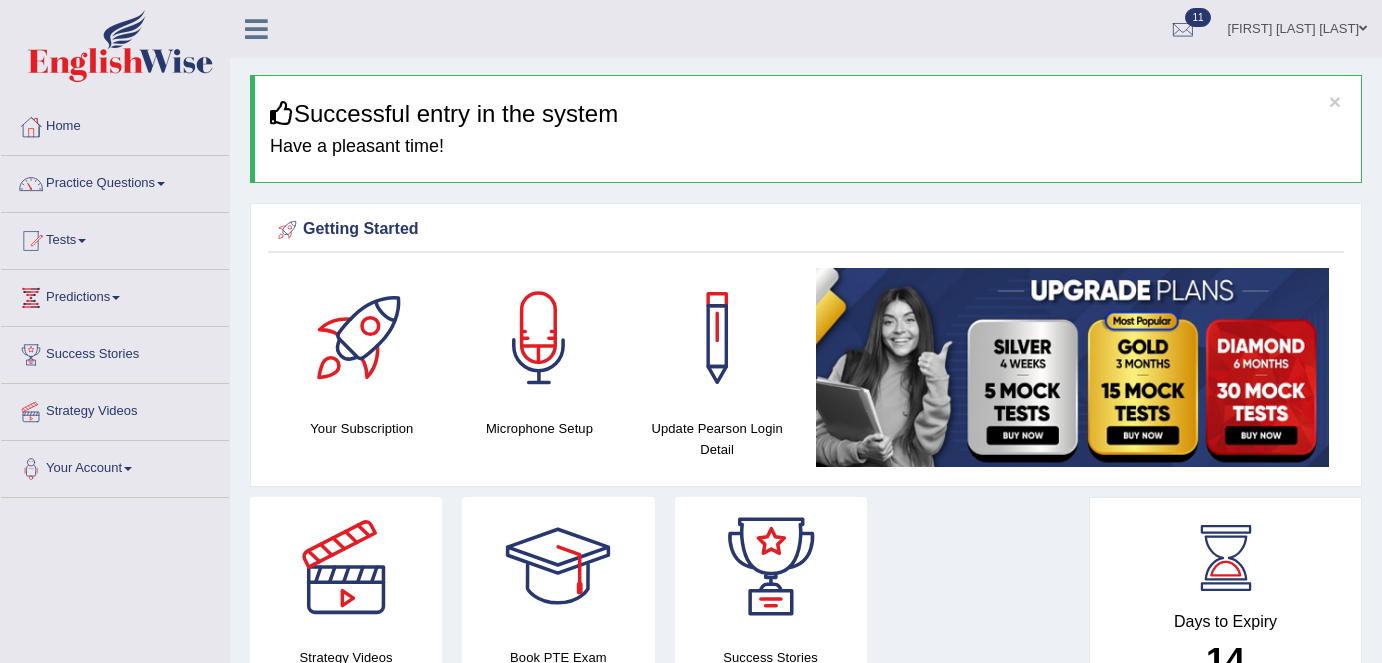 scroll, scrollTop: 0, scrollLeft: 0, axis: both 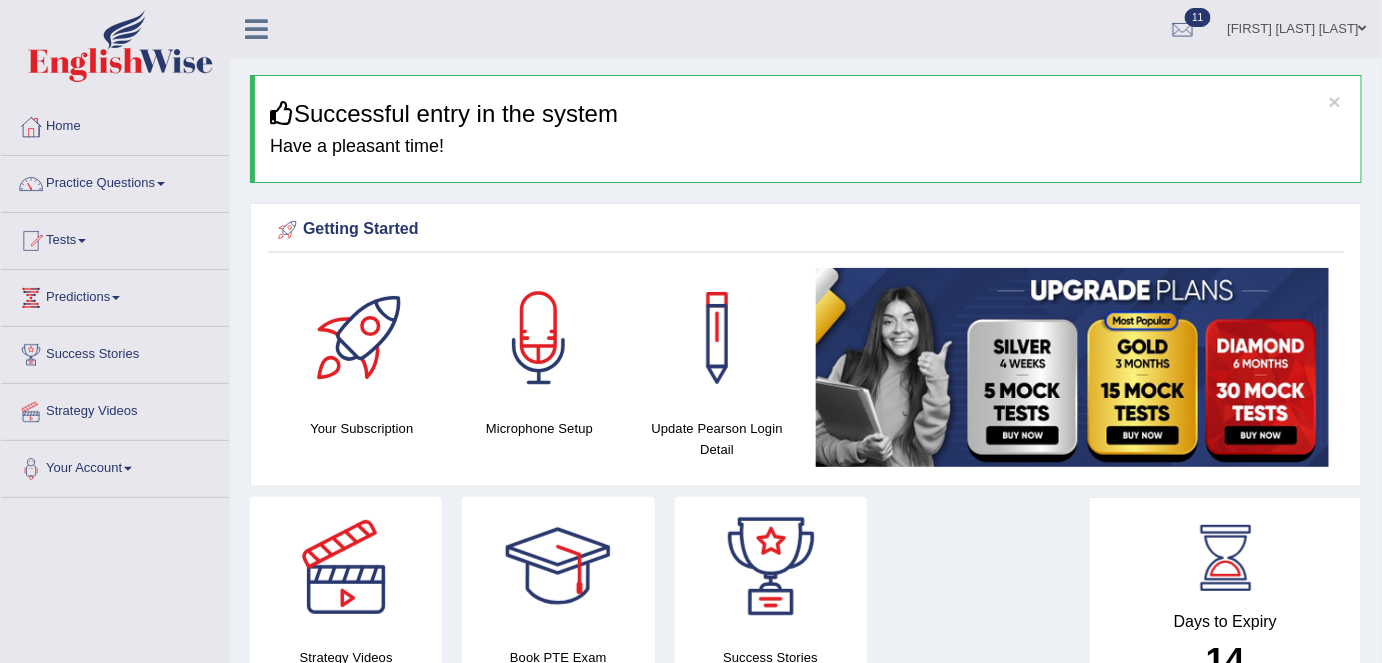 click at bounding box center [539, 338] 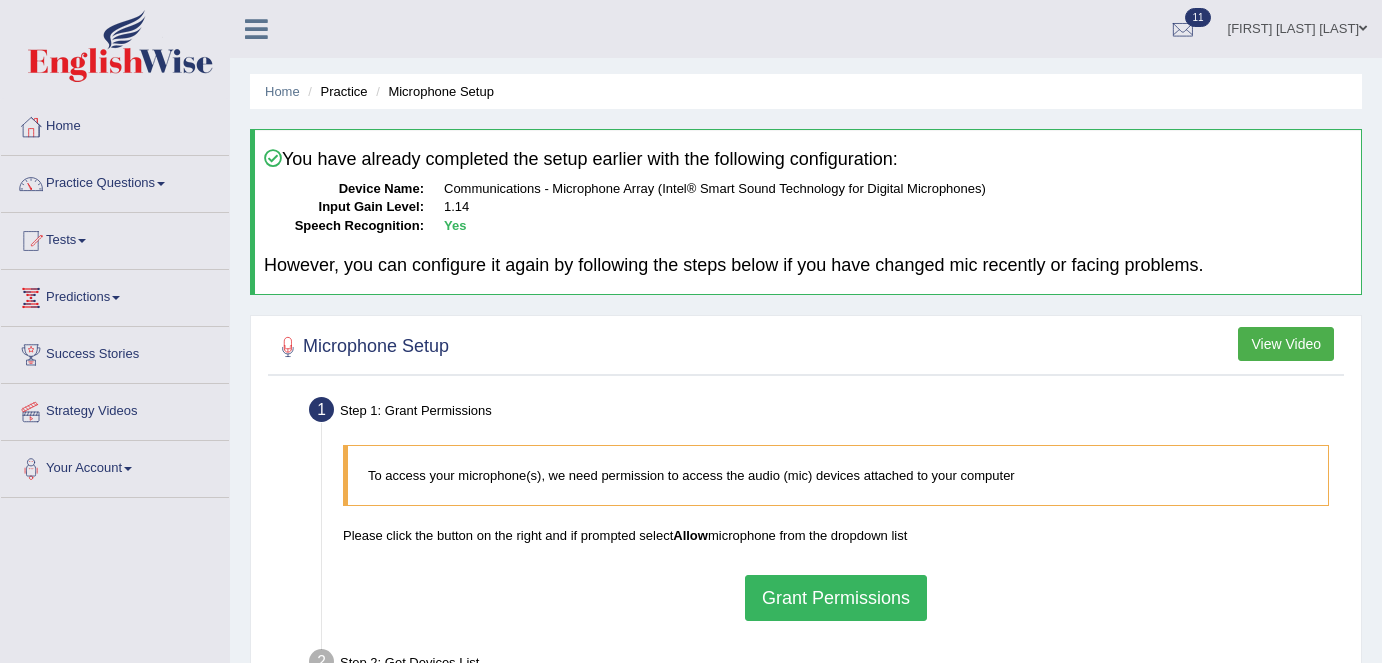 scroll, scrollTop: 0, scrollLeft: 0, axis: both 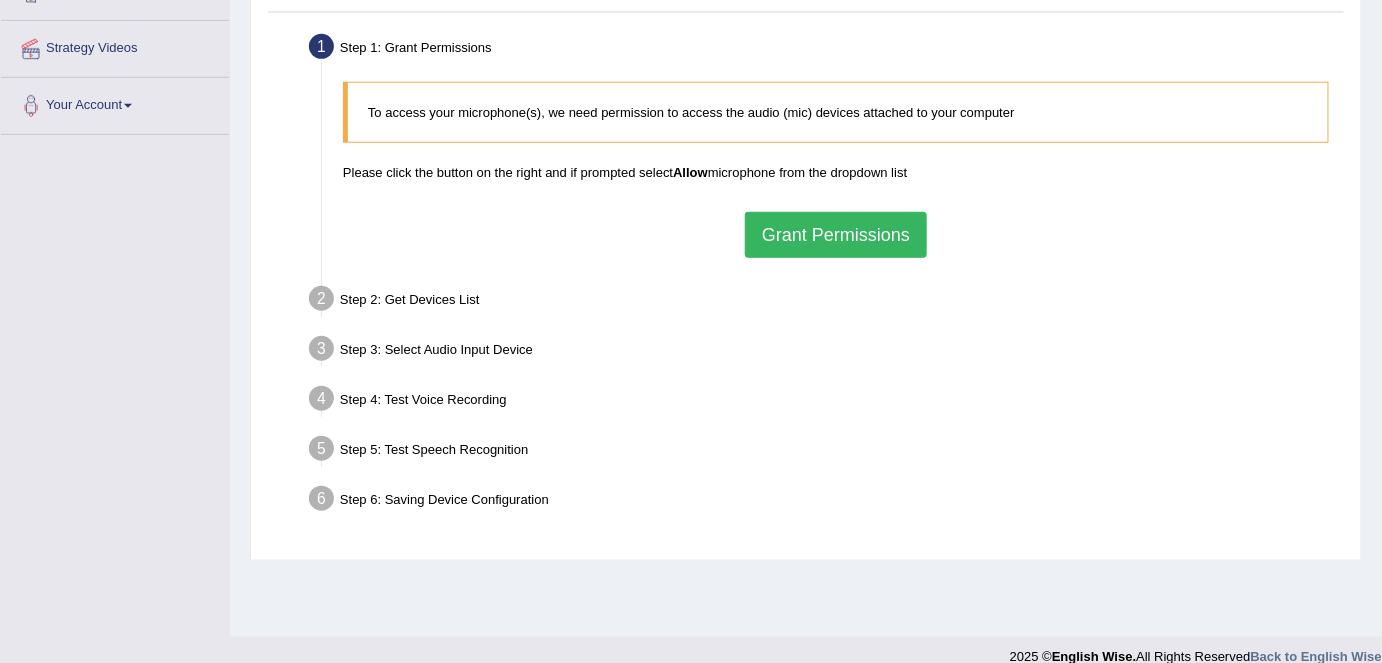 click on "Grant Permissions" at bounding box center [836, 235] 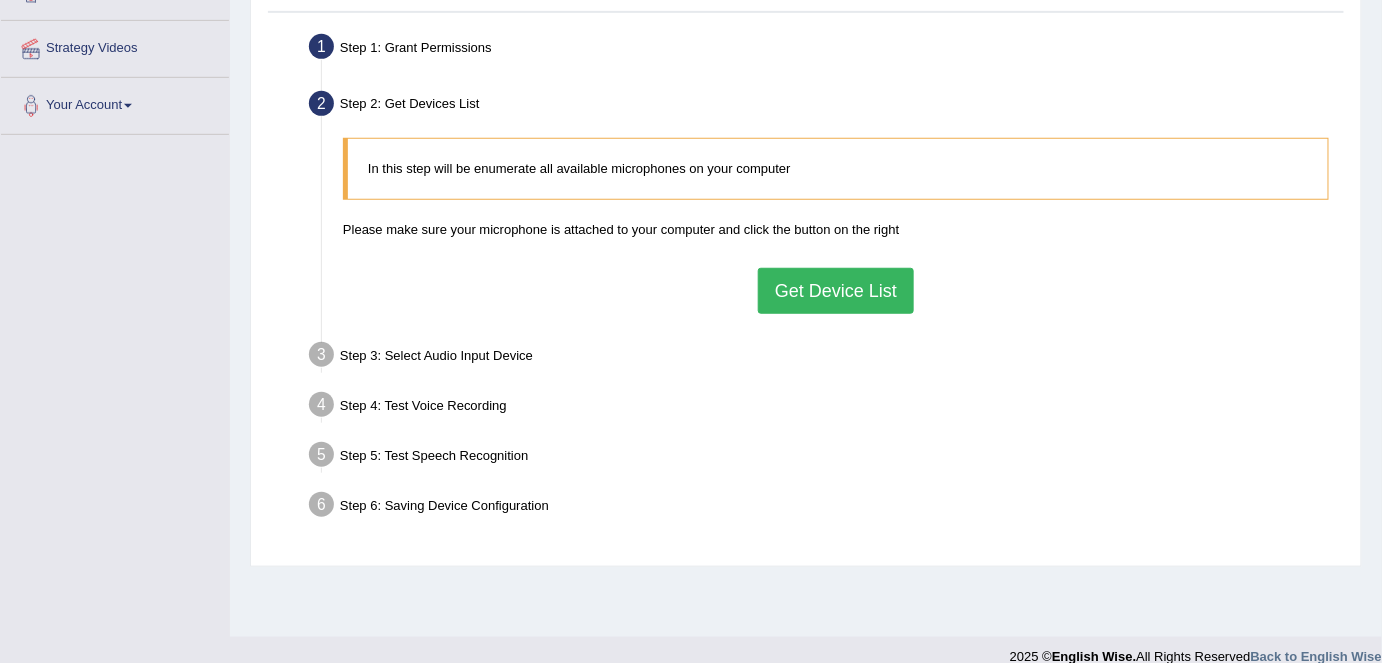 click on "In this step will be enumerate all available microphones on your computer   Please make sure your microphone is attached to your computer and click the button on the right     Get Device List" at bounding box center [836, 225] 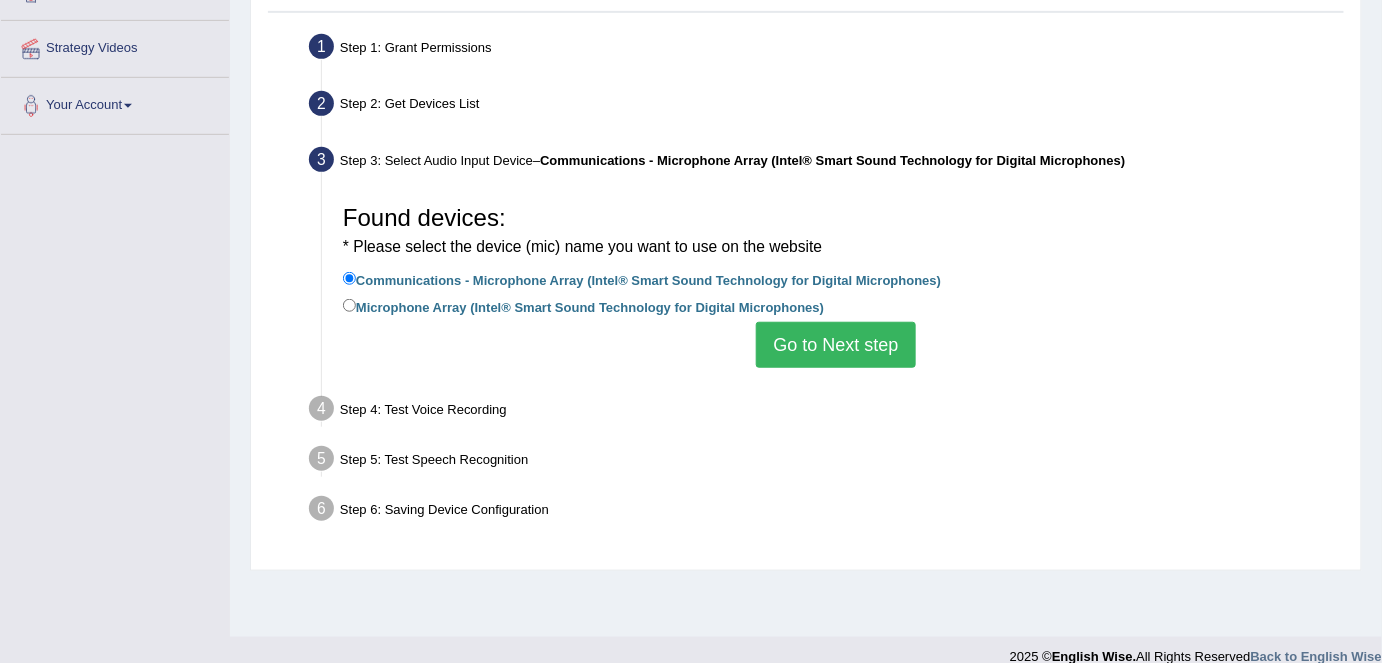 click on "Go to Next step" at bounding box center (835, 345) 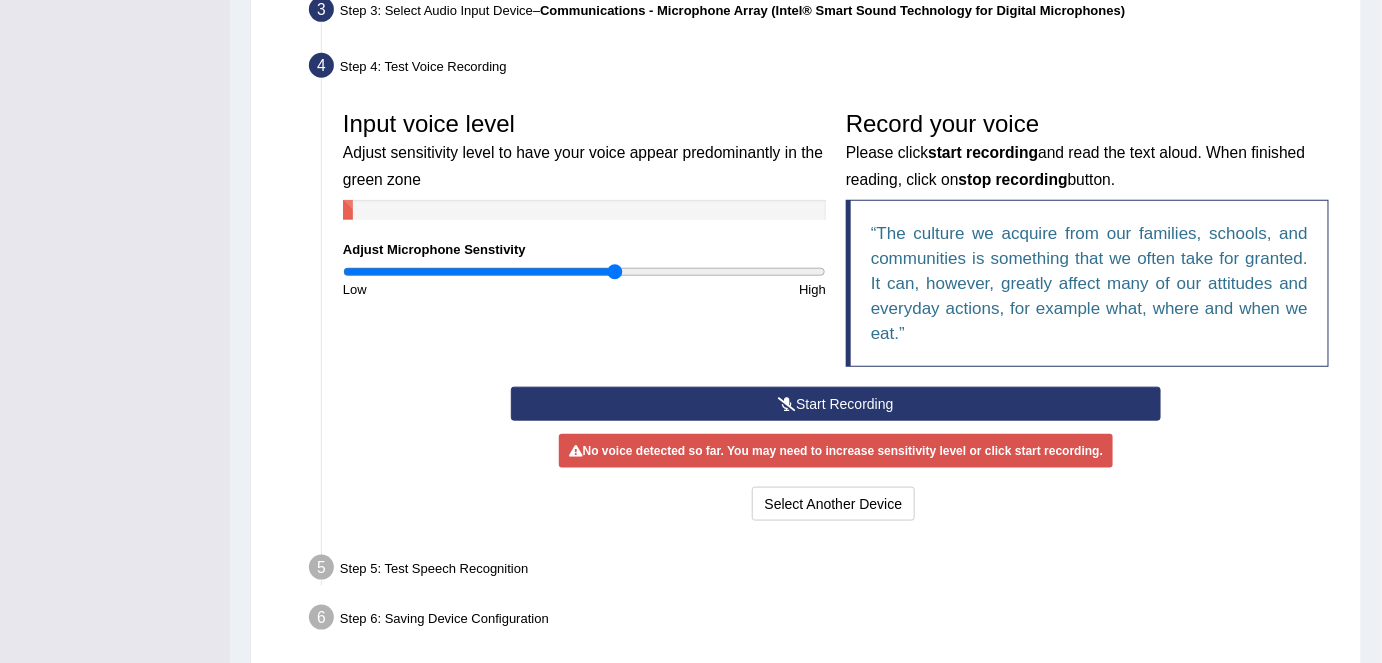 scroll, scrollTop: 545, scrollLeft: 0, axis: vertical 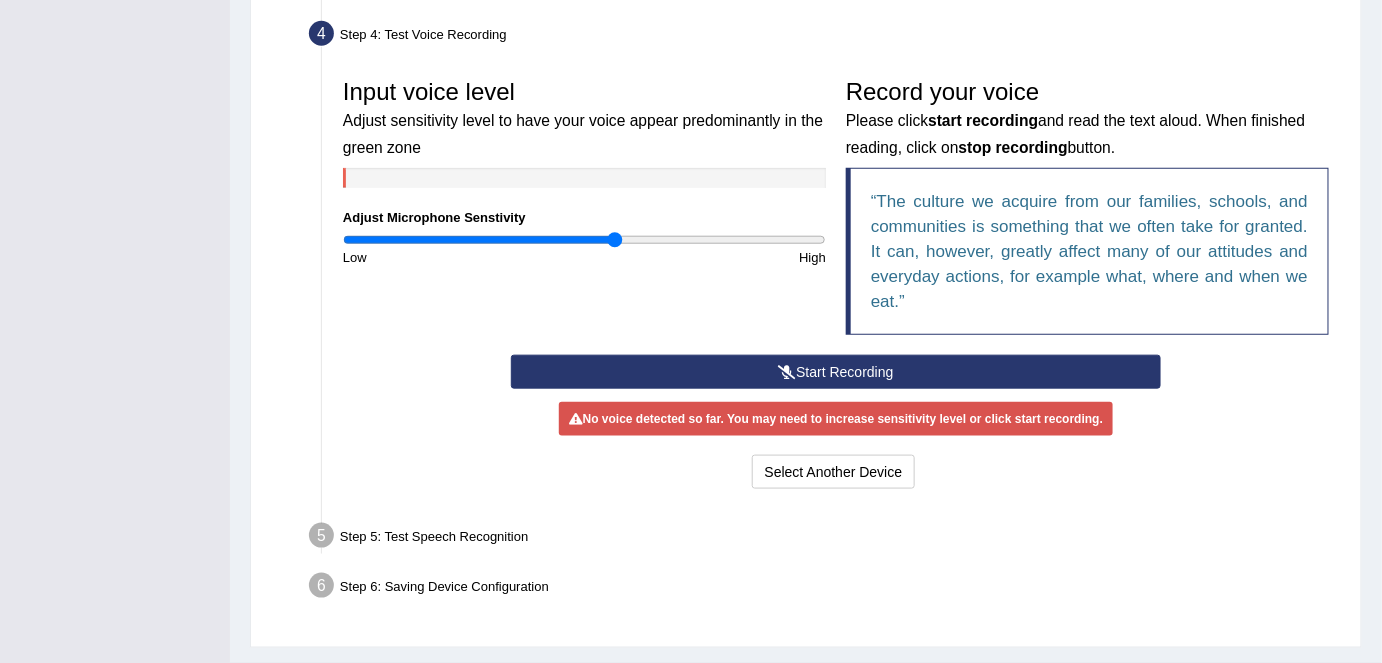 click on "Start Recording" at bounding box center (836, 372) 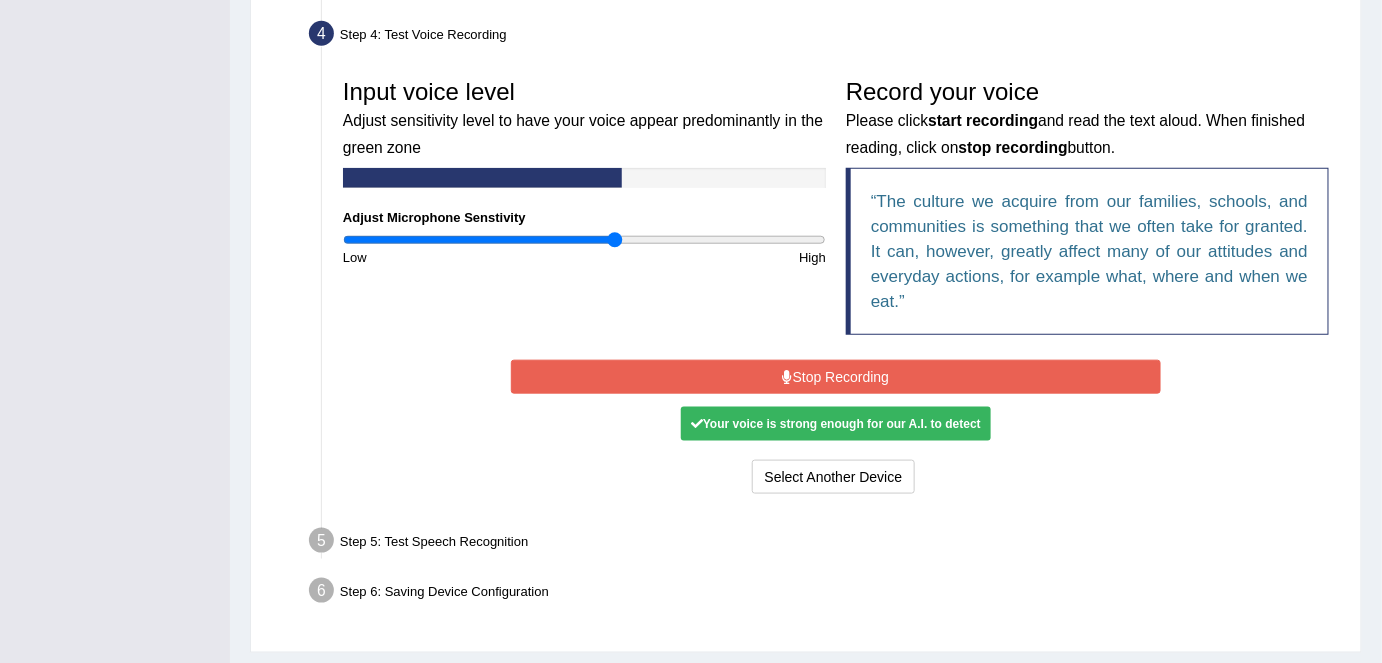 click on "Stop Recording" at bounding box center (836, 377) 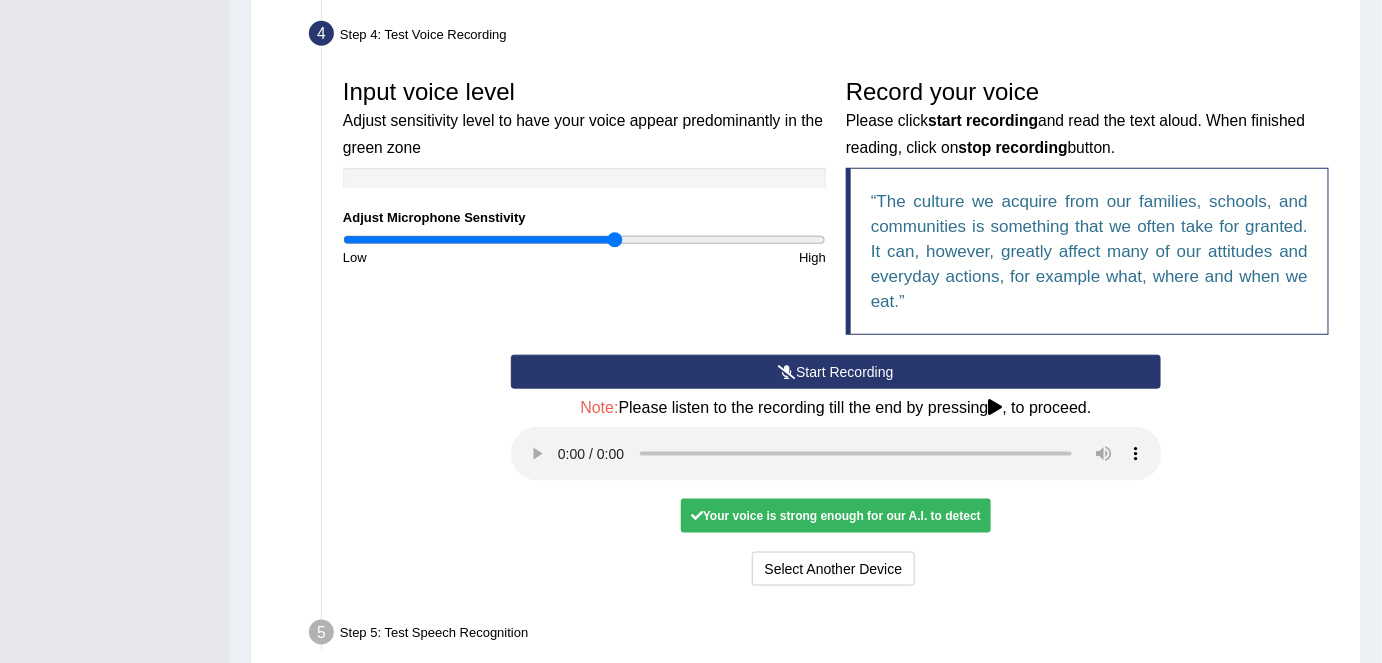 type 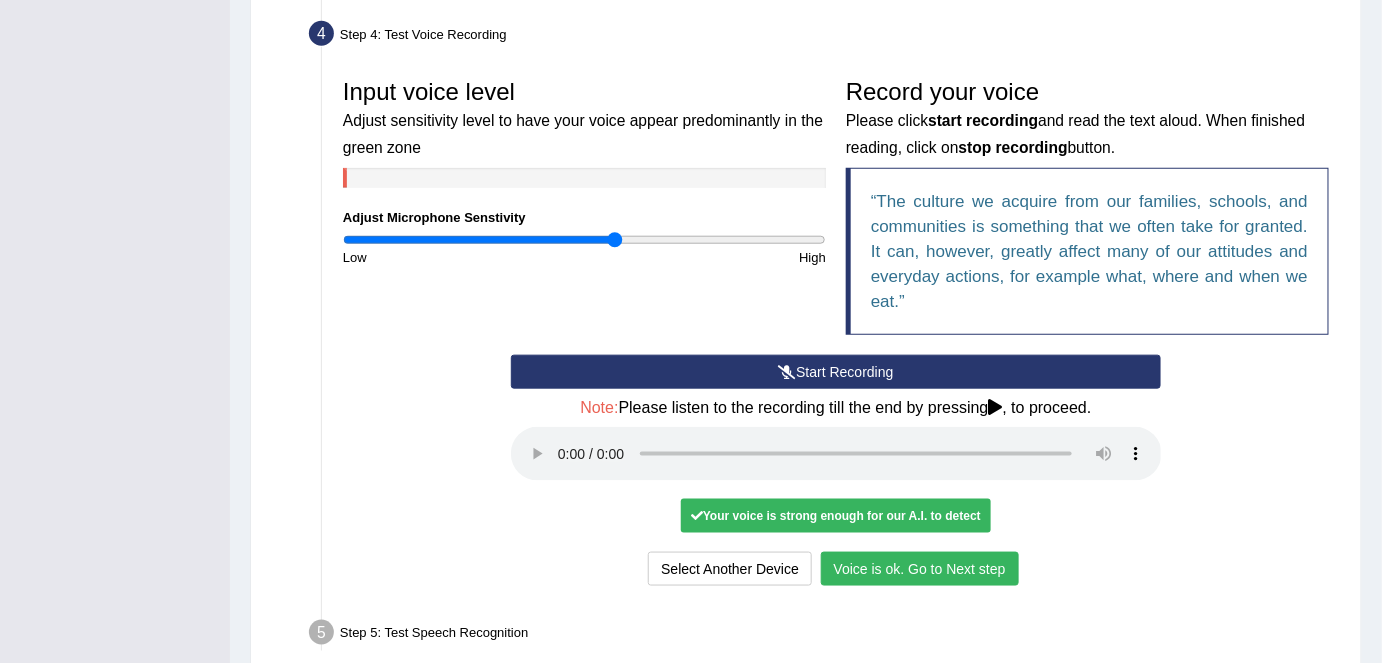 click on "Voice is ok. Go to Next step" at bounding box center [920, 569] 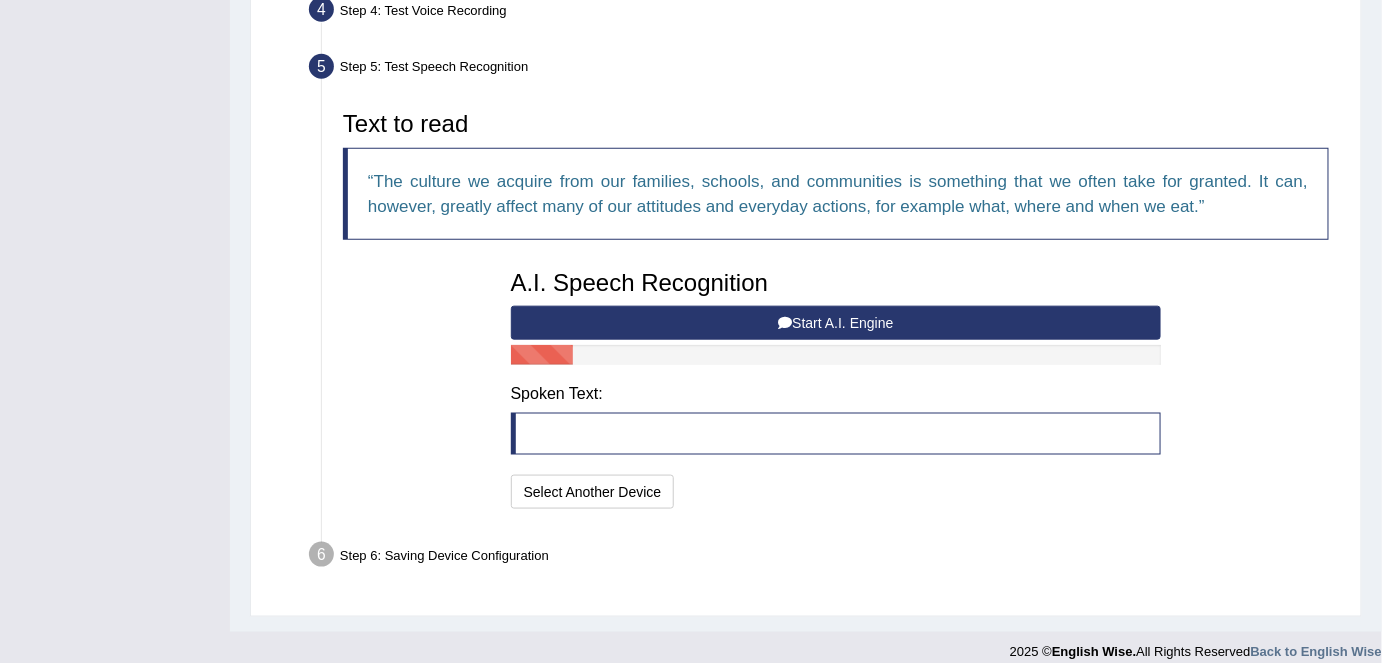 scroll, scrollTop: 583, scrollLeft: 0, axis: vertical 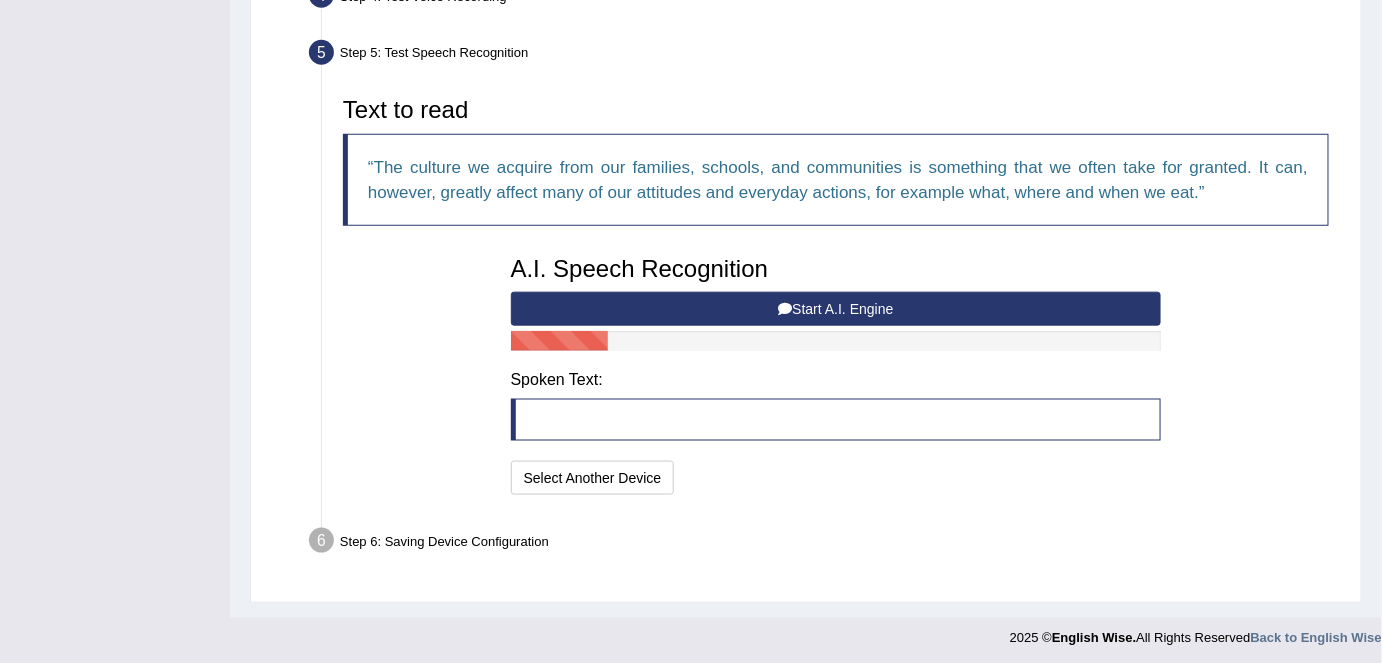 click at bounding box center (836, 341) 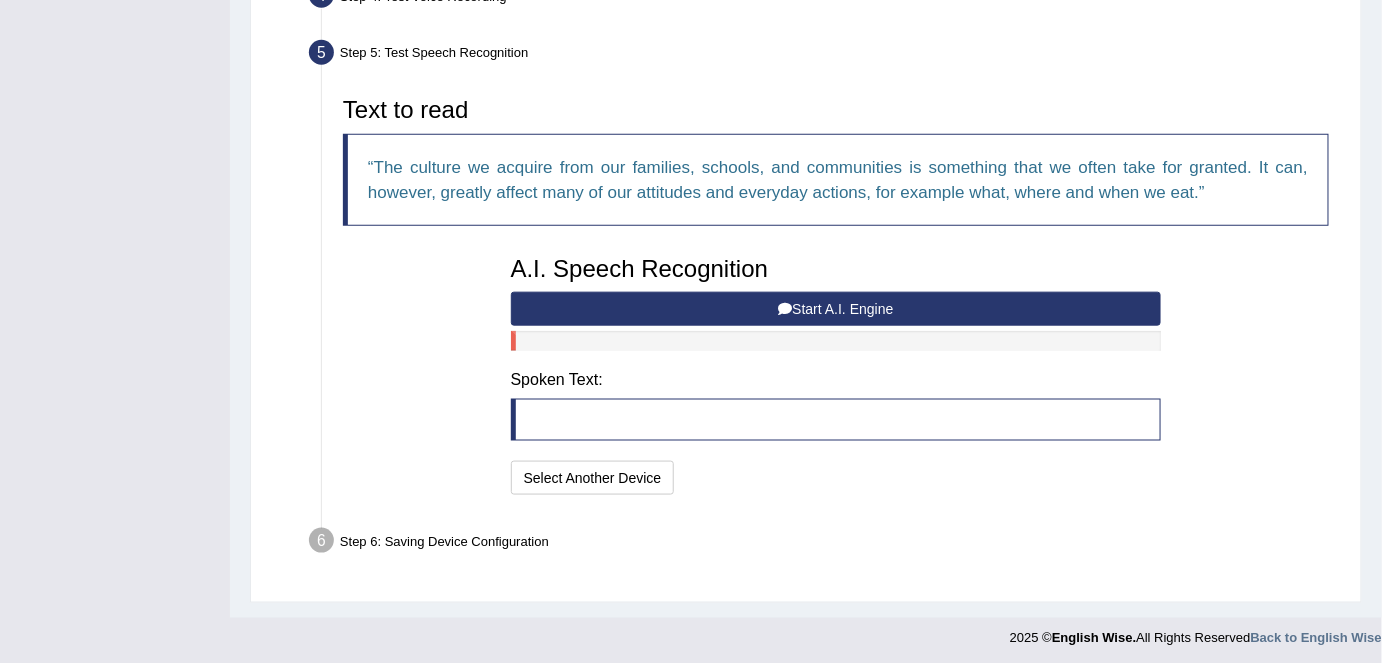 click on "Start A.I. Engine" at bounding box center (836, 309) 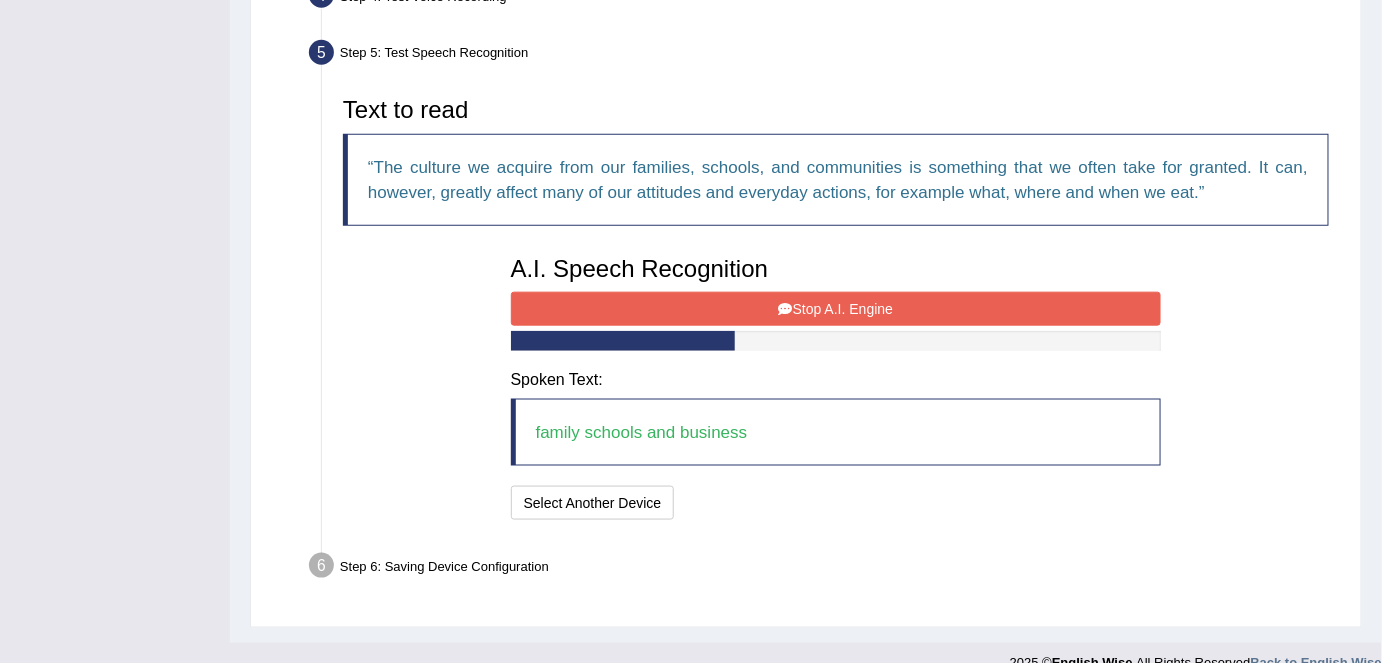 click on "Stop A.I. Engine" at bounding box center (836, 309) 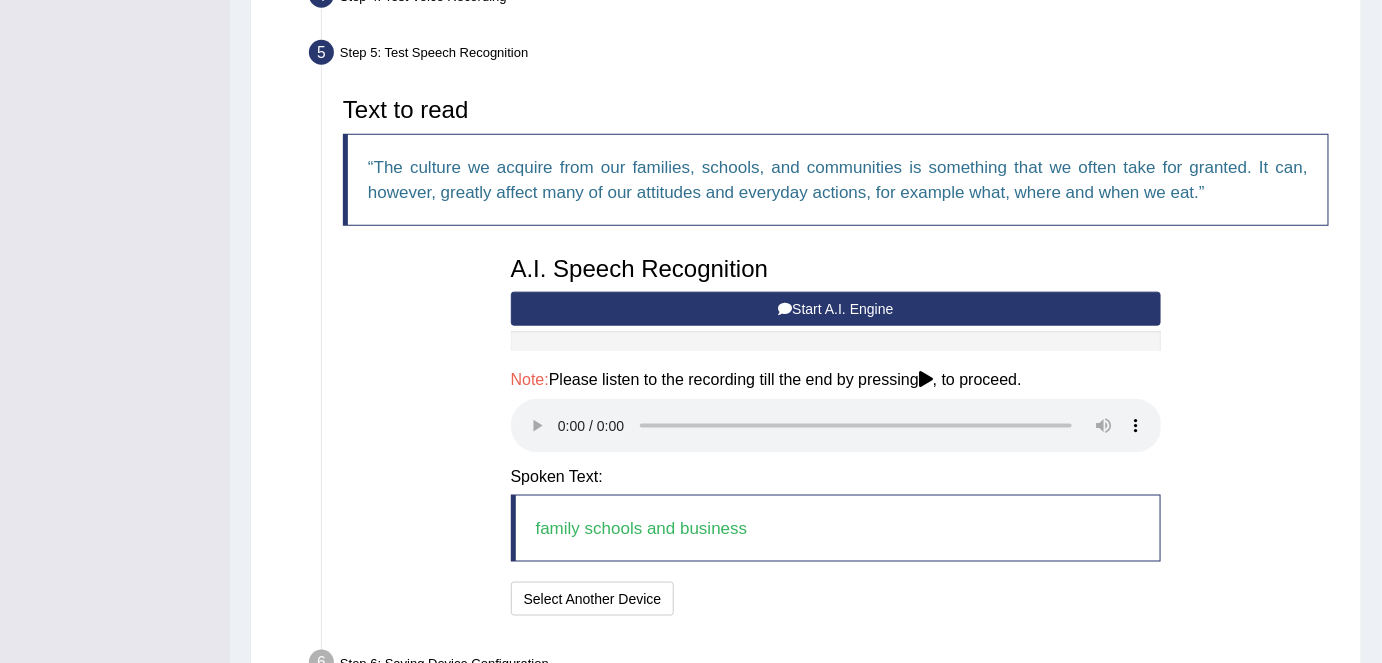 type 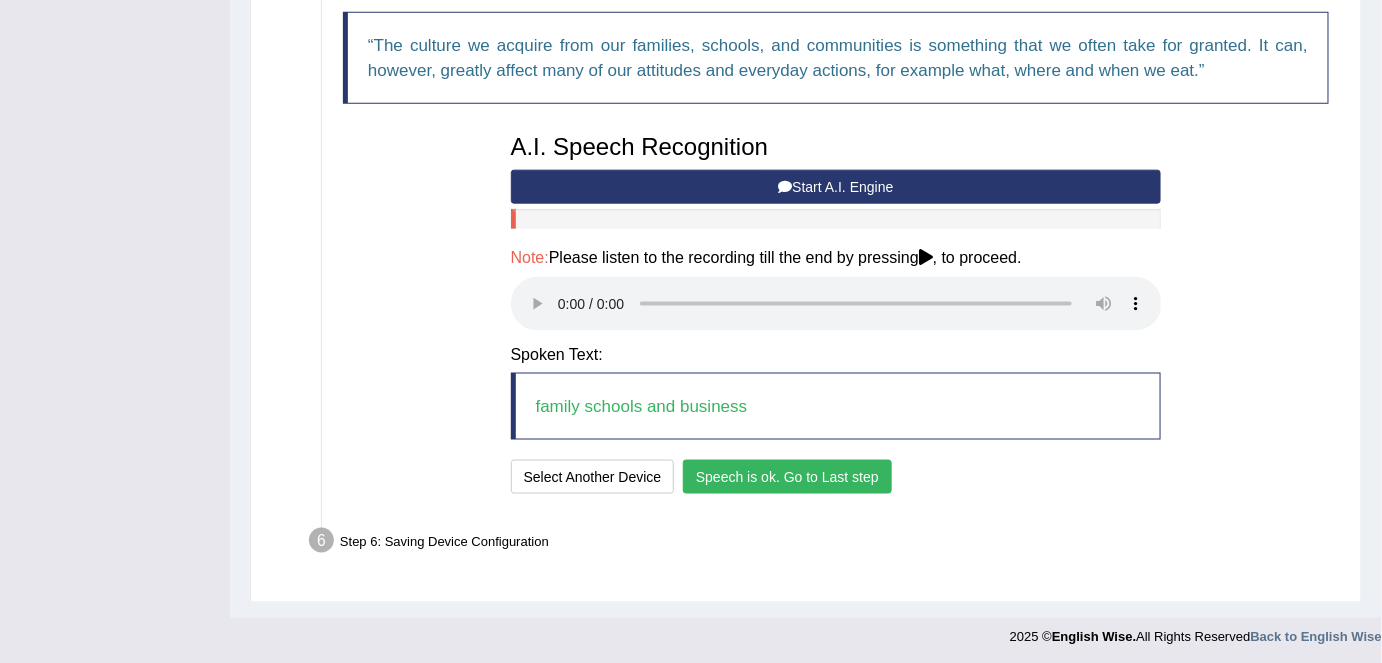 click on "Speech is ok. Go to Last step" at bounding box center (787, 477) 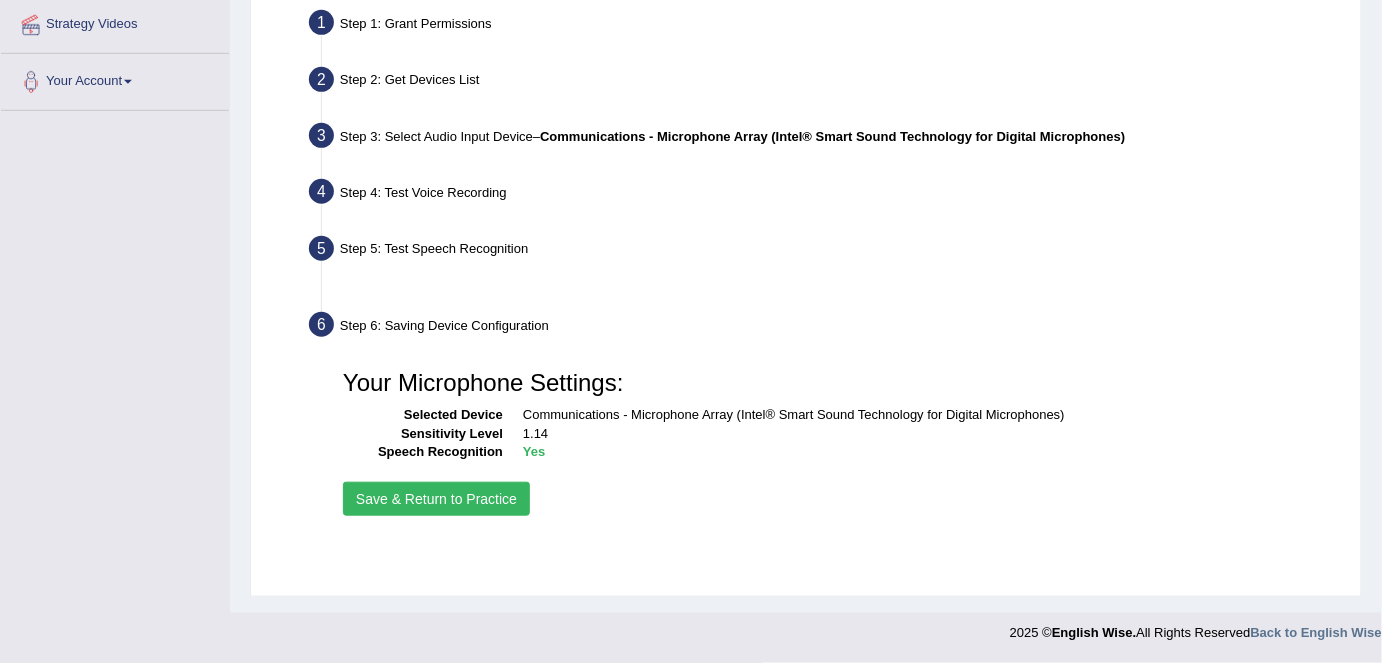 scroll, scrollTop: 386, scrollLeft: 0, axis: vertical 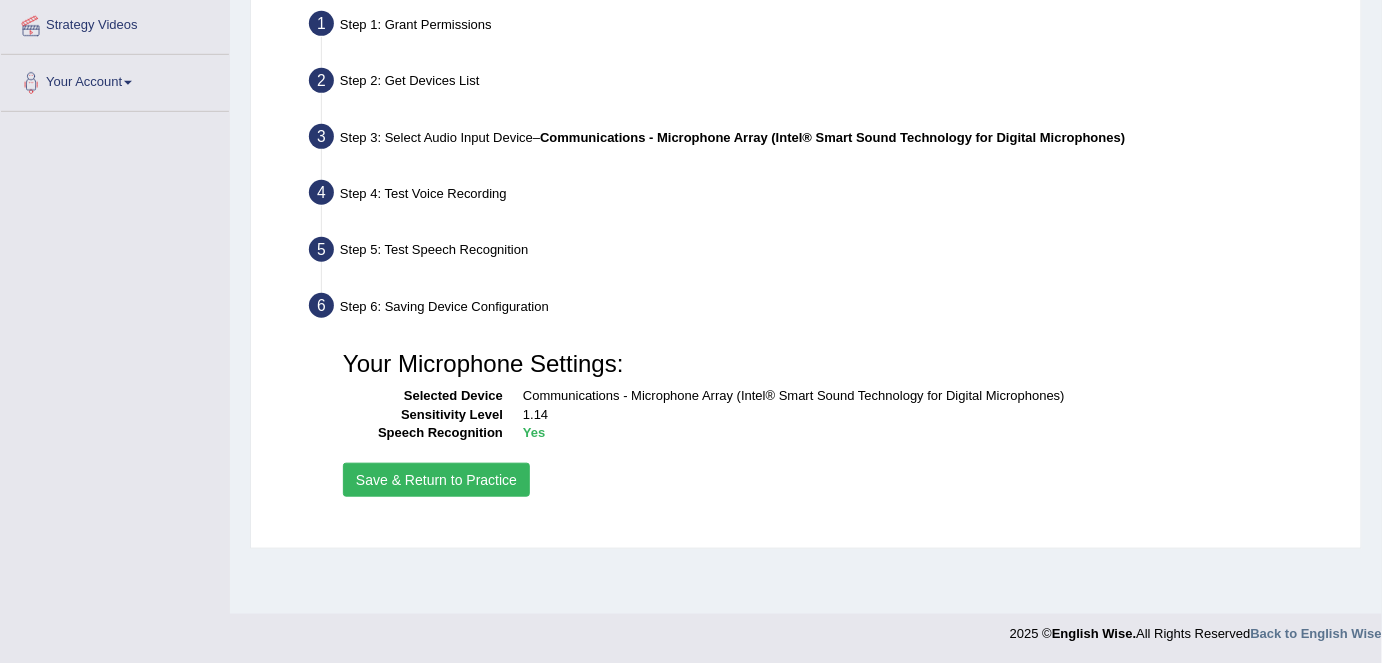 click on "Save & Return to Practice" at bounding box center [436, 480] 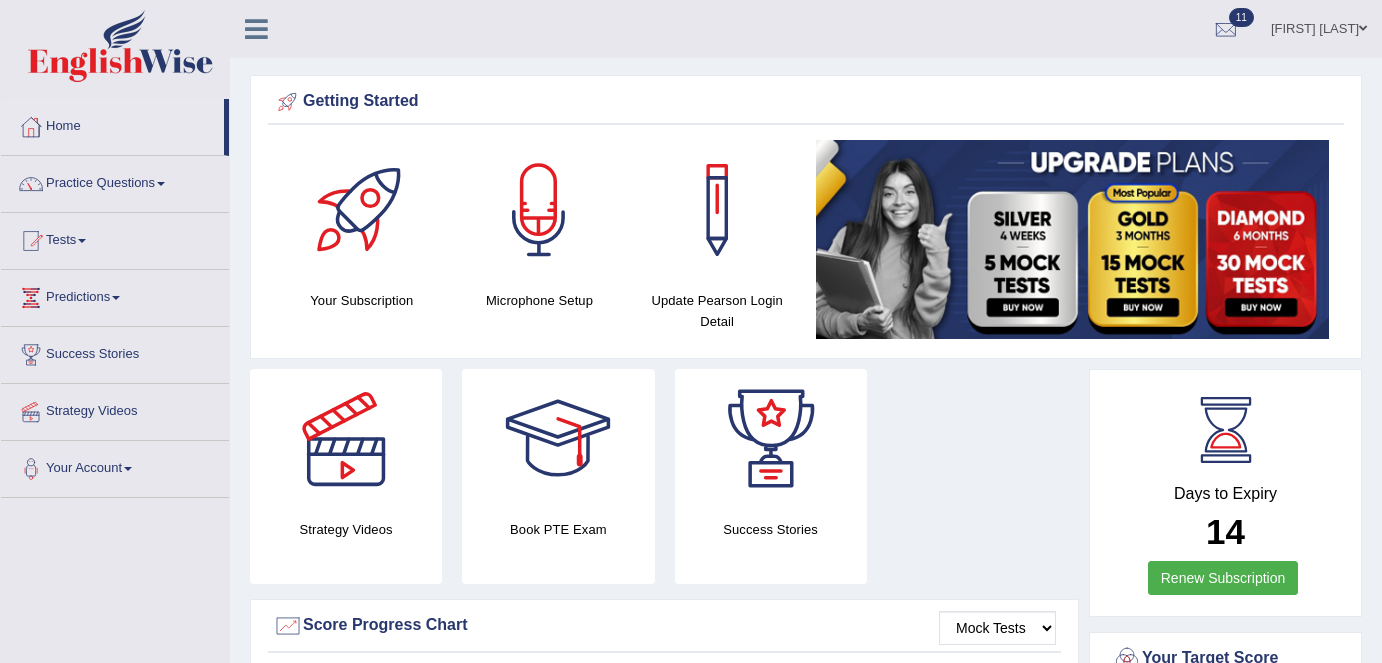 scroll, scrollTop: 0, scrollLeft: 0, axis: both 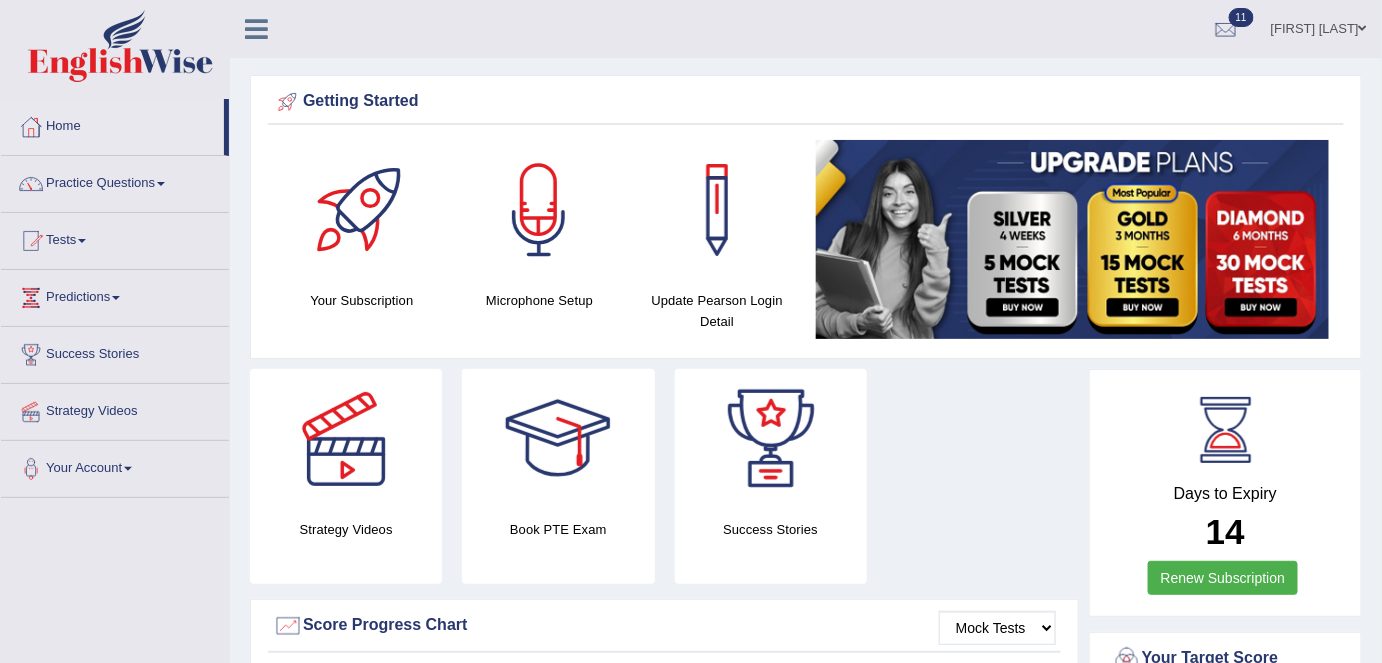 click on "[FIRST] [LAST]" at bounding box center (1319, 26) 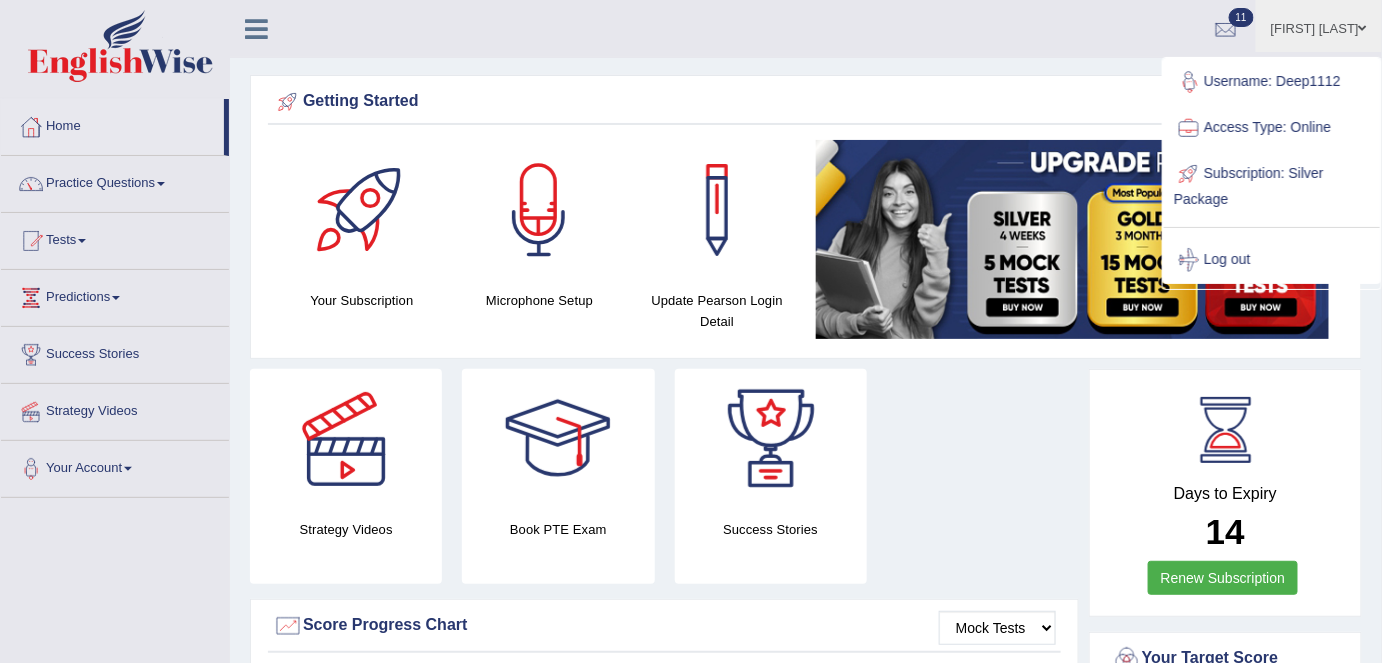 click on "Getting Started
Your Subscription
Microphone Setup
Update Pearson Login Detail
×" at bounding box center (806, 217) 